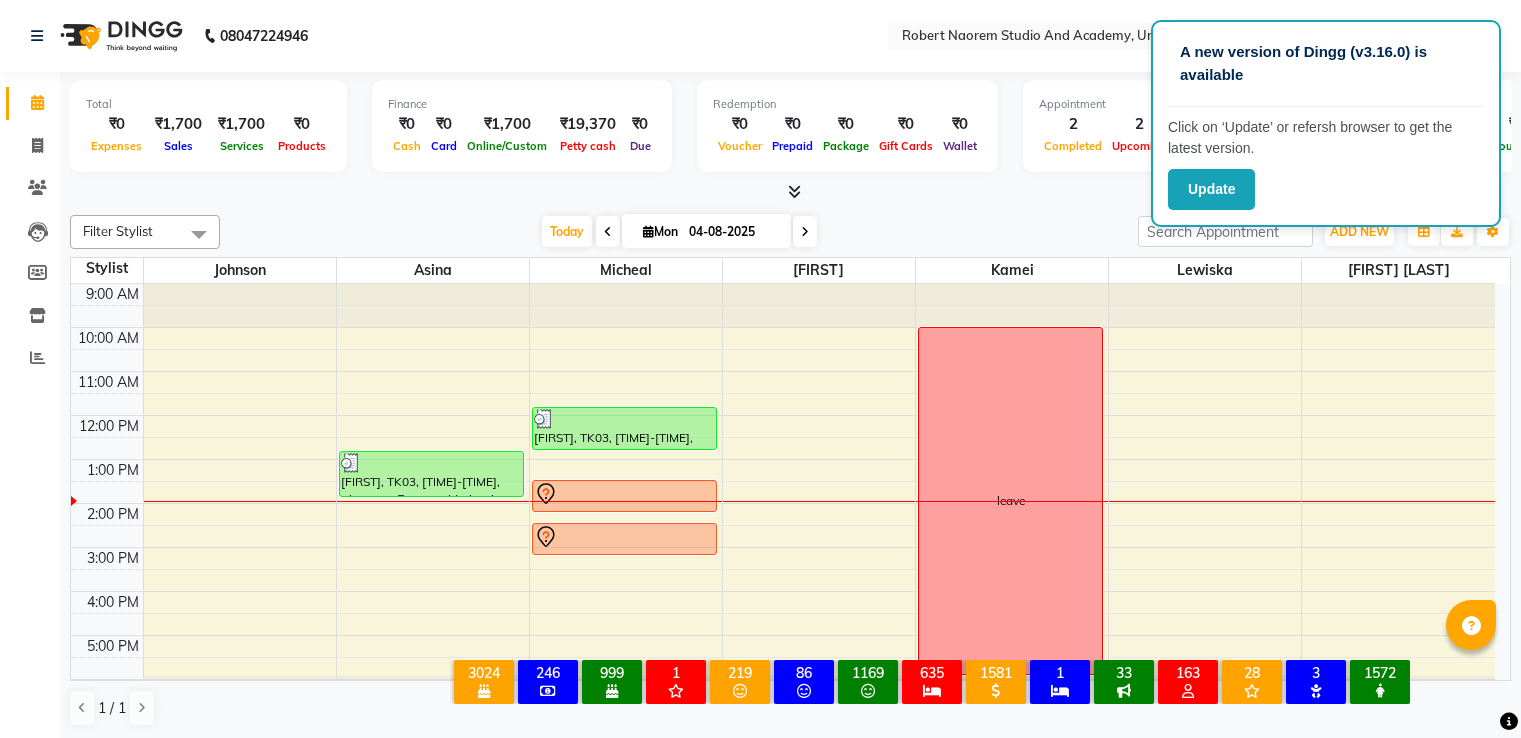 scroll, scrollTop: 0, scrollLeft: 0, axis: both 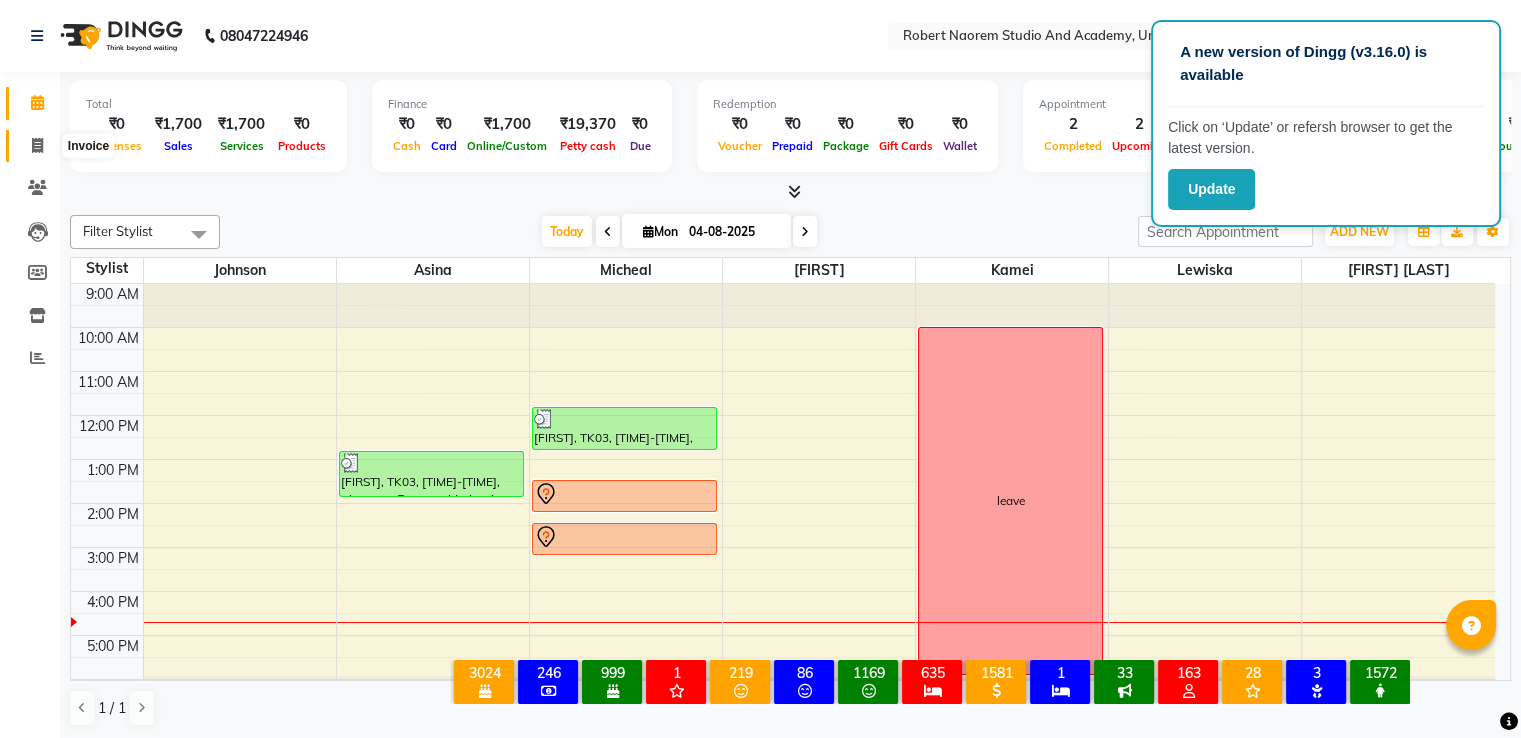 drag, startPoint x: 33, startPoint y: 136, endPoint x: 110, endPoint y: 141, distance: 77.16217 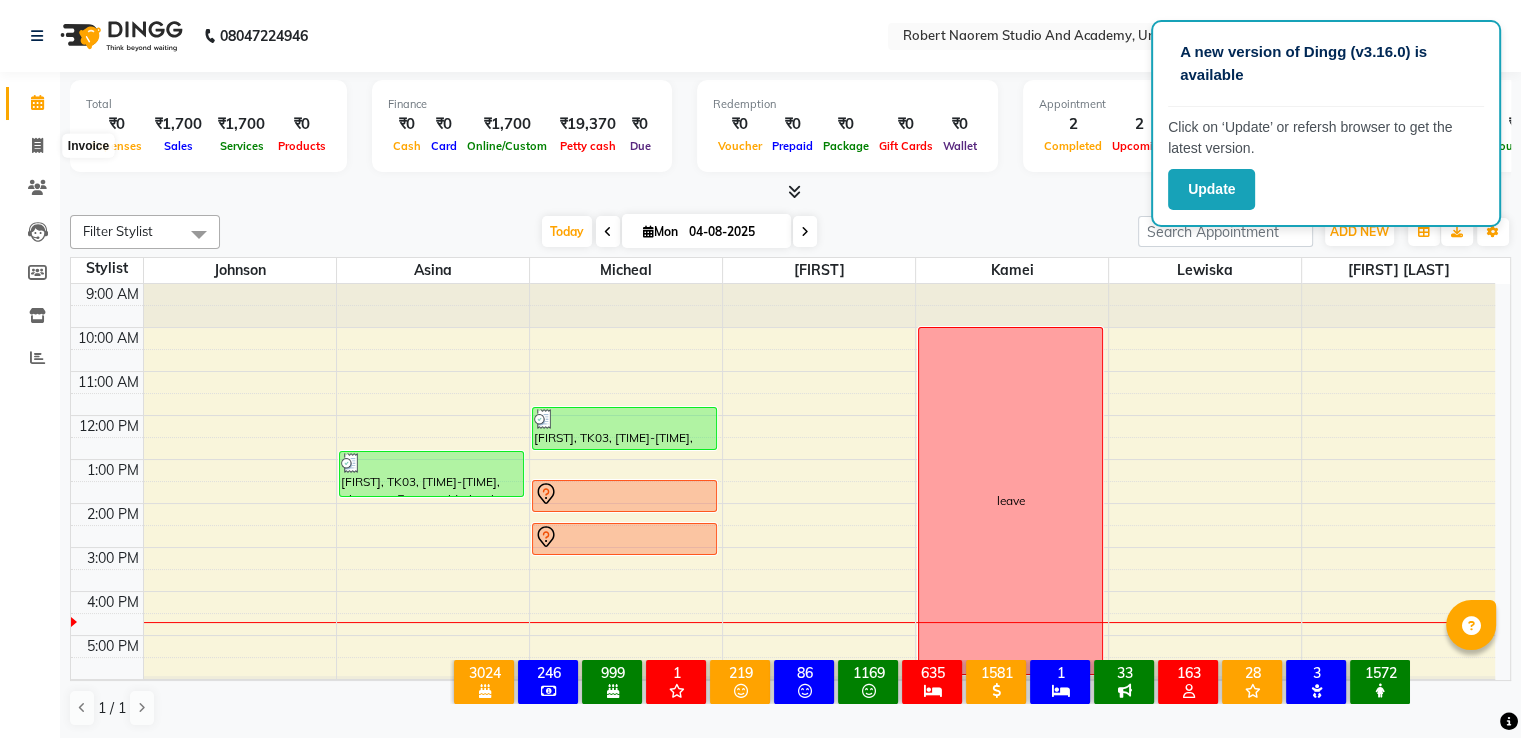select on "service" 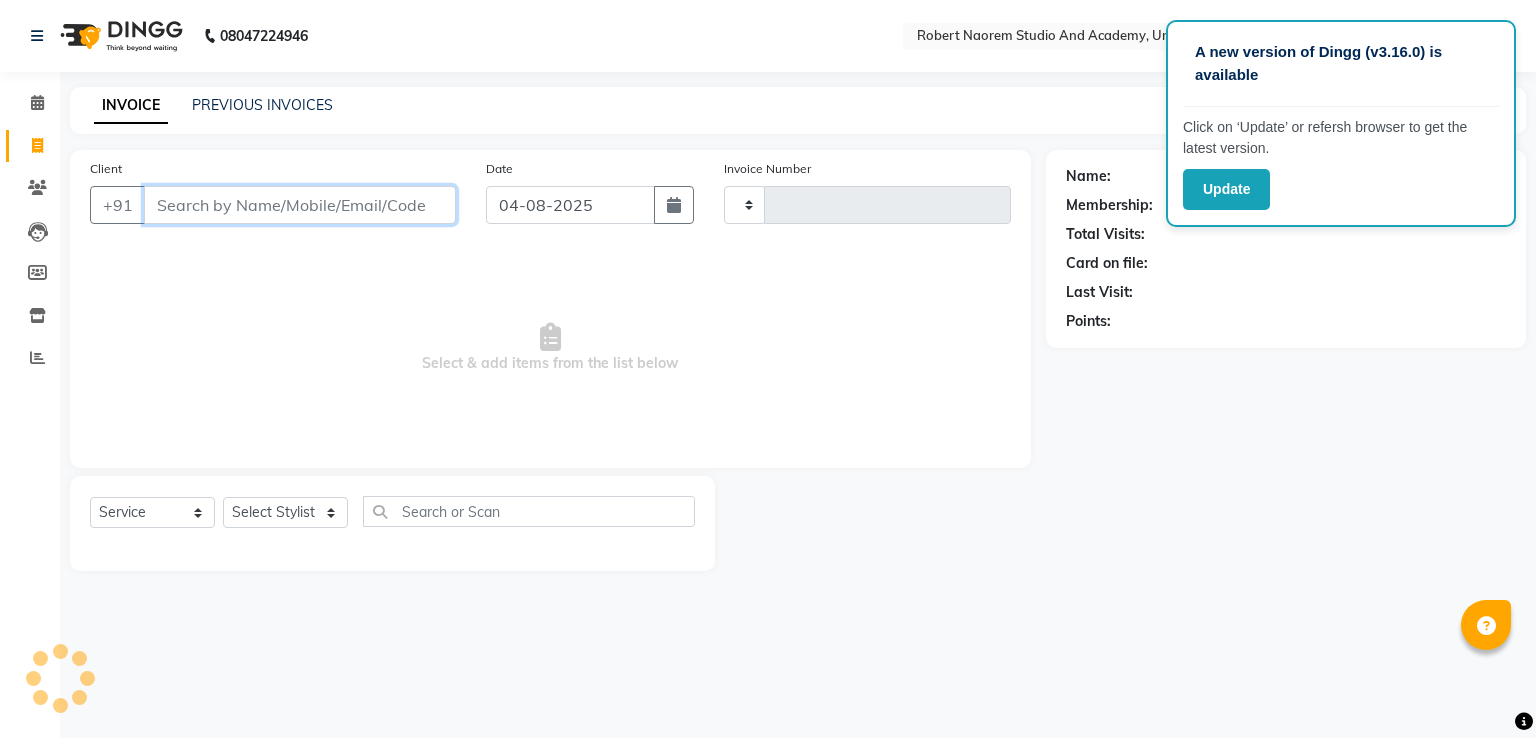 click on "Client" at bounding box center [300, 205] 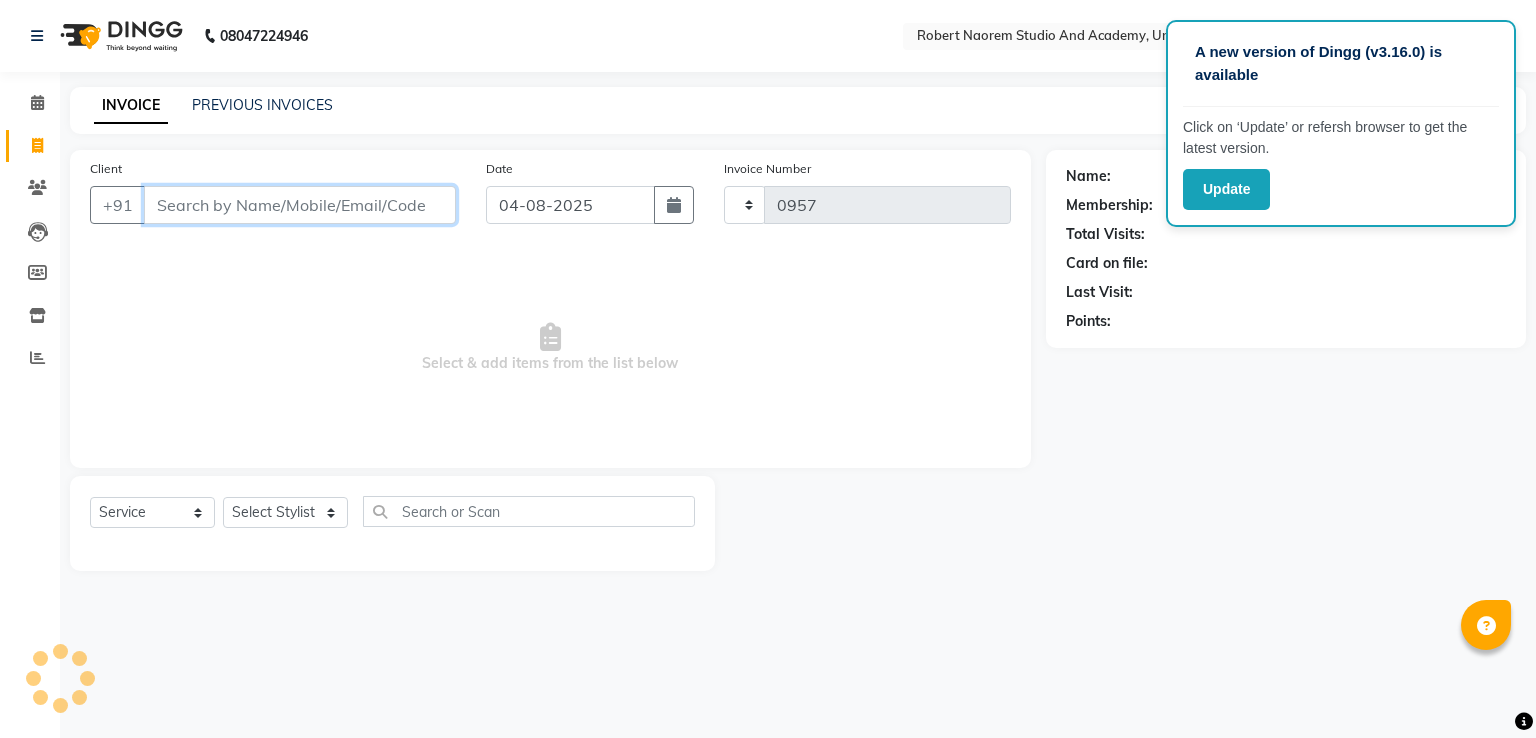 select on "4880" 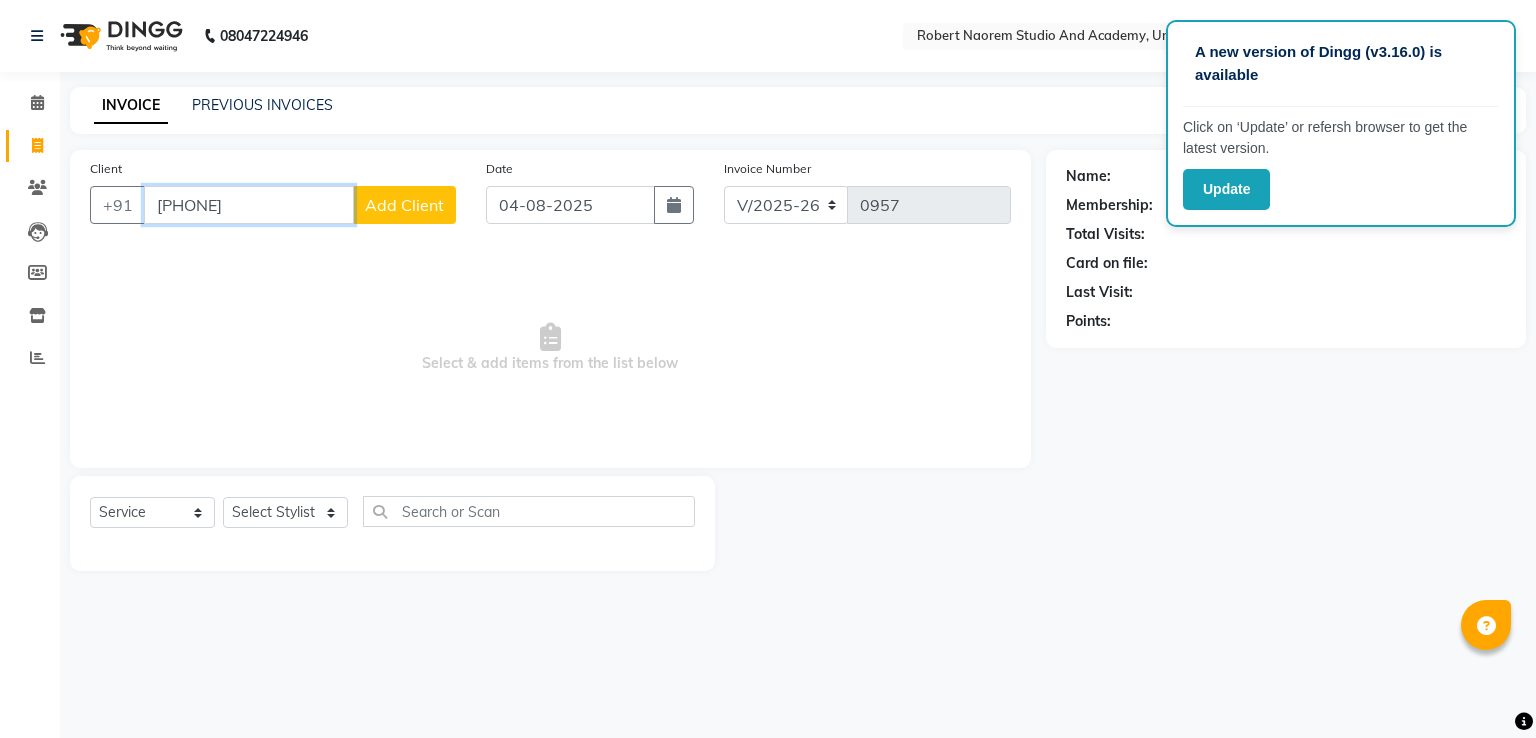 type on "[PHONE]" 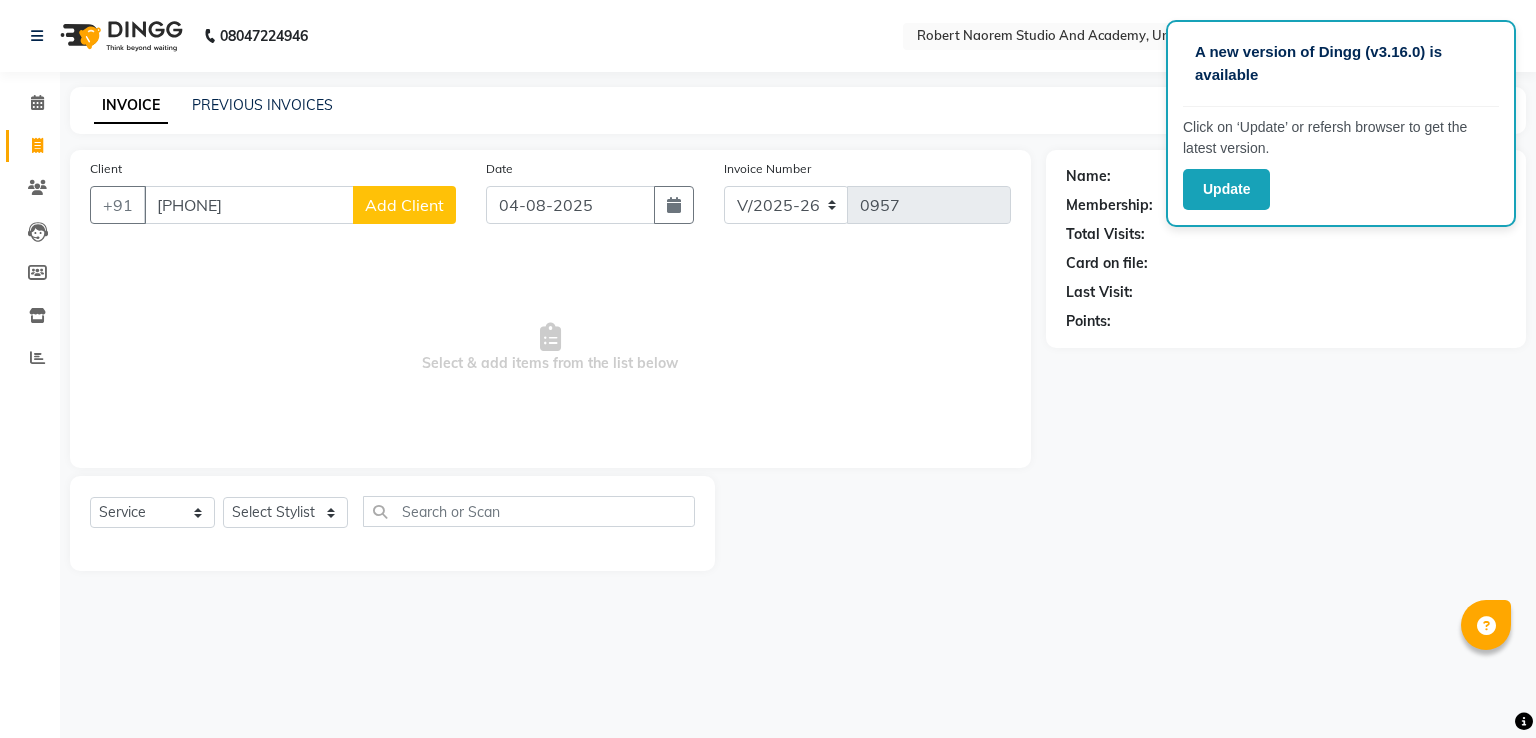 click on "Add Client" 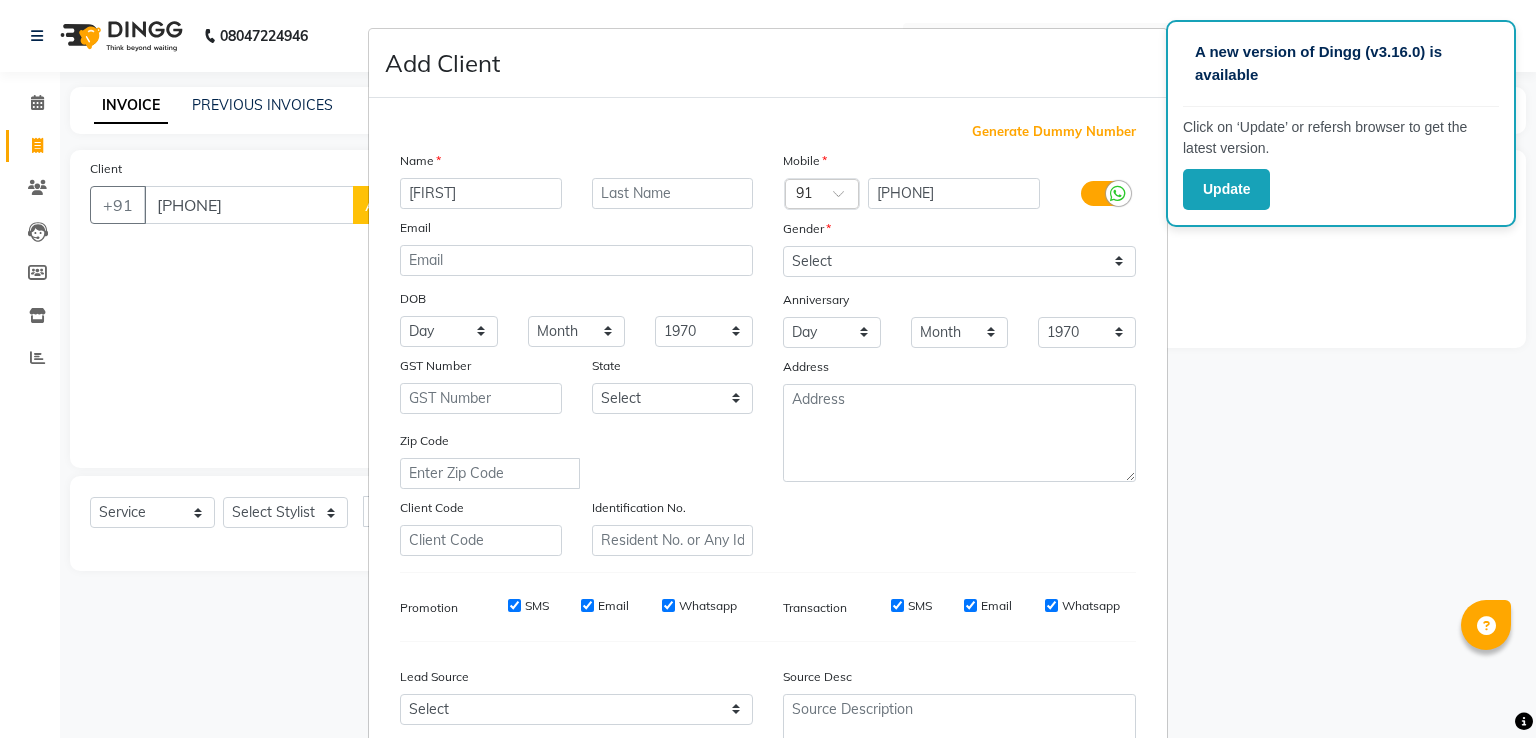 type on "[FIRST]" 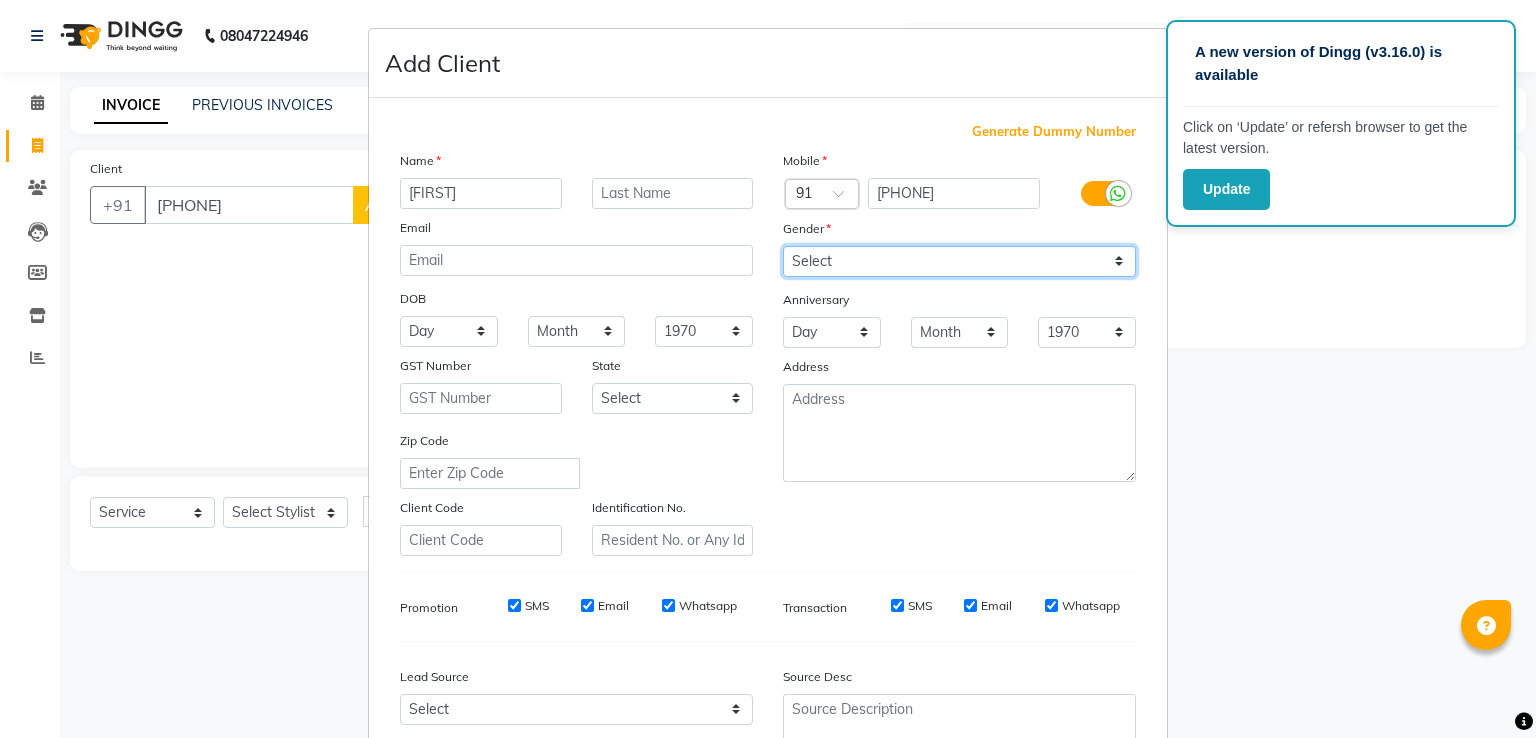 click on "Select Male Female Other Prefer Not To Say" at bounding box center [959, 261] 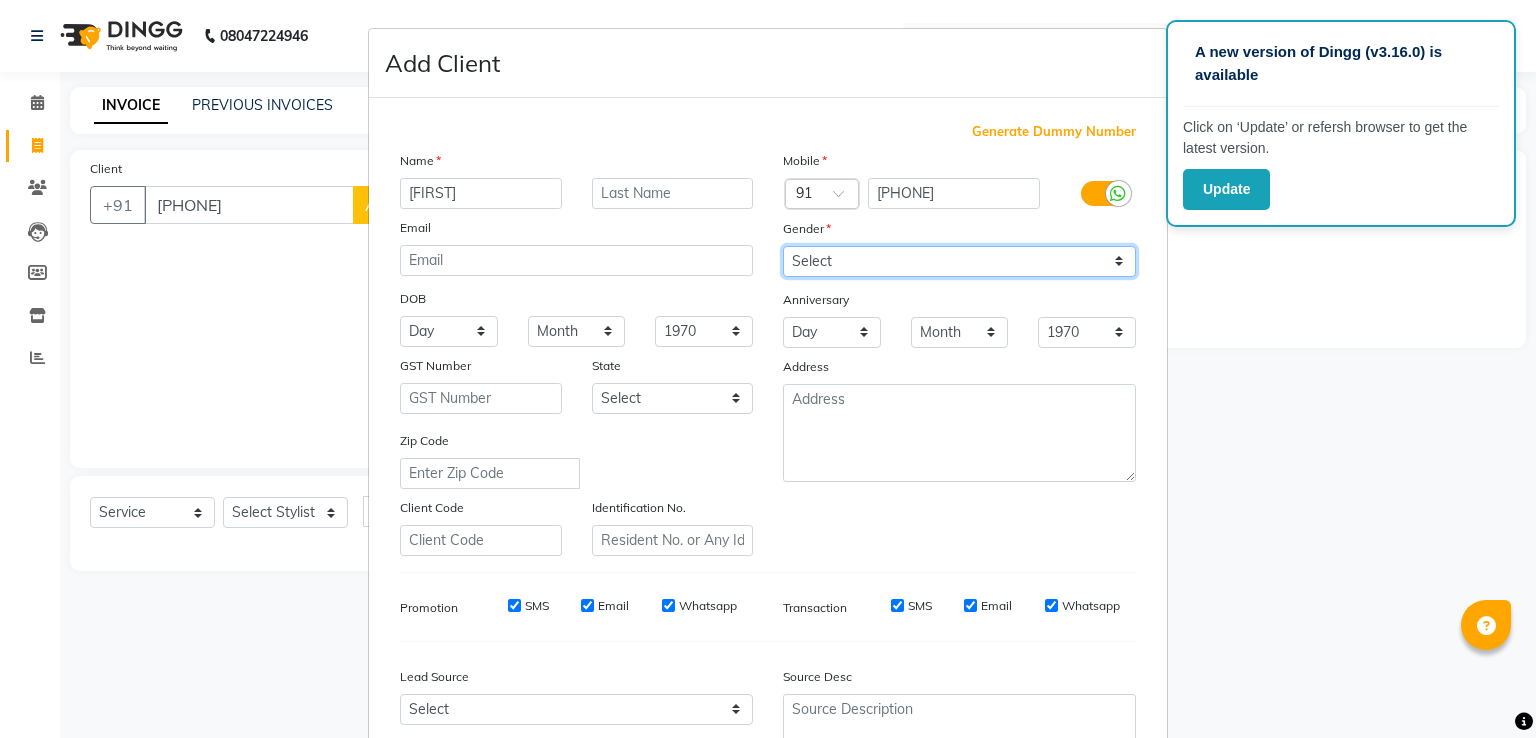 select on "female" 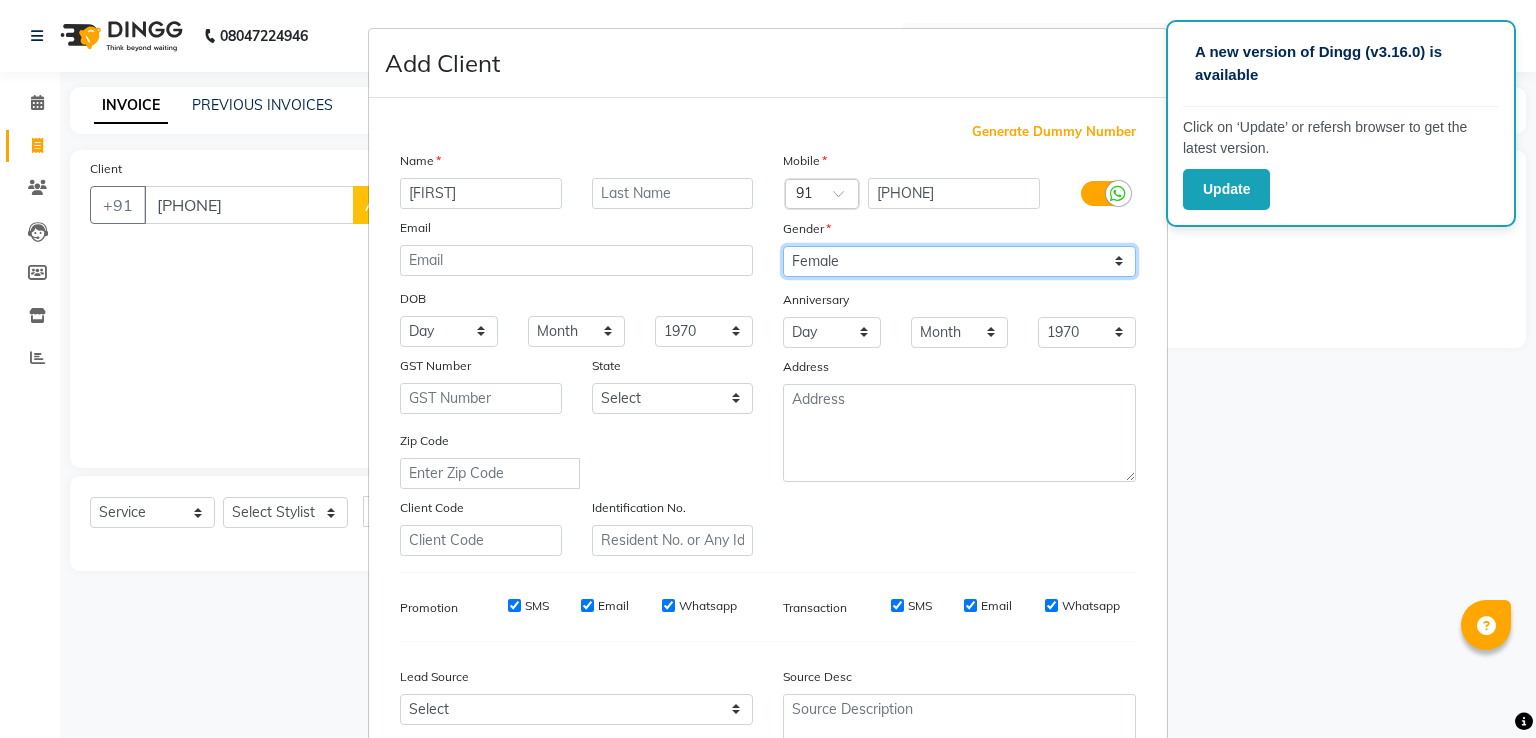 click on "Select Male Female Other Prefer Not To Say" at bounding box center [959, 261] 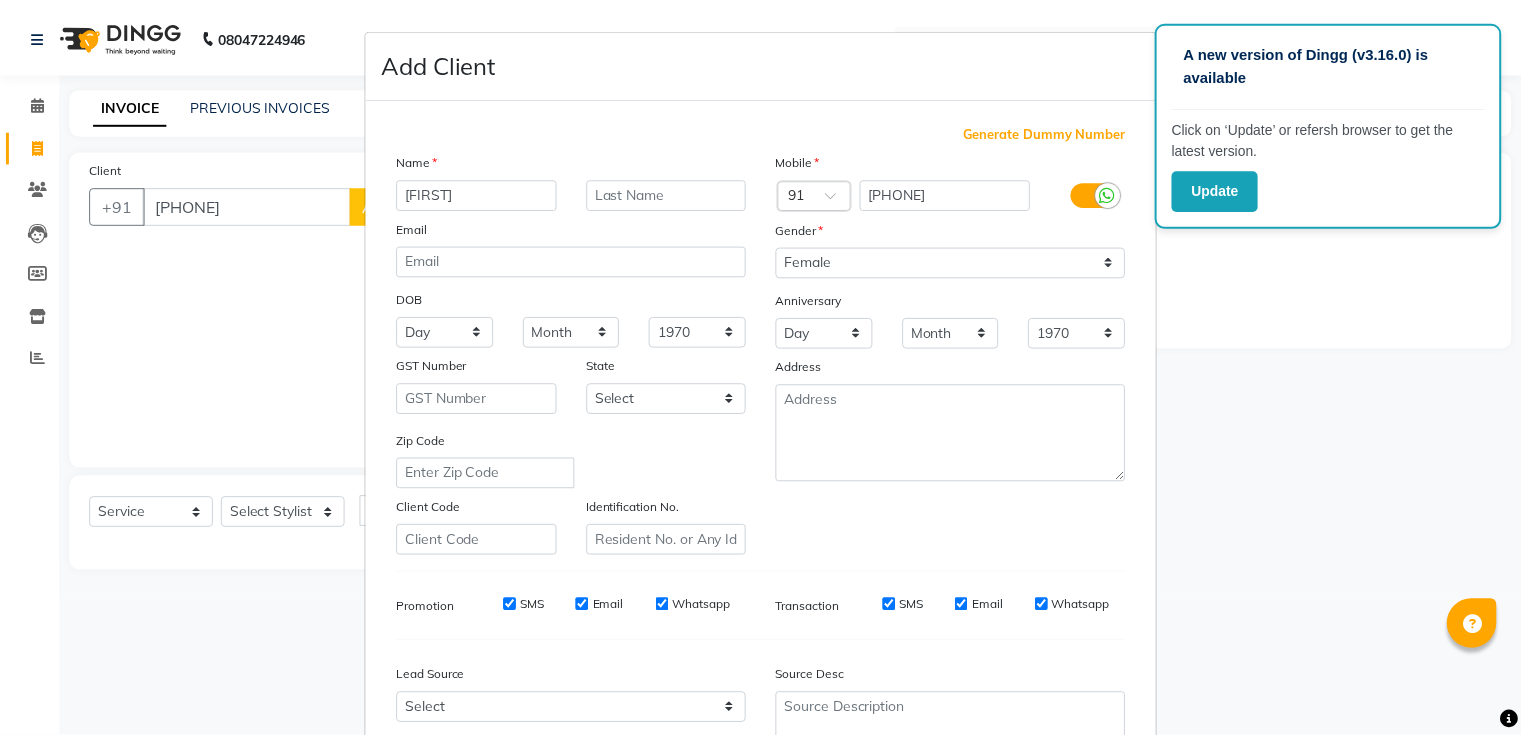 scroll, scrollTop: 195, scrollLeft: 0, axis: vertical 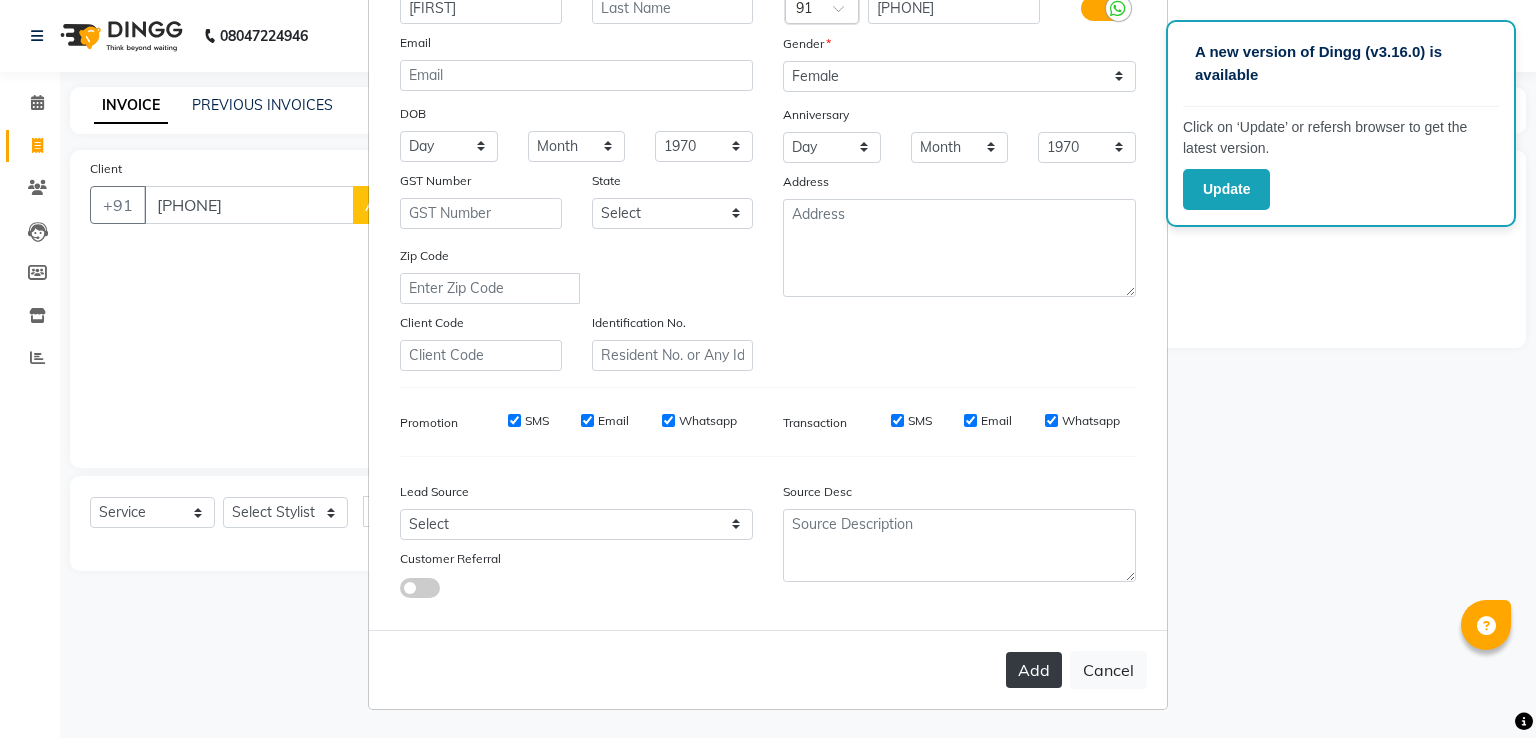 click on "Add" at bounding box center (1034, 670) 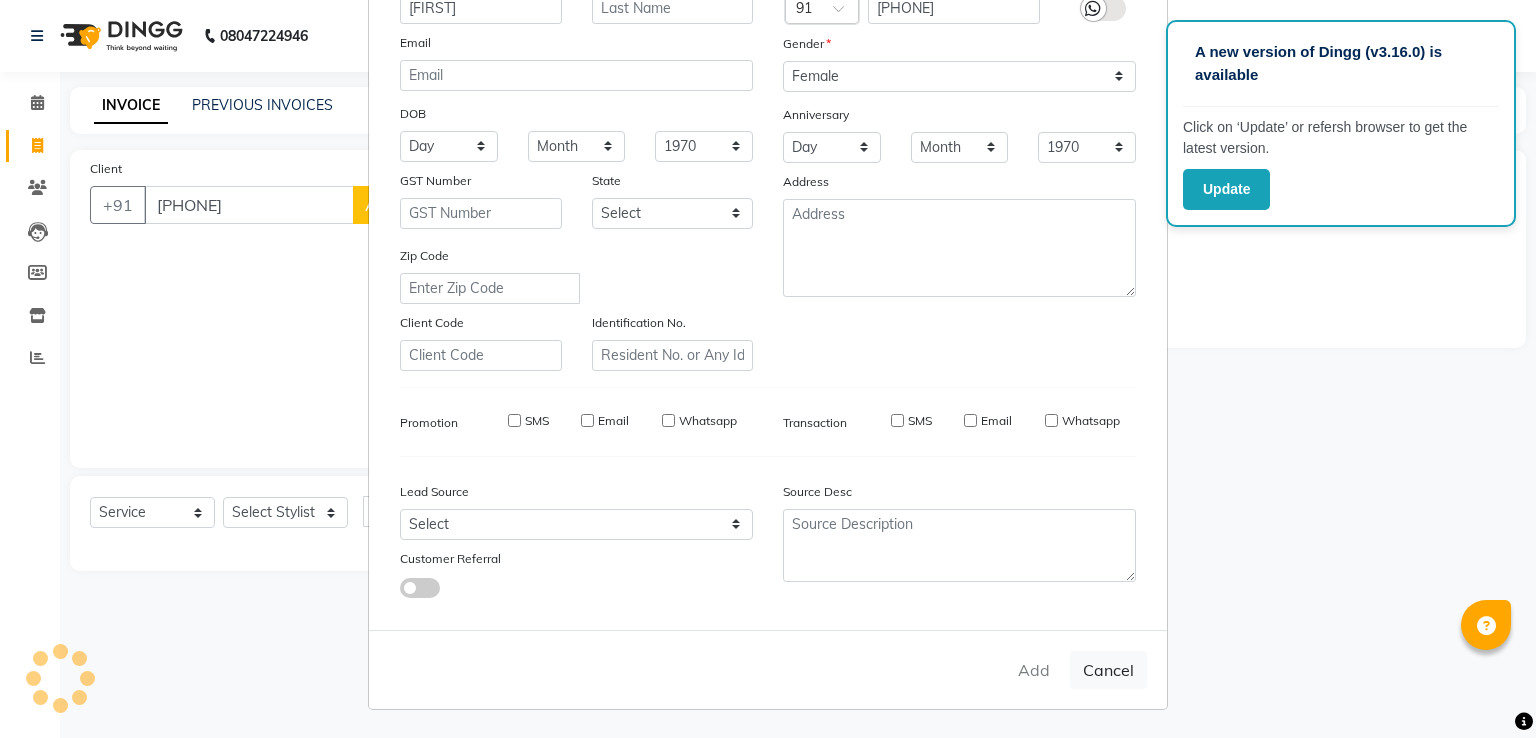 type on "98******18" 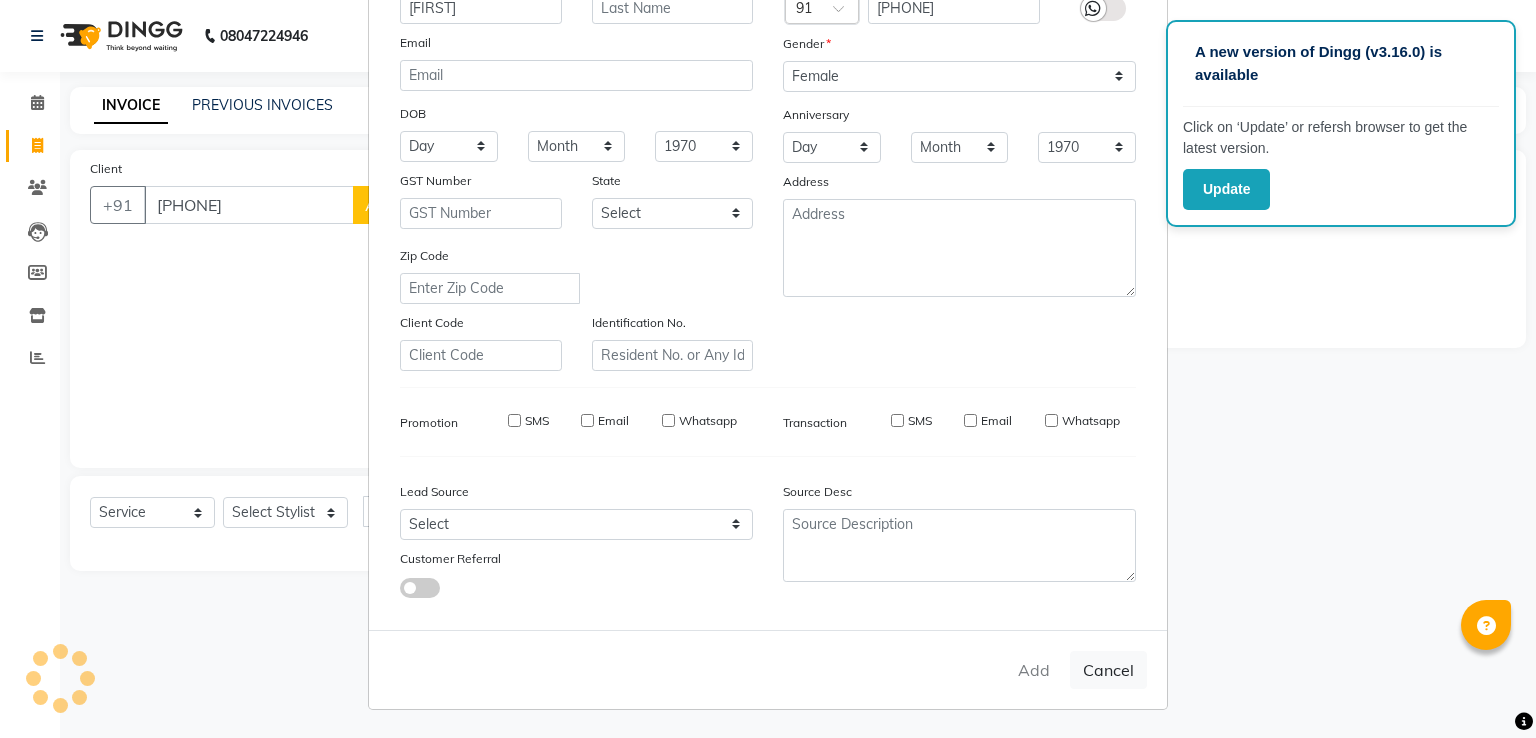 type 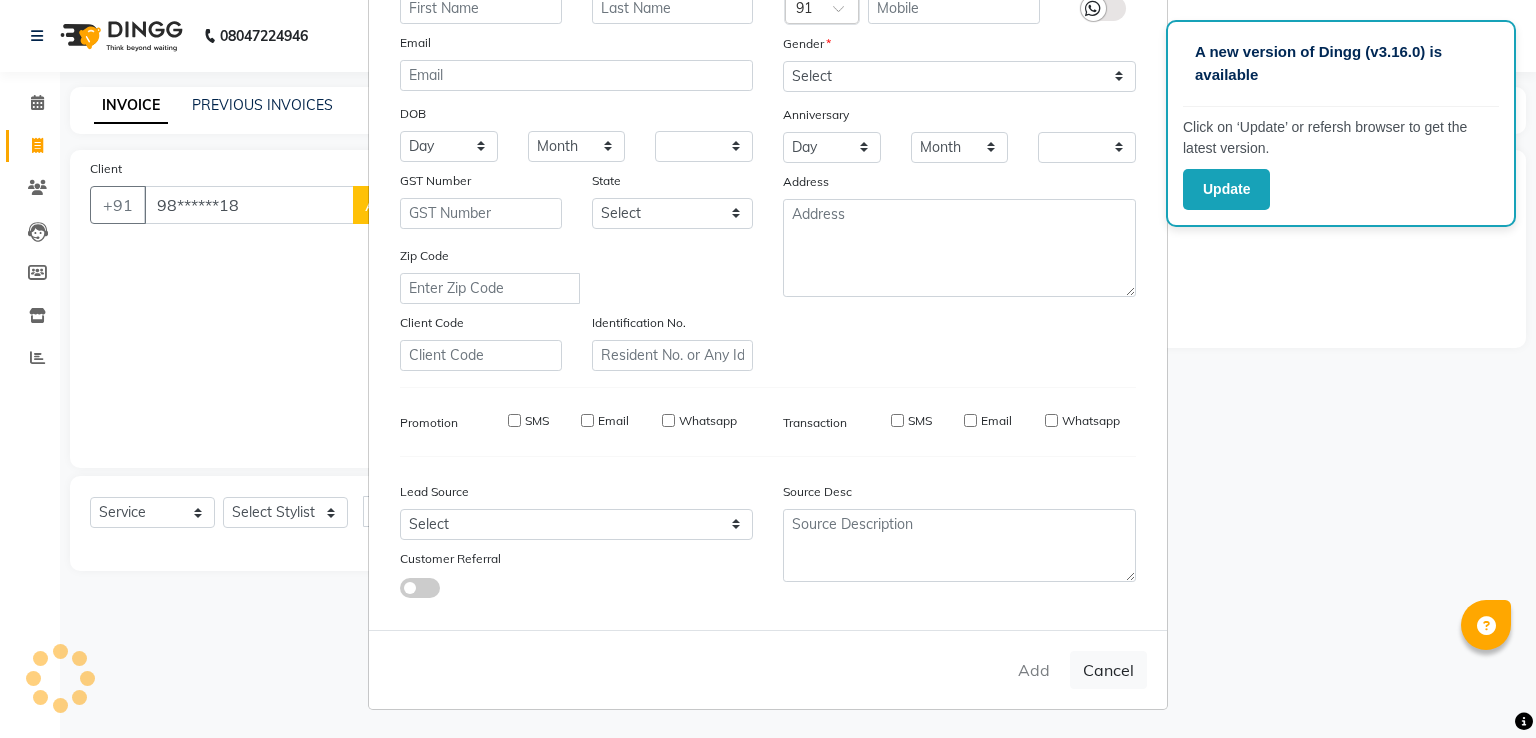 checkbox on "false" 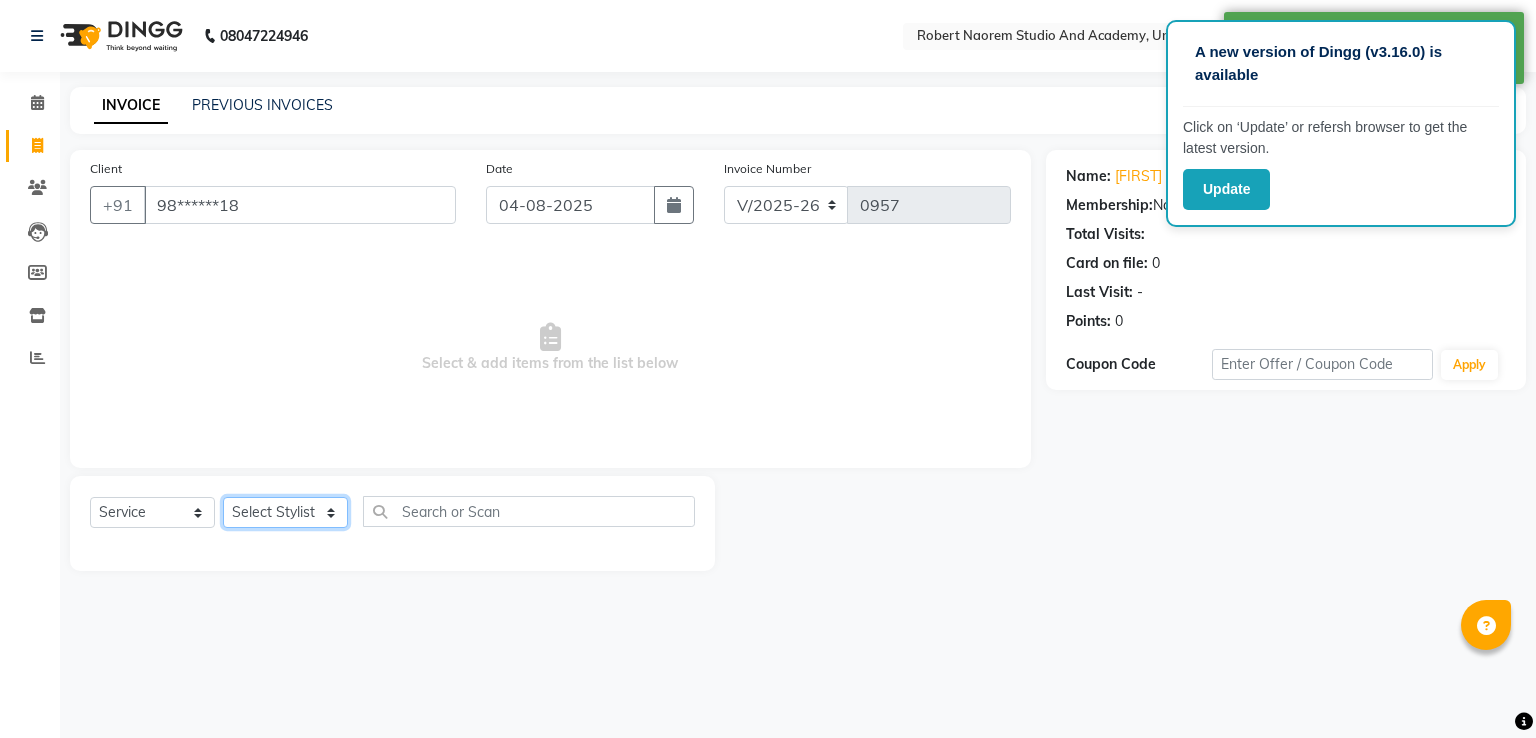 click on "Select Stylist Asina johnson Kamei Lewiska Micheal Rex Rosita Sonka Suniti Wangkhem" 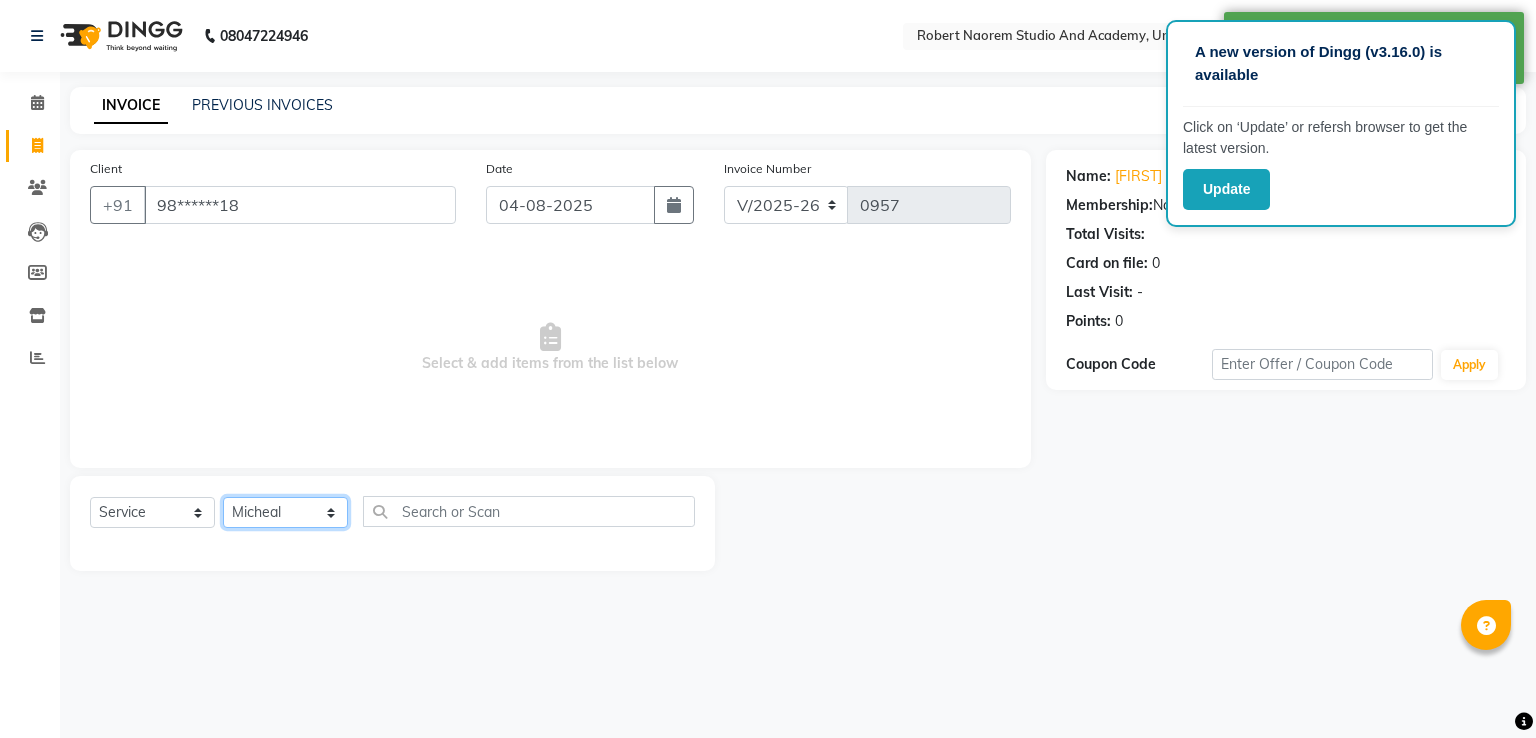 click on "Select Stylist Asina johnson Kamei Lewiska Micheal Rex Rosita Sonka Suniti Wangkhem" 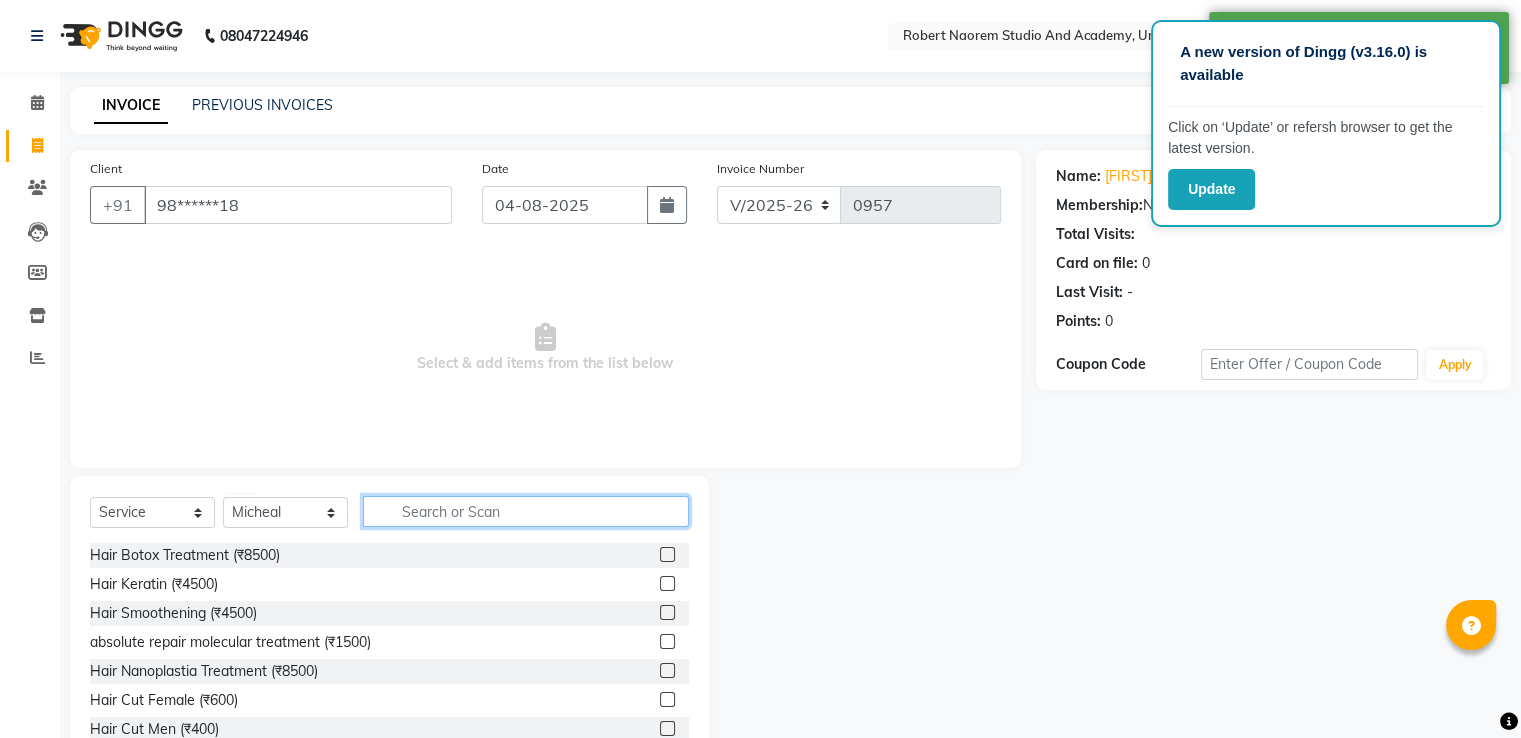 click 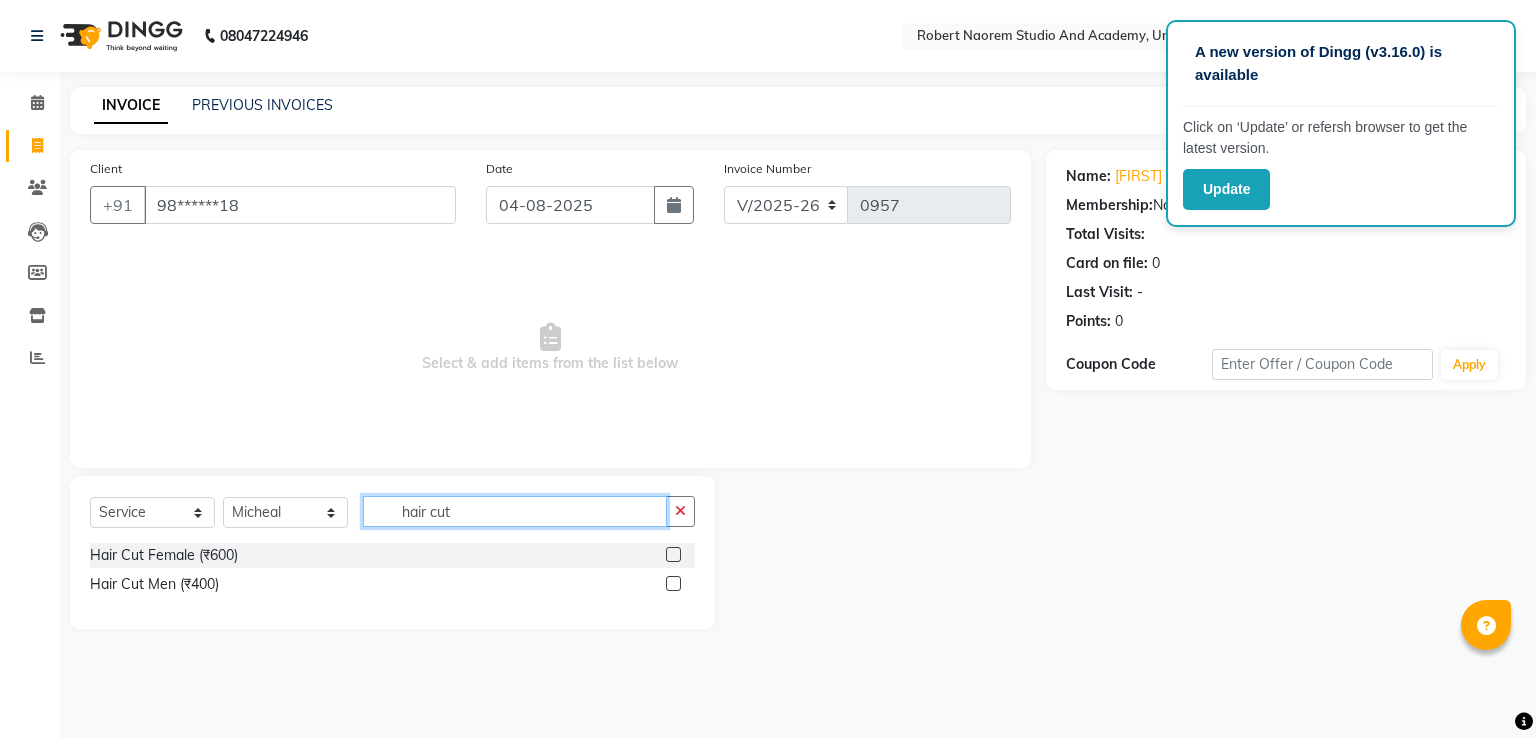 type on "hair cut" 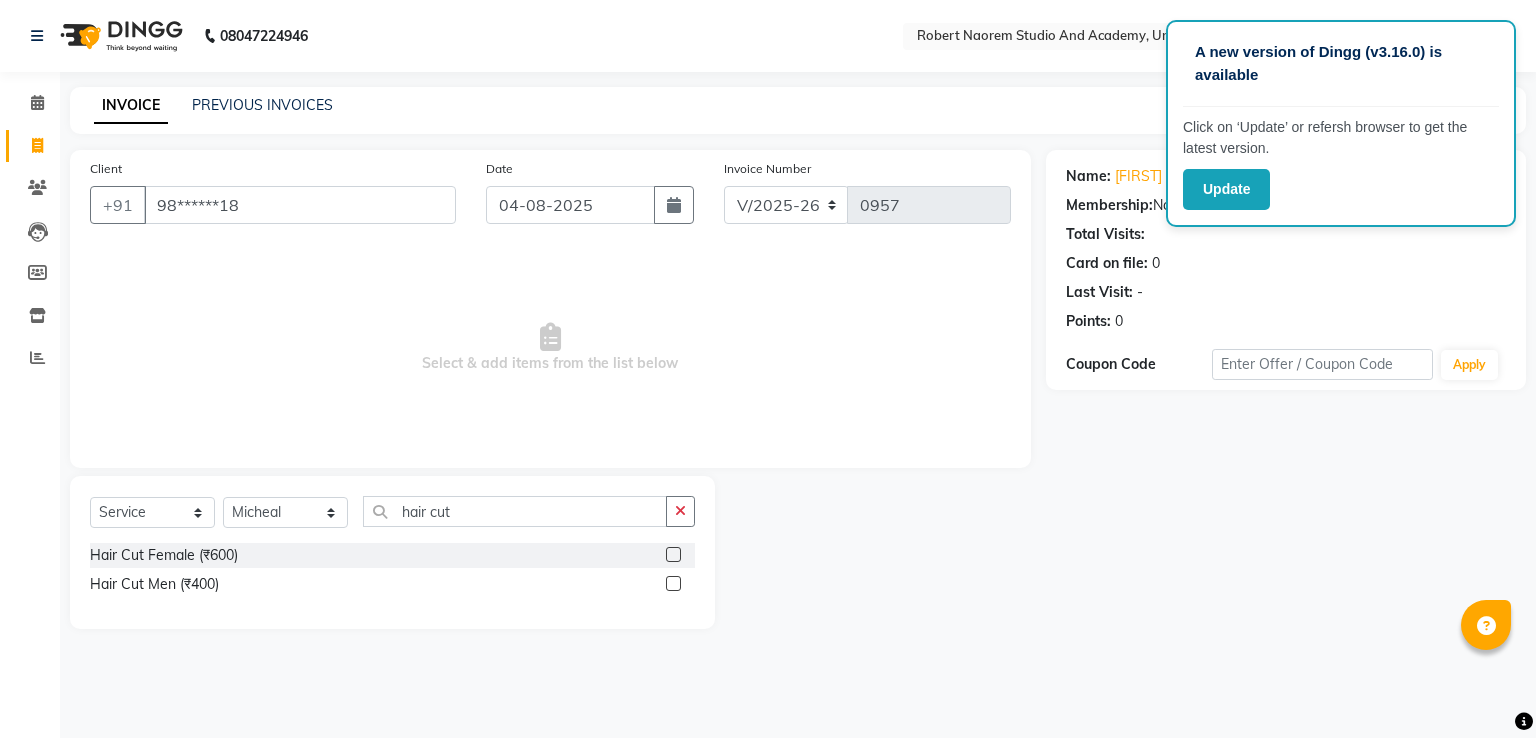 click 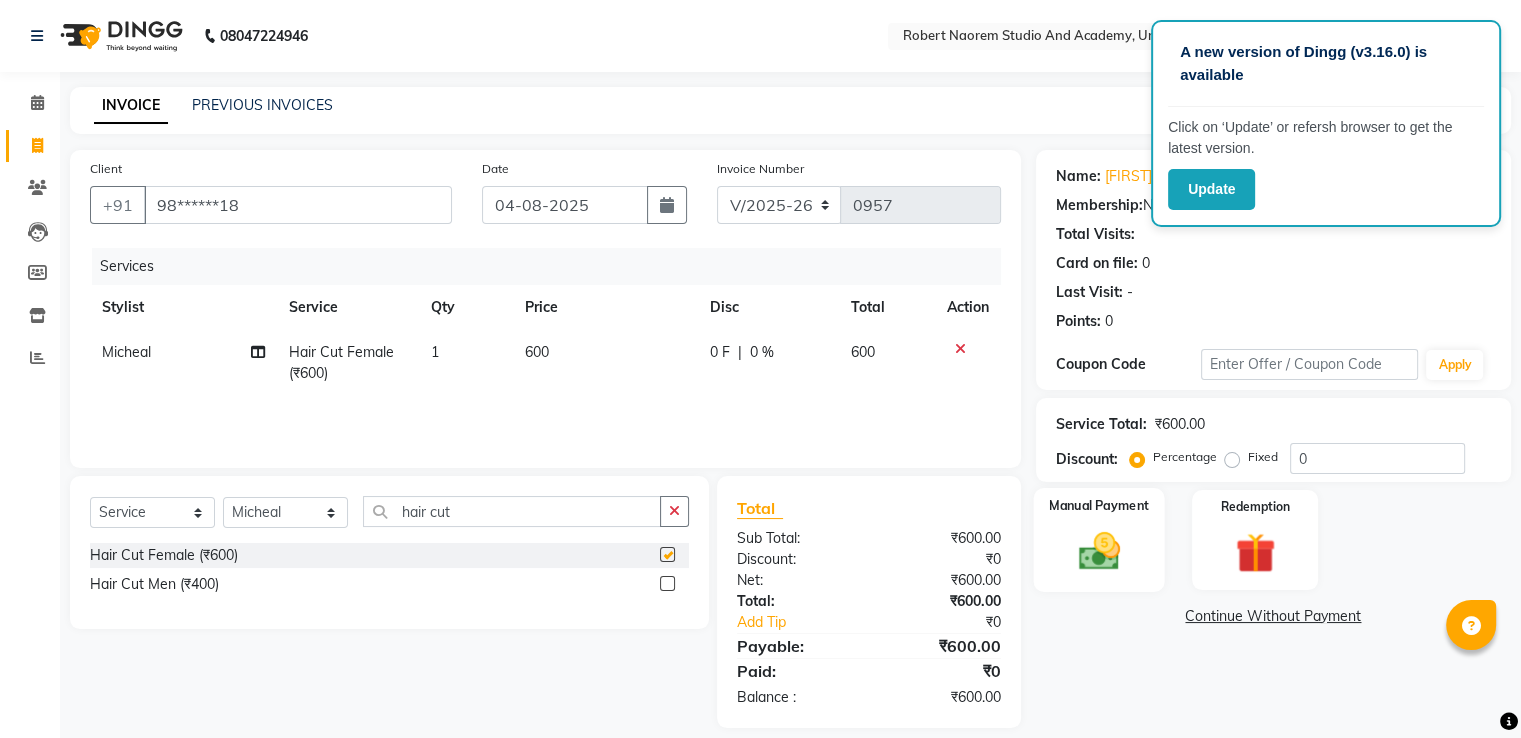 checkbox on "false" 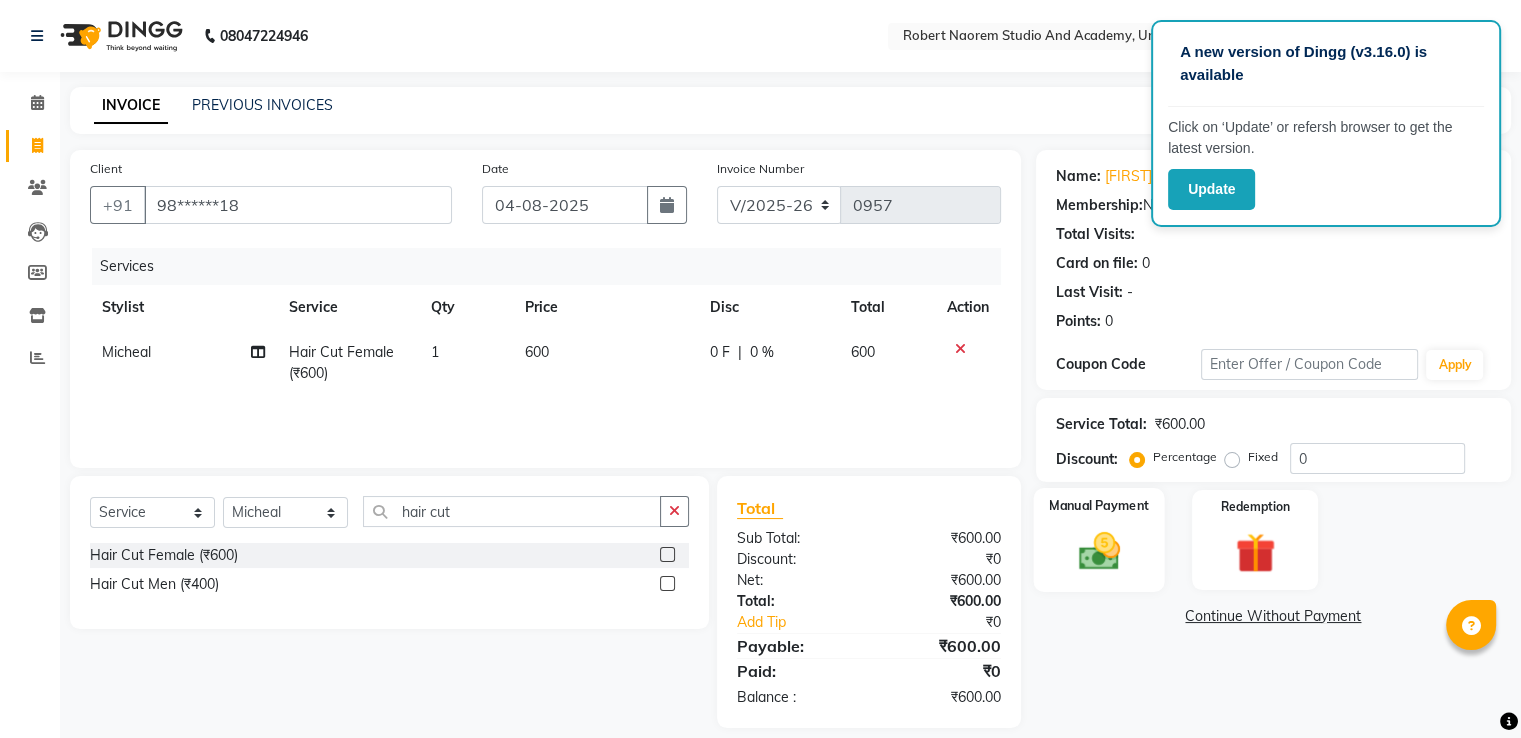 click 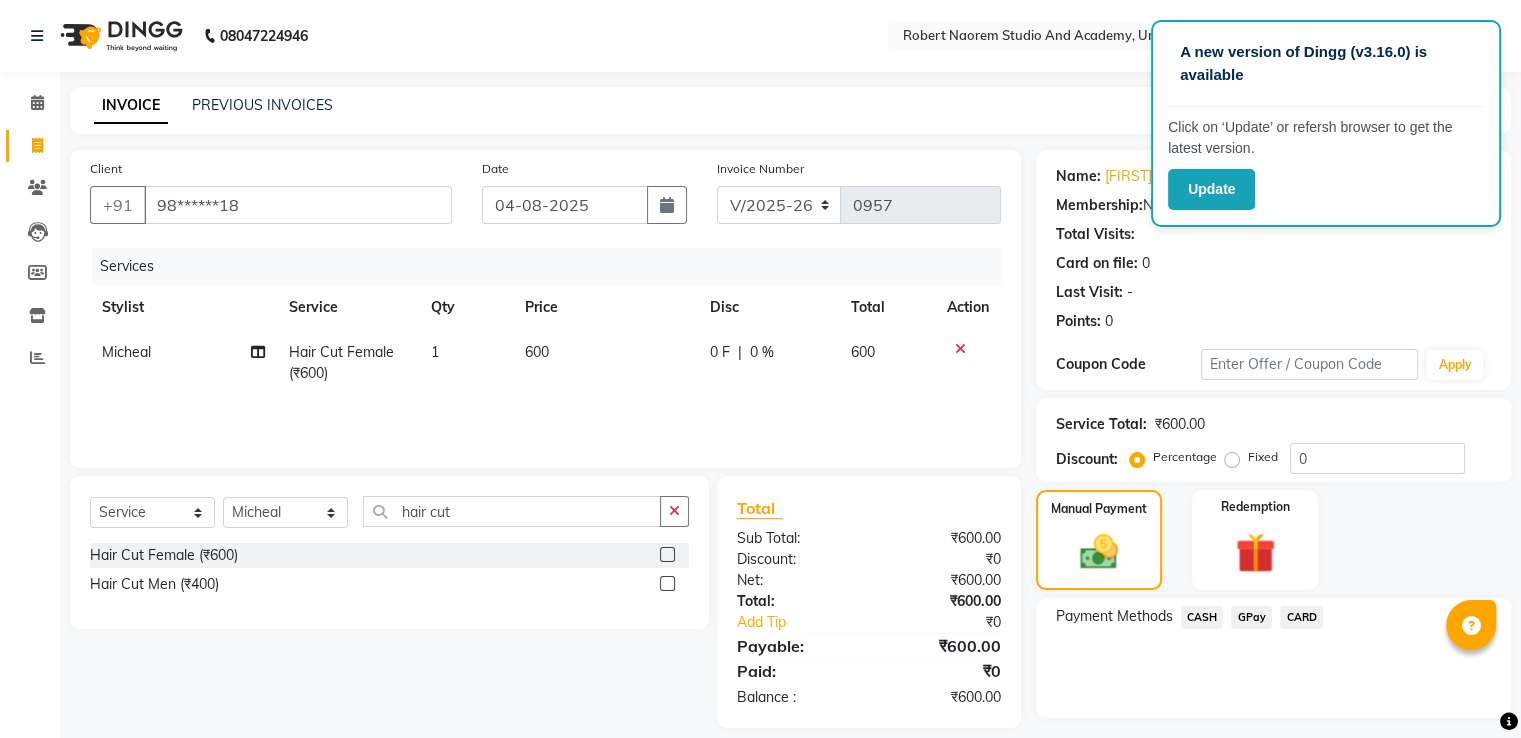 click on "GPay" 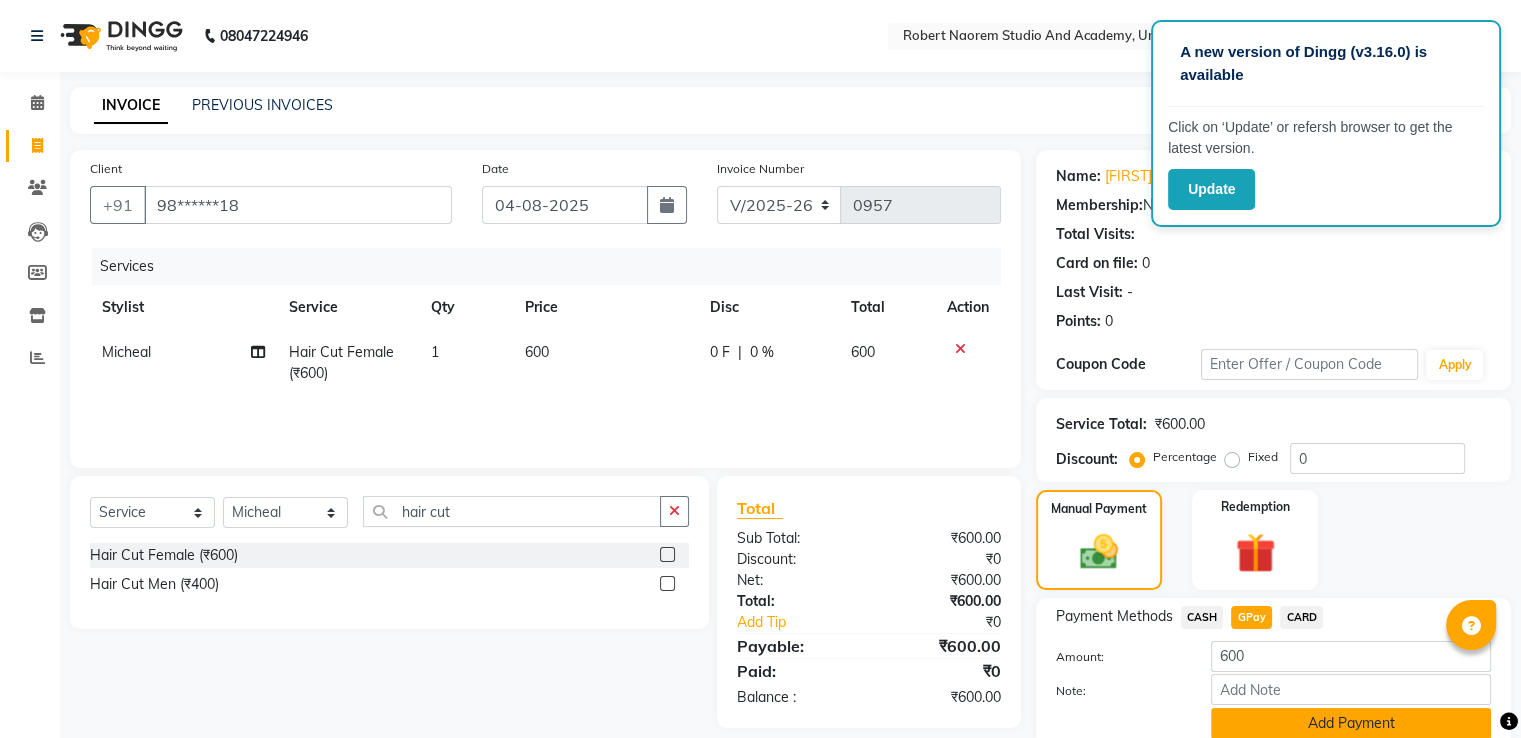 click on "Add Payment" 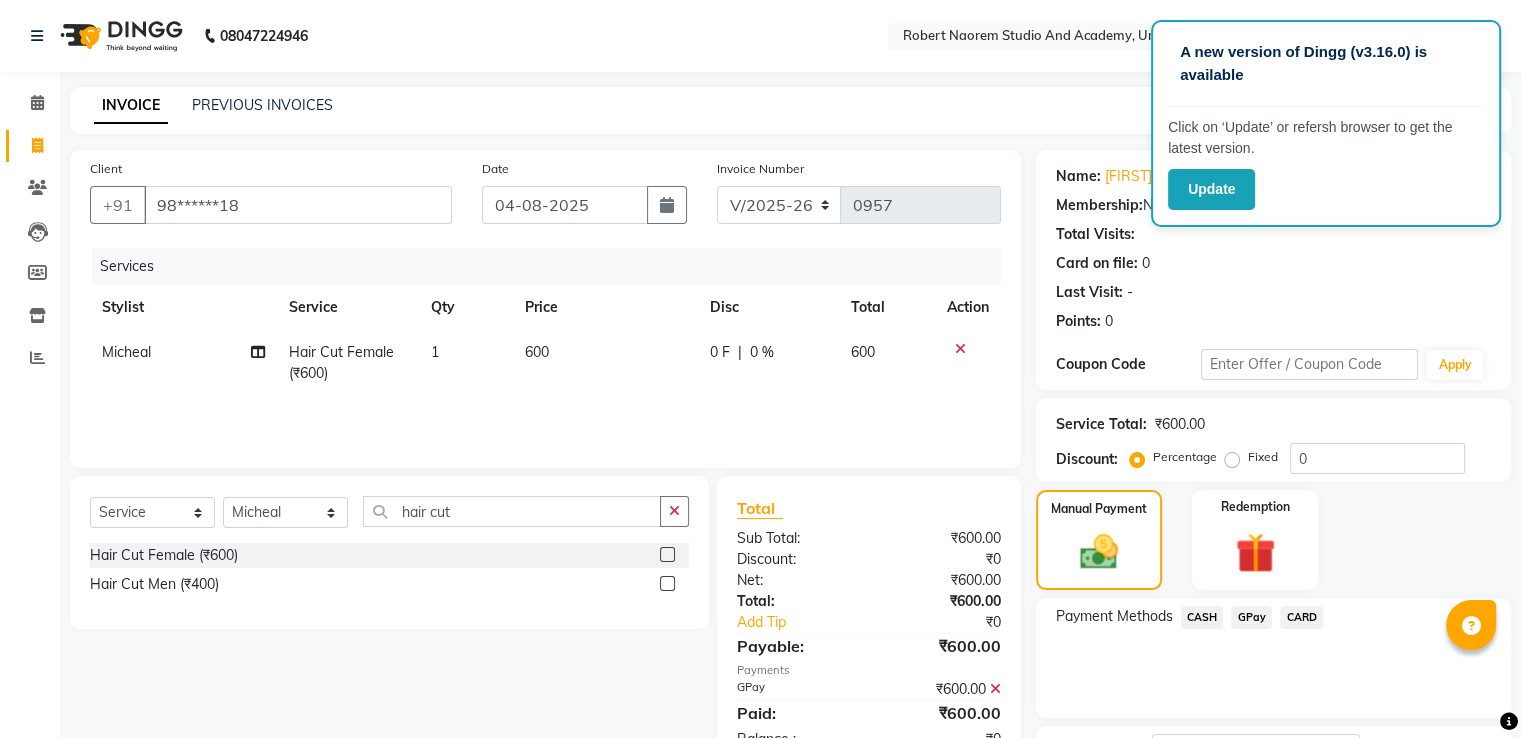 scroll, scrollTop: 163, scrollLeft: 0, axis: vertical 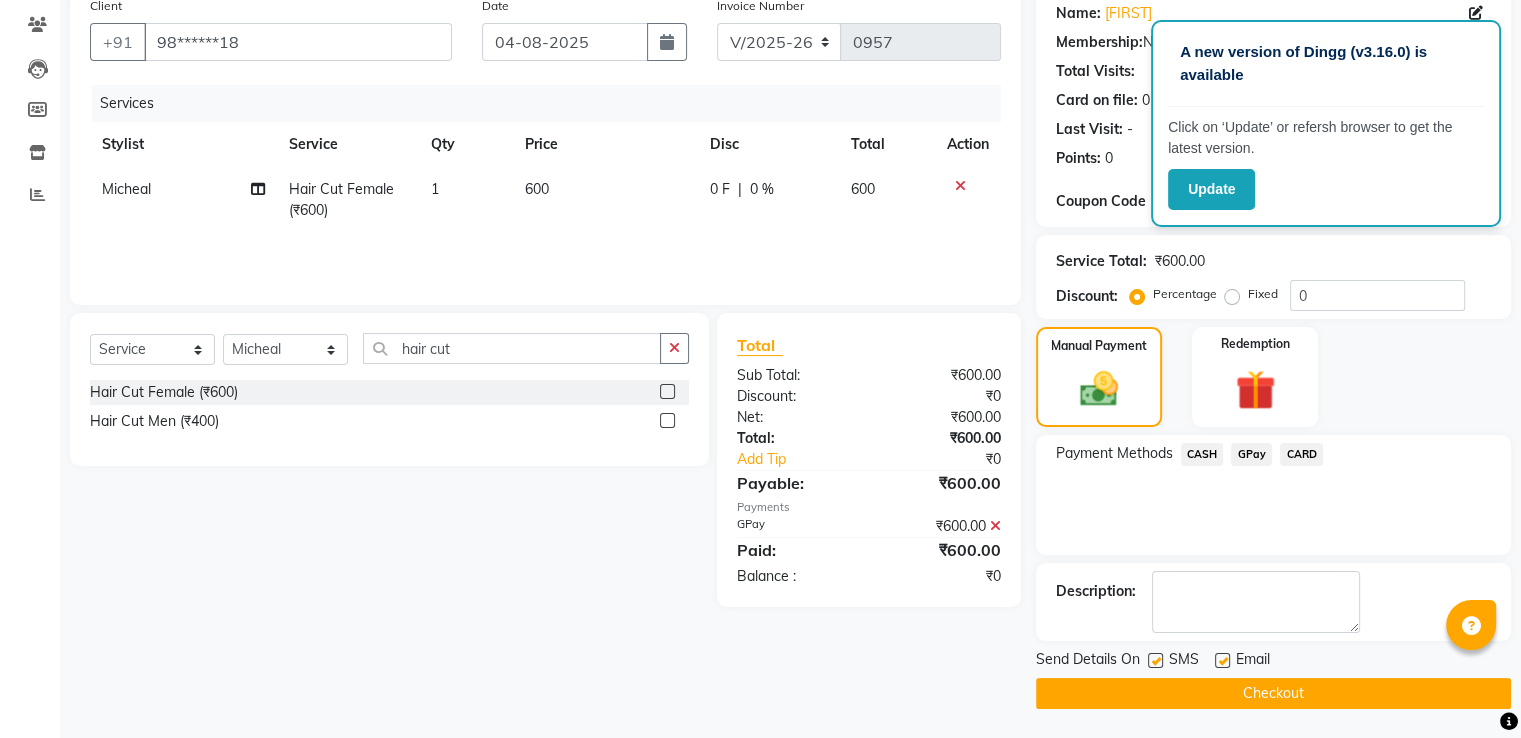 click on "Checkout" 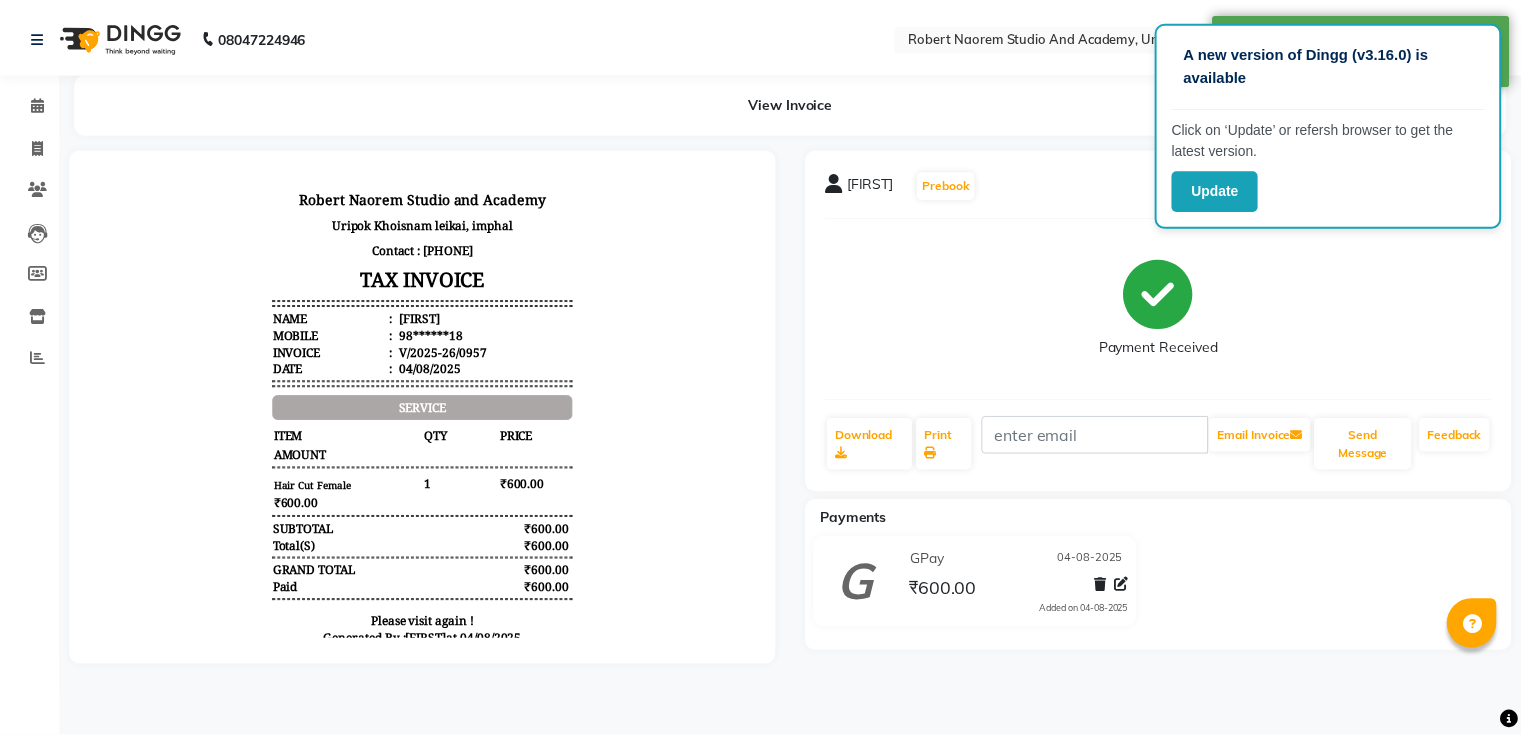 scroll, scrollTop: 0, scrollLeft: 0, axis: both 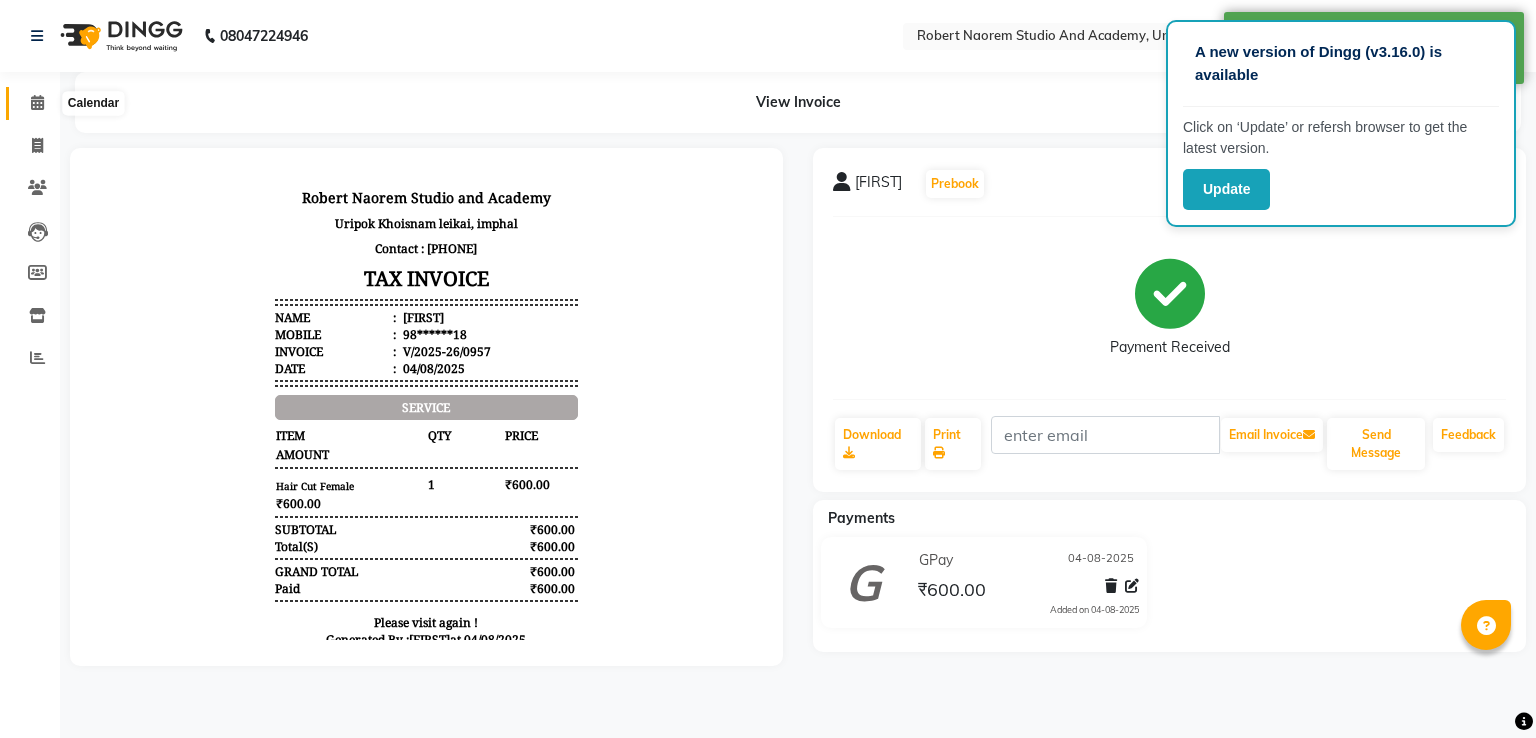 click 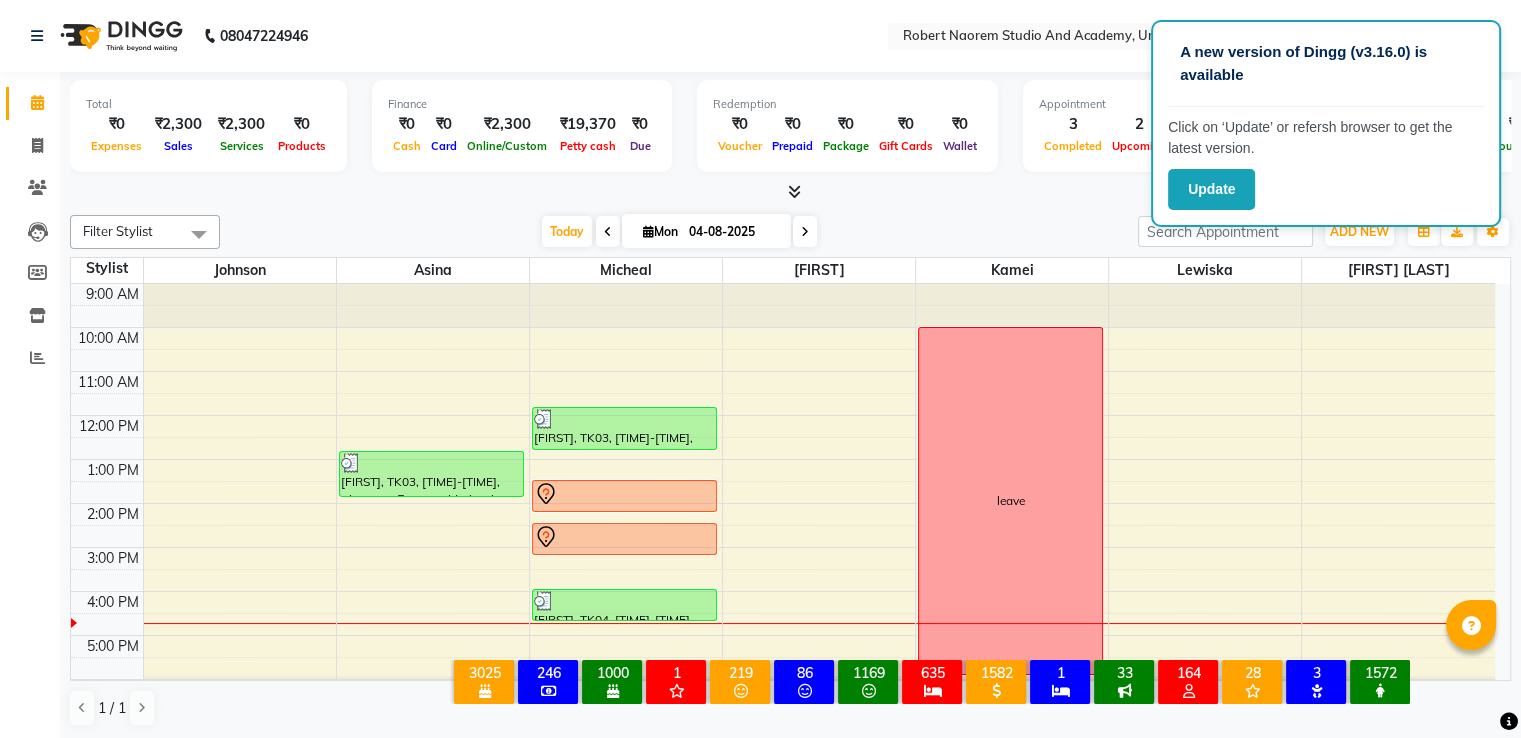 click at bounding box center (805, 232) 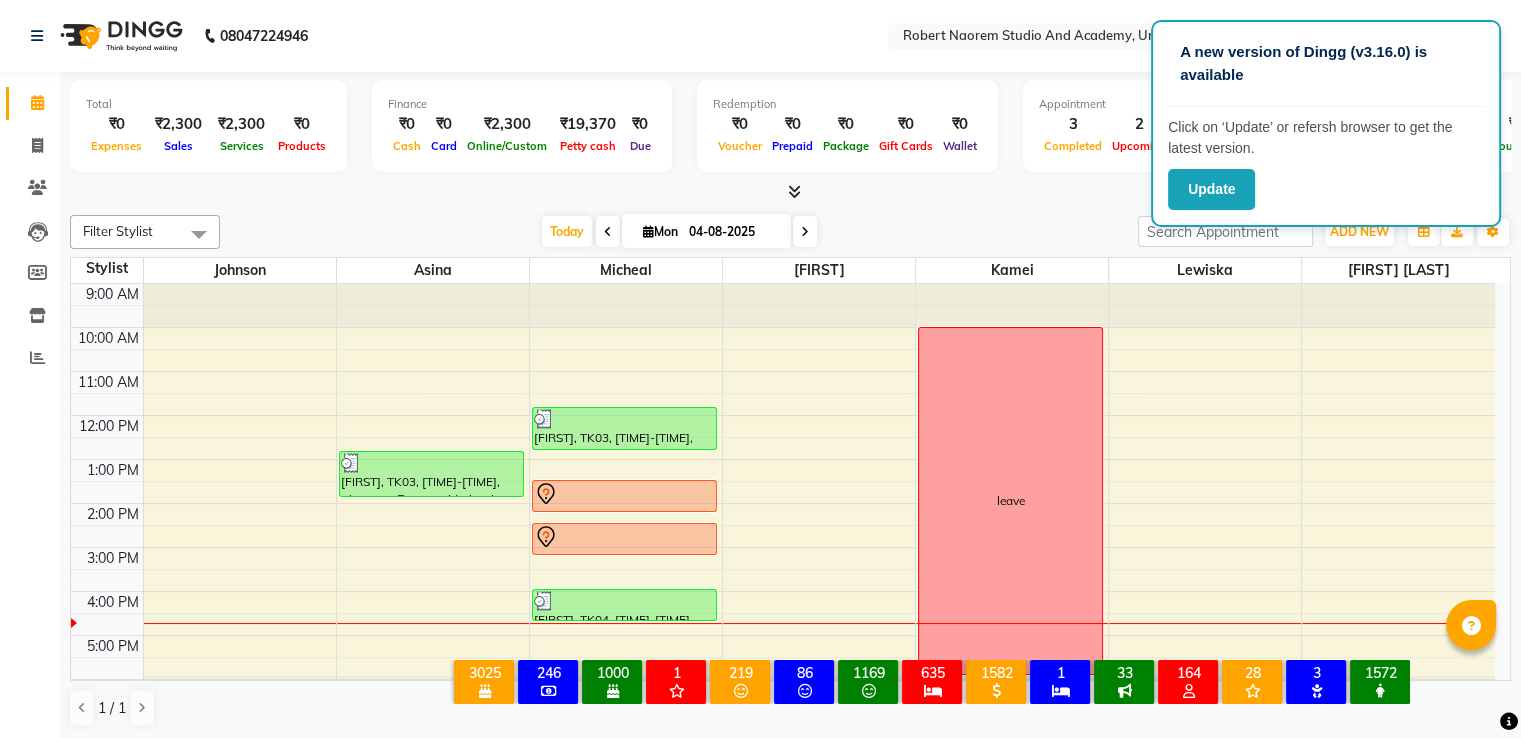 type on "05-08-2025" 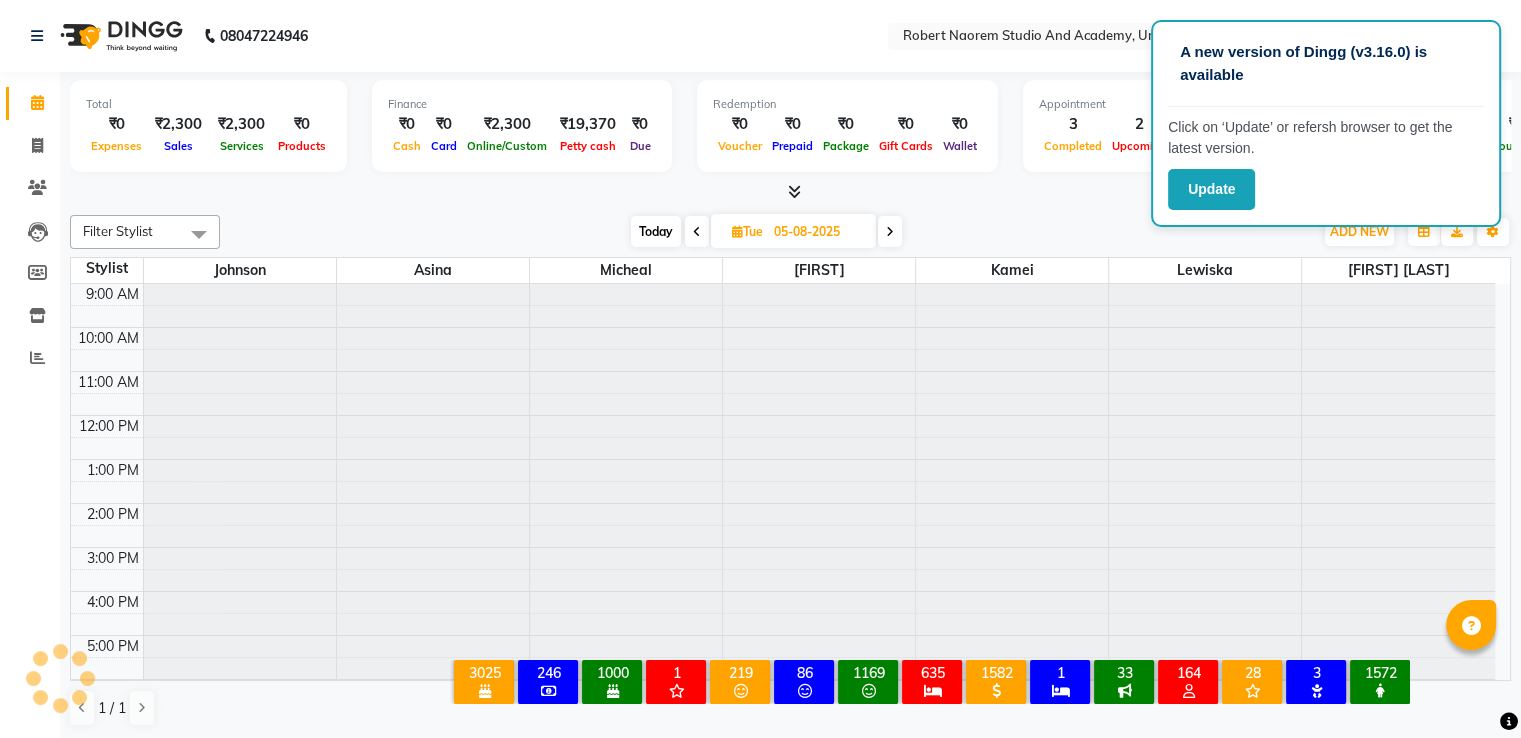 scroll, scrollTop: 38, scrollLeft: 0, axis: vertical 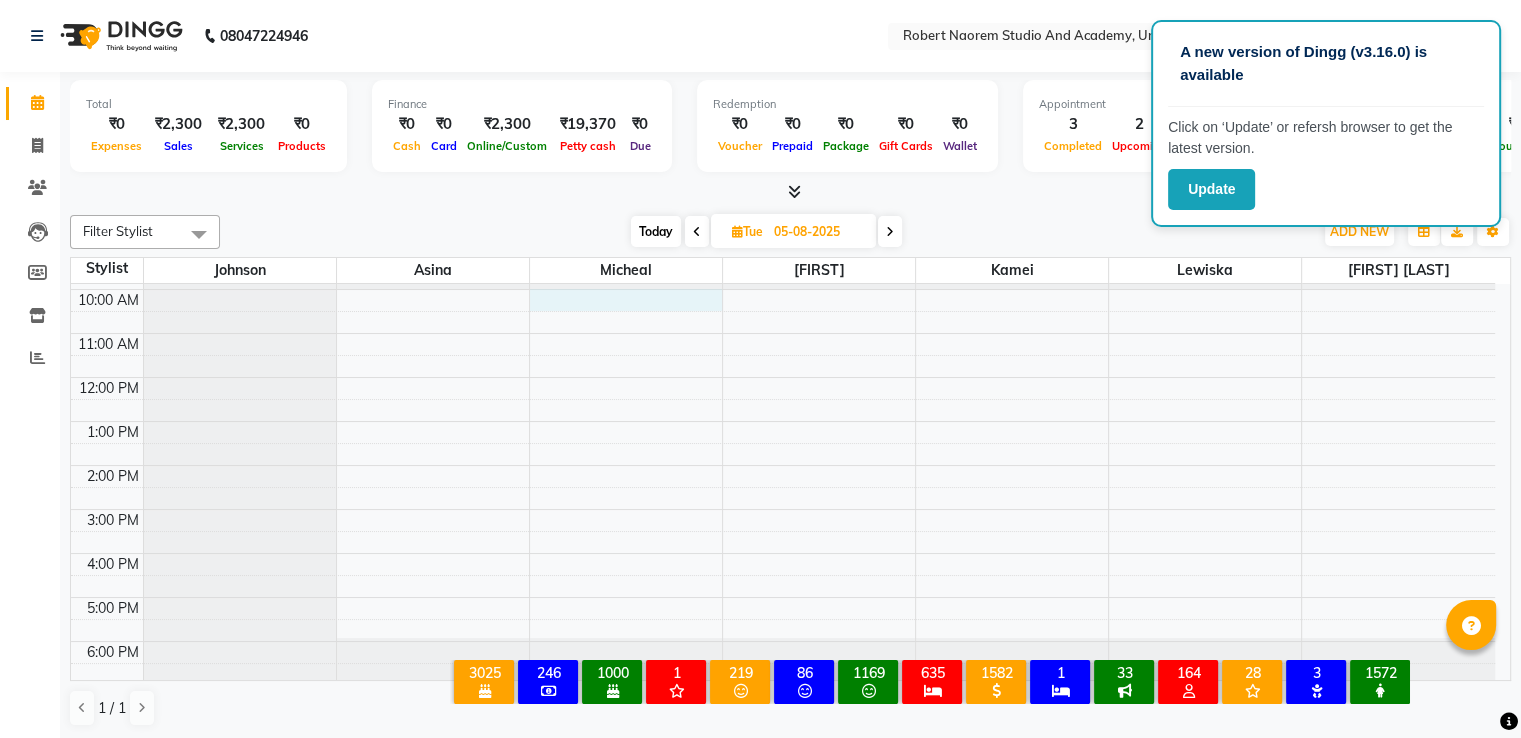 click on "9:00 AM 10:00 AM 11:00 AM 12:00 PM 1:00 PM 2:00 PM 3:00 PM 4:00 PM 5:00 PM 6:00 PM" at bounding box center (783, 465) 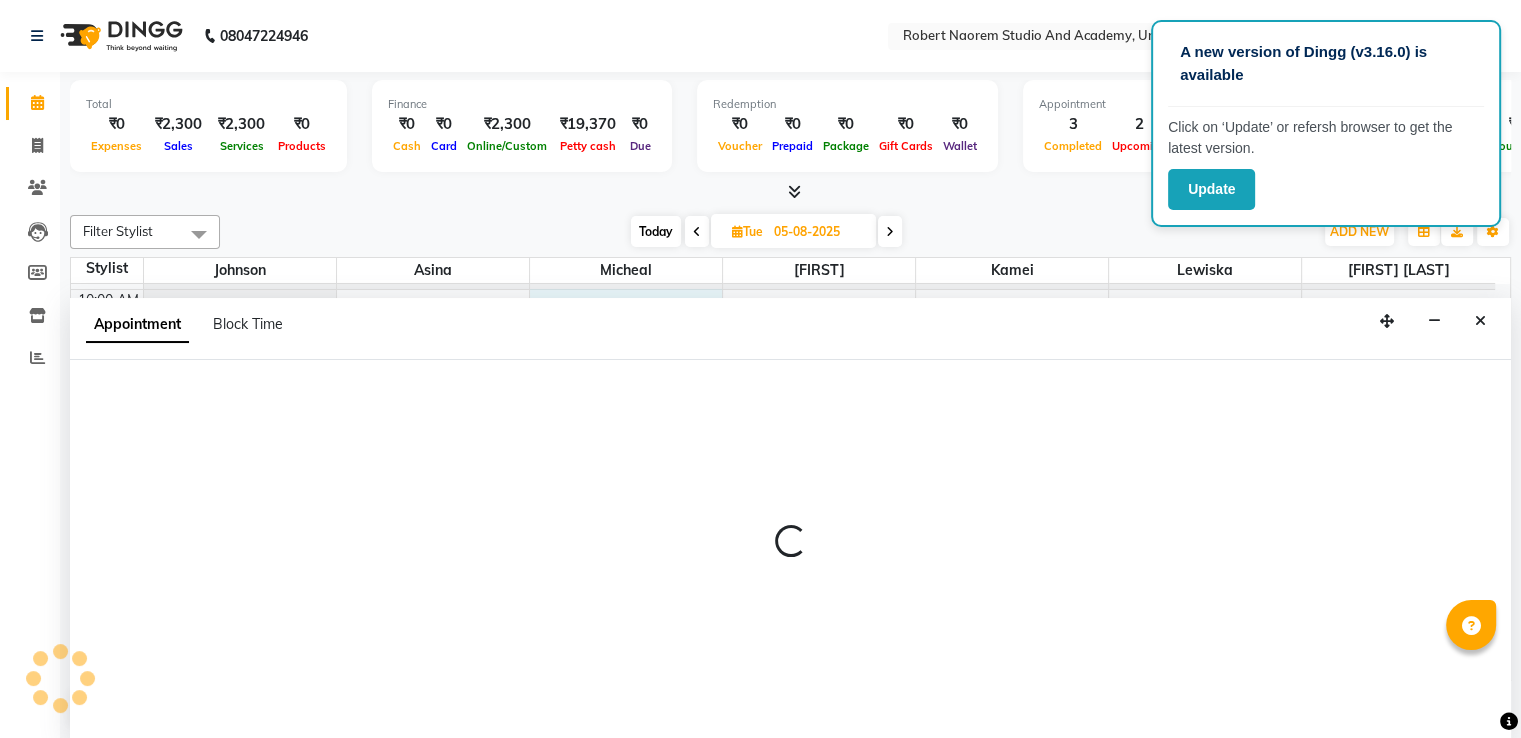 scroll, scrollTop: 1, scrollLeft: 0, axis: vertical 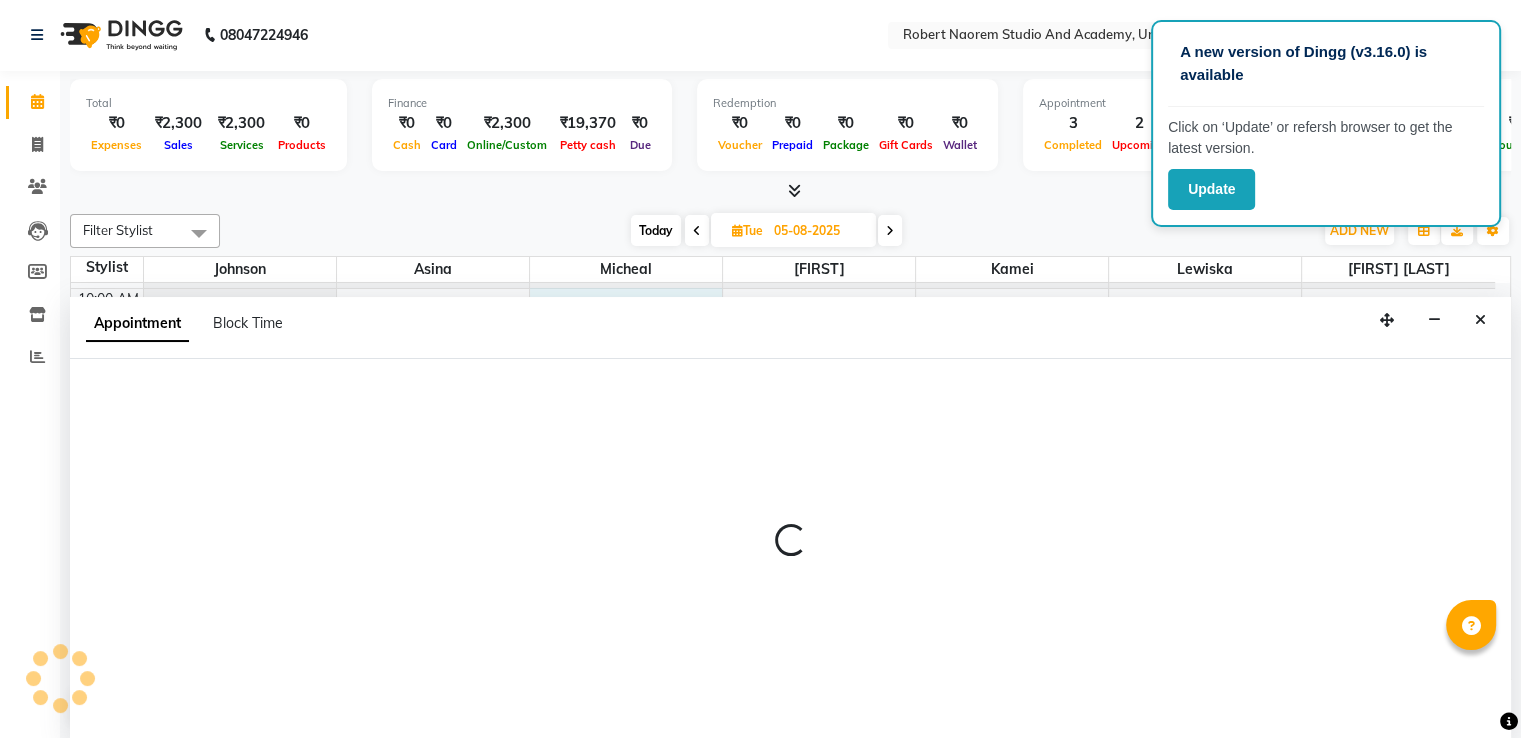 select on "29614" 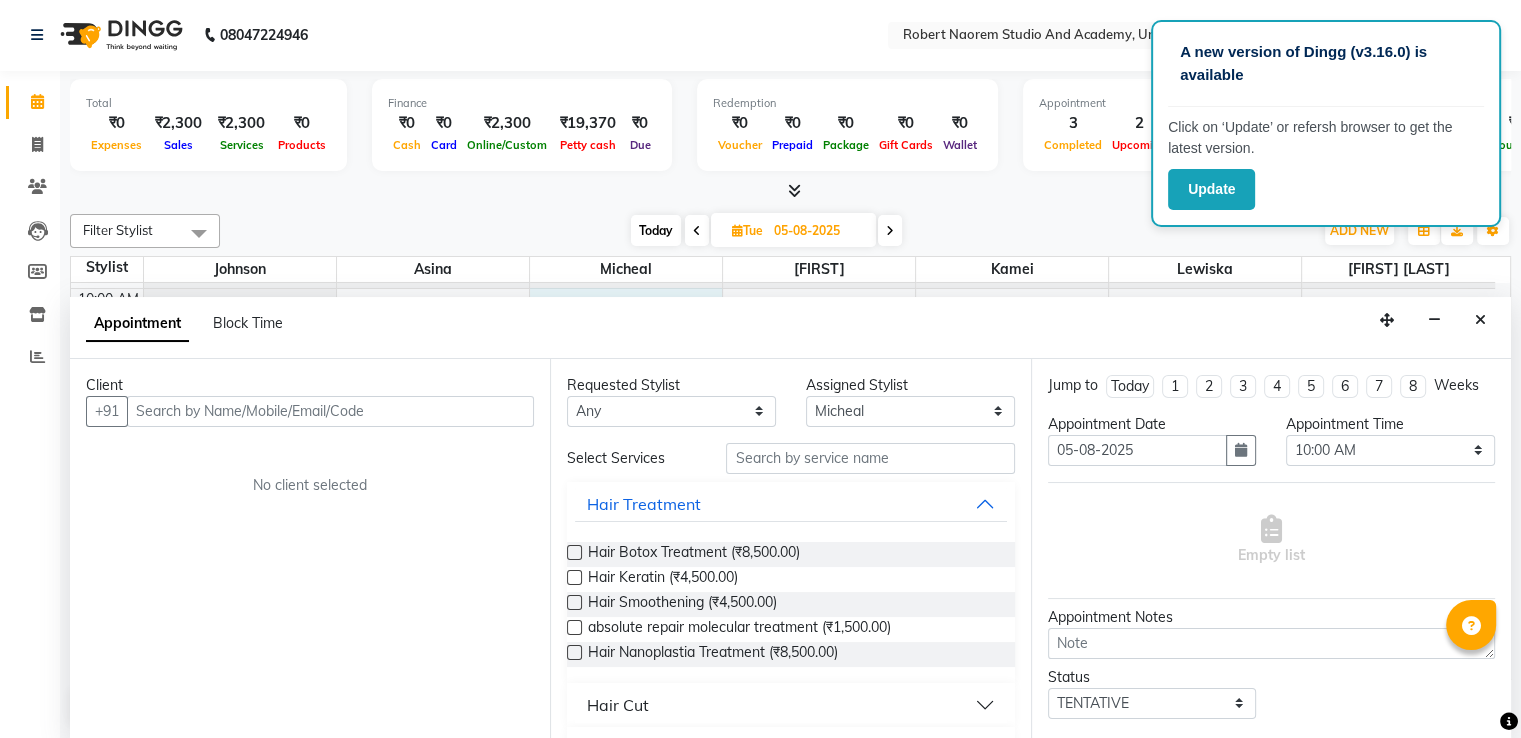 click at bounding box center (330, 411) 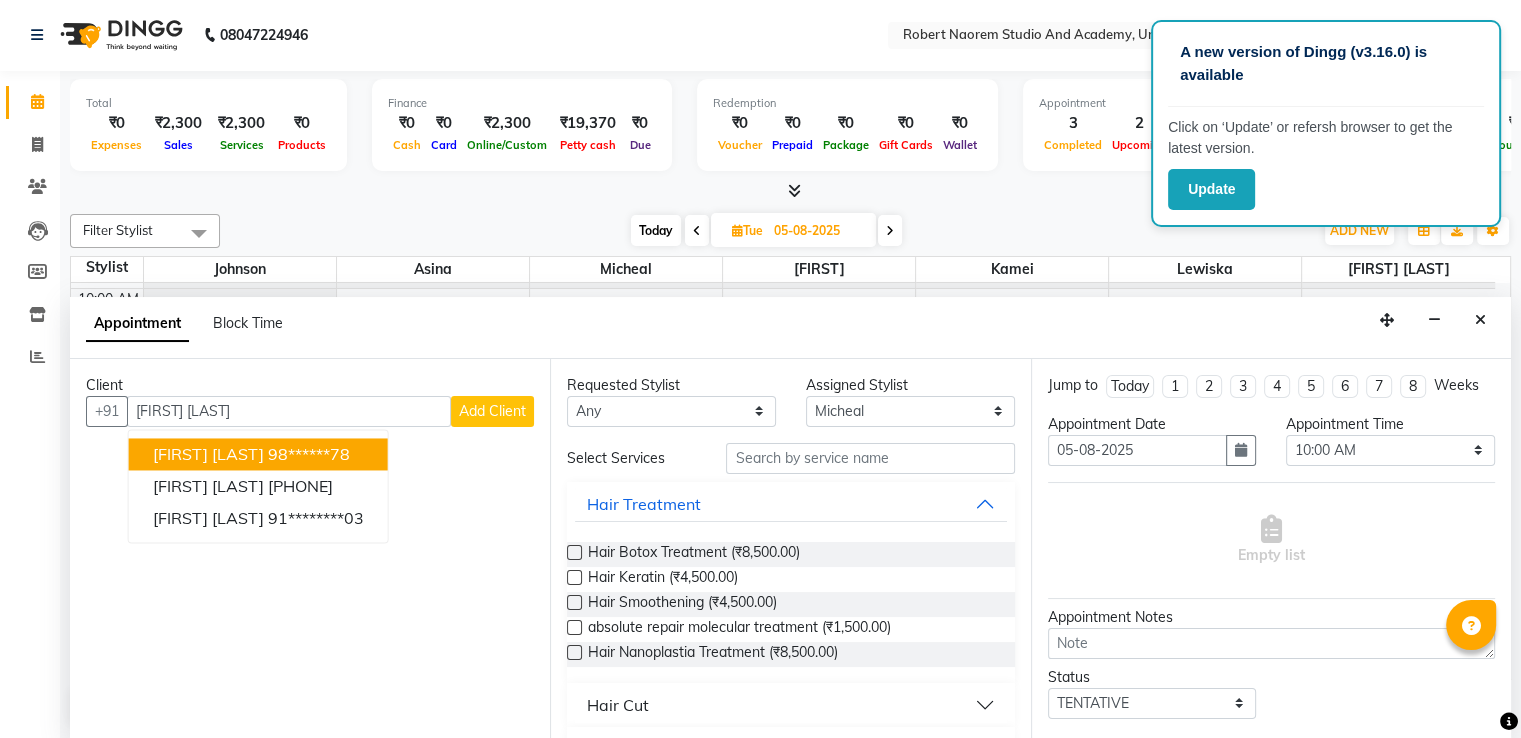 click on "98******78" at bounding box center (309, 454) 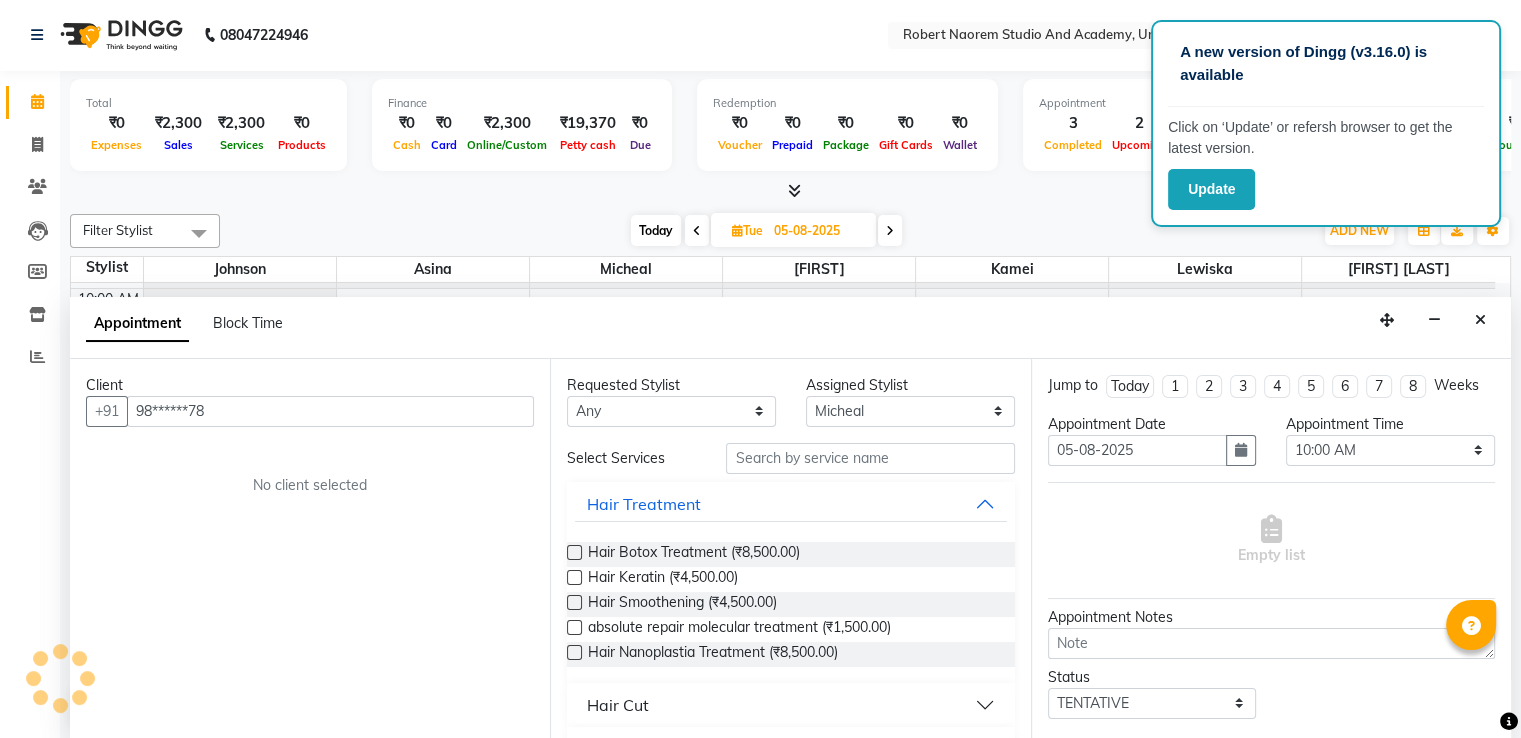 type on "98******78" 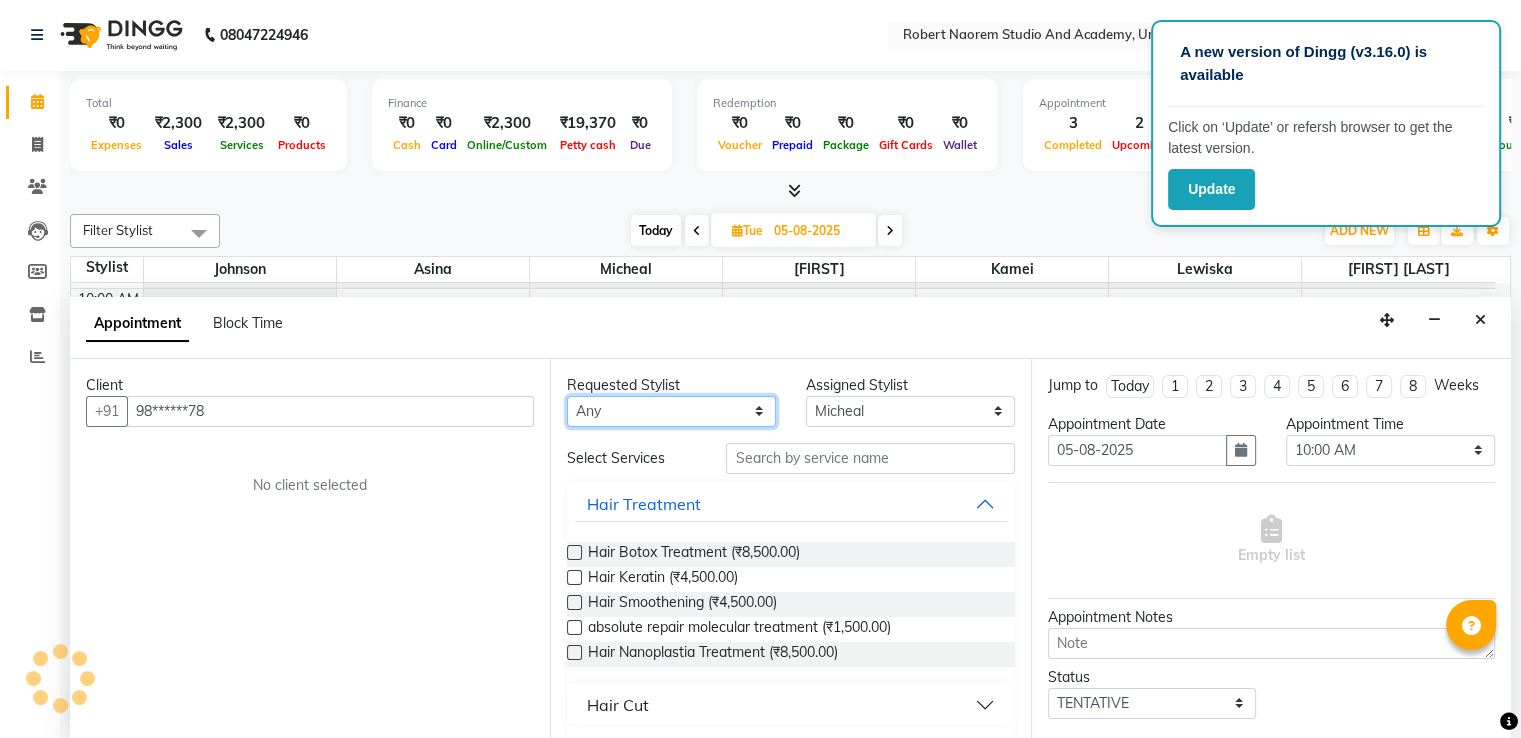 click on "Any Asina johnson Kamei Lewiska Micheal Sonka Suniti Wangkhem" at bounding box center (671, 411) 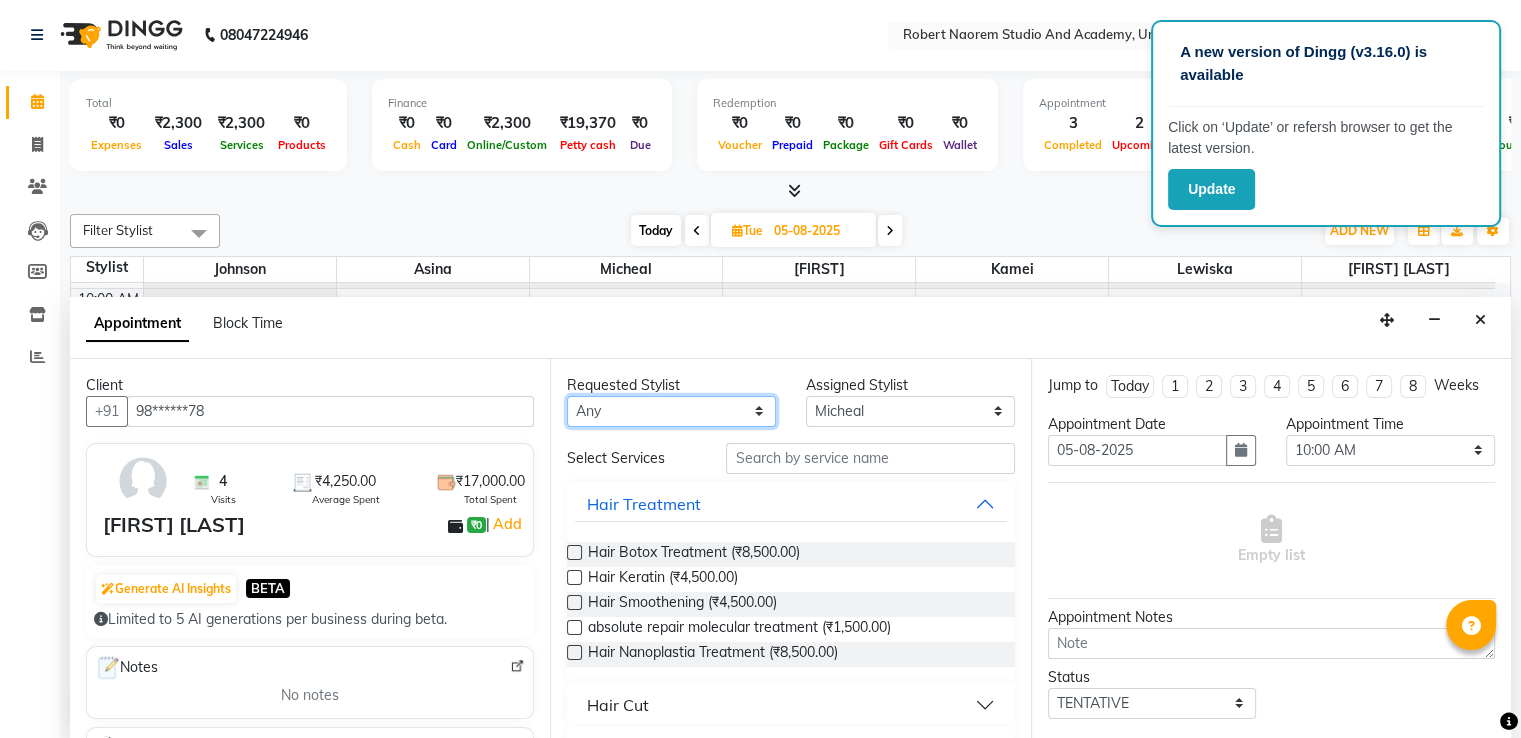 select on "29614" 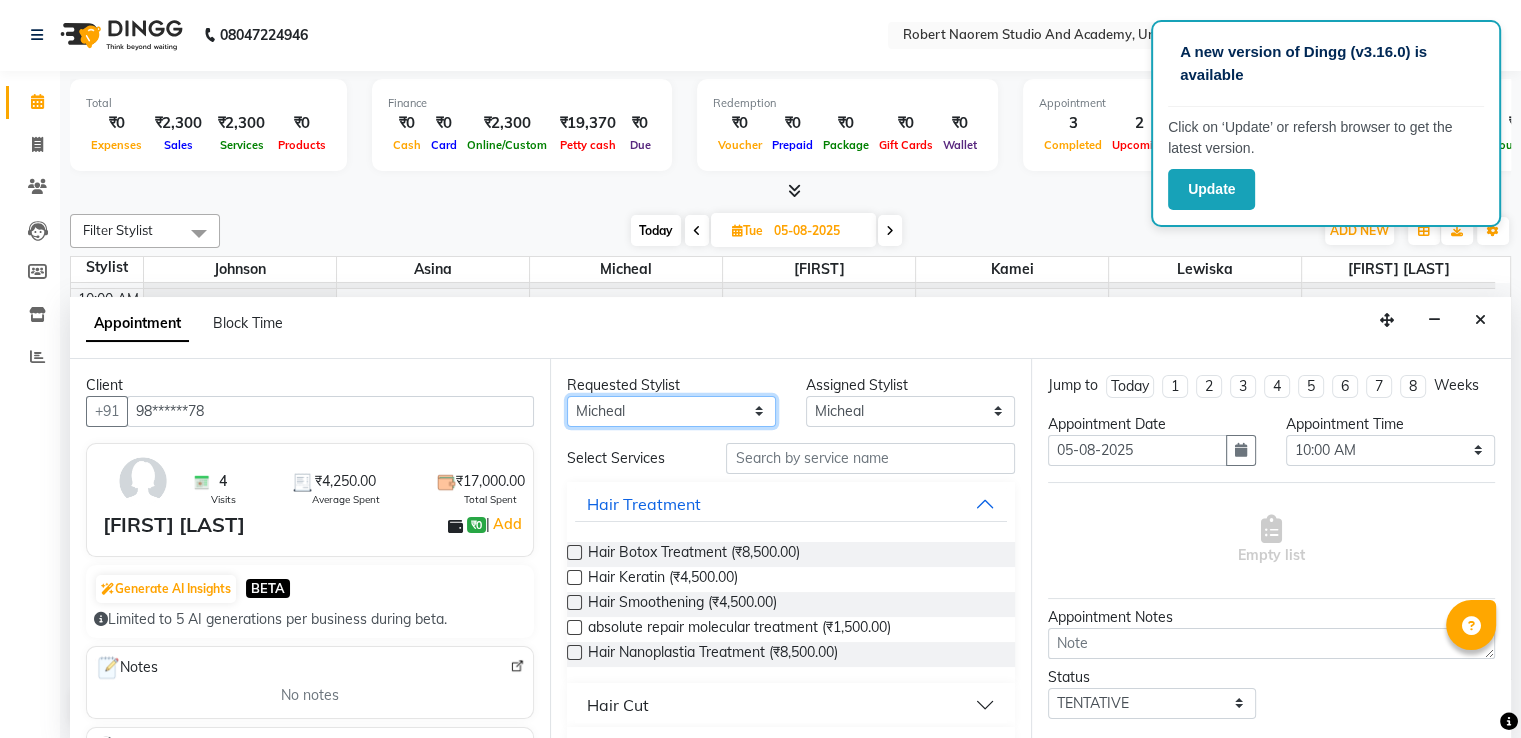 click on "Any Asina johnson Kamei Lewiska Micheal Sonka Suniti Wangkhem" at bounding box center [671, 411] 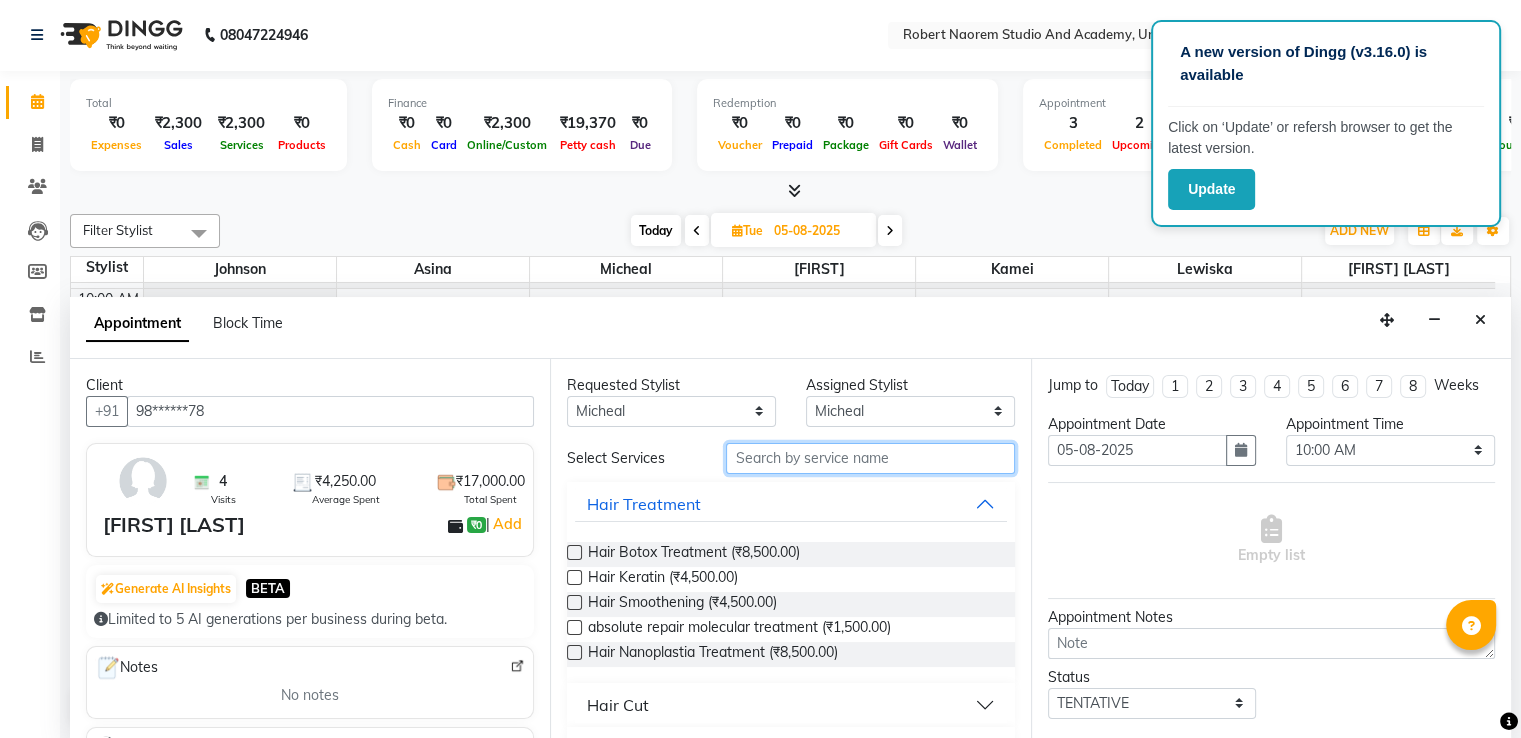 click at bounding box center [870, 458] 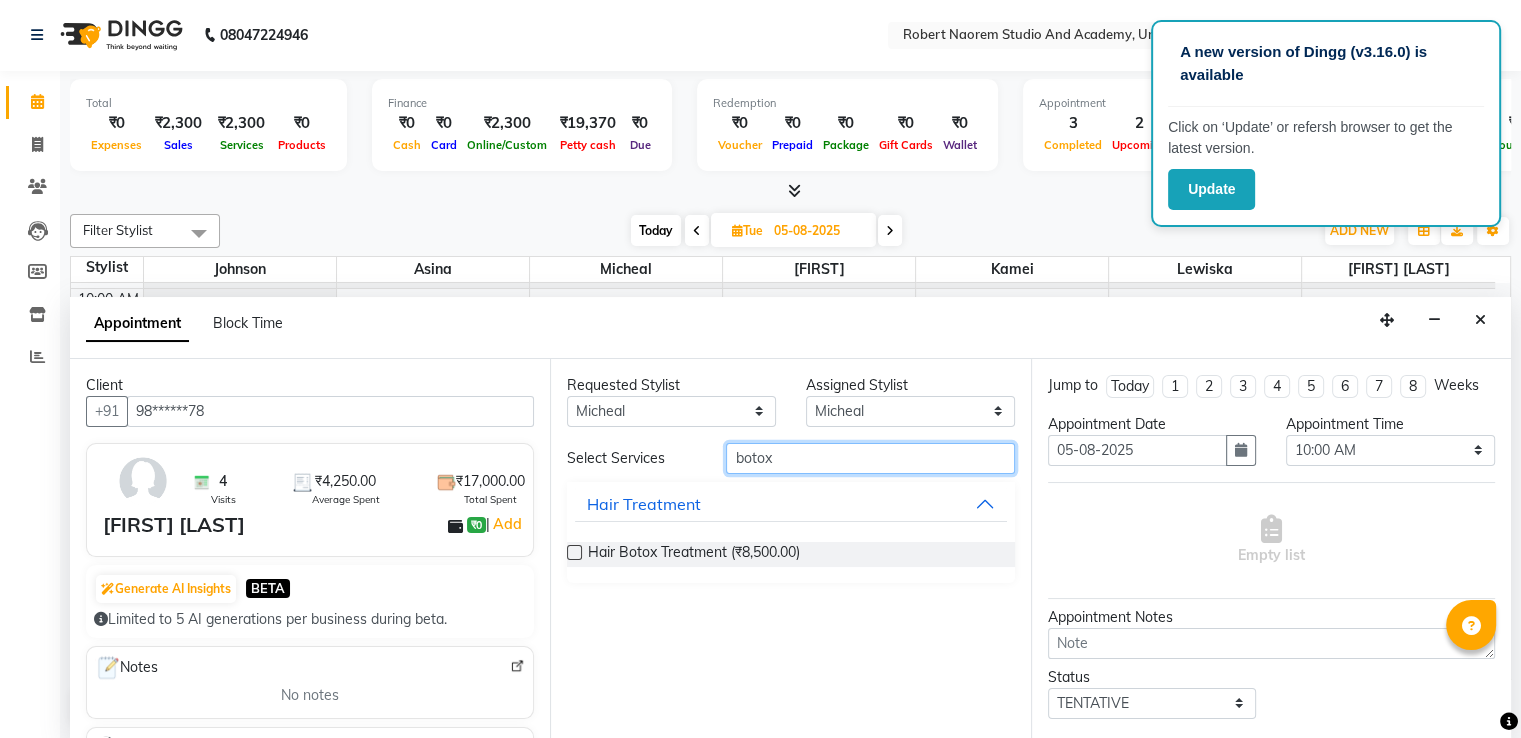 type on "botox" 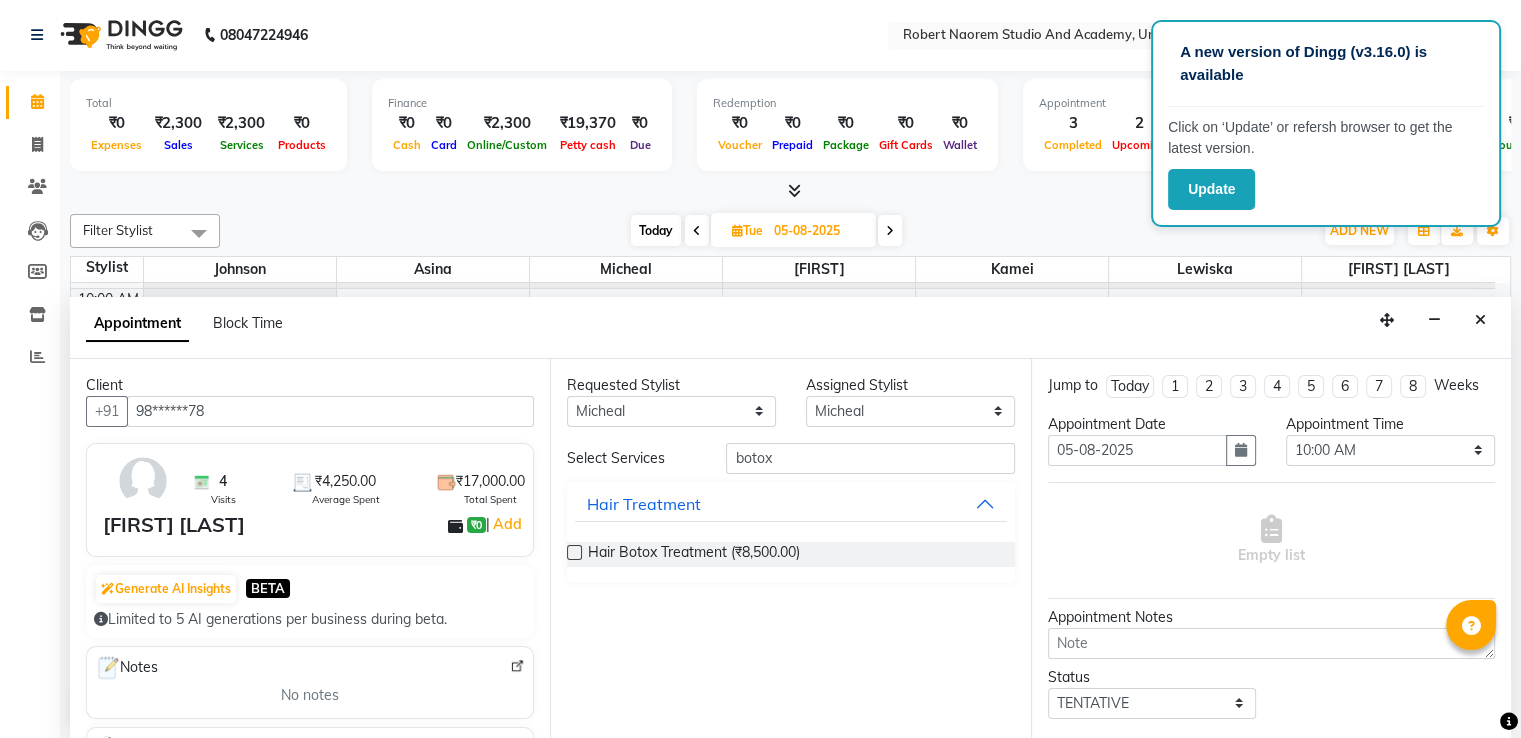 click at bounding box center [574, 552] 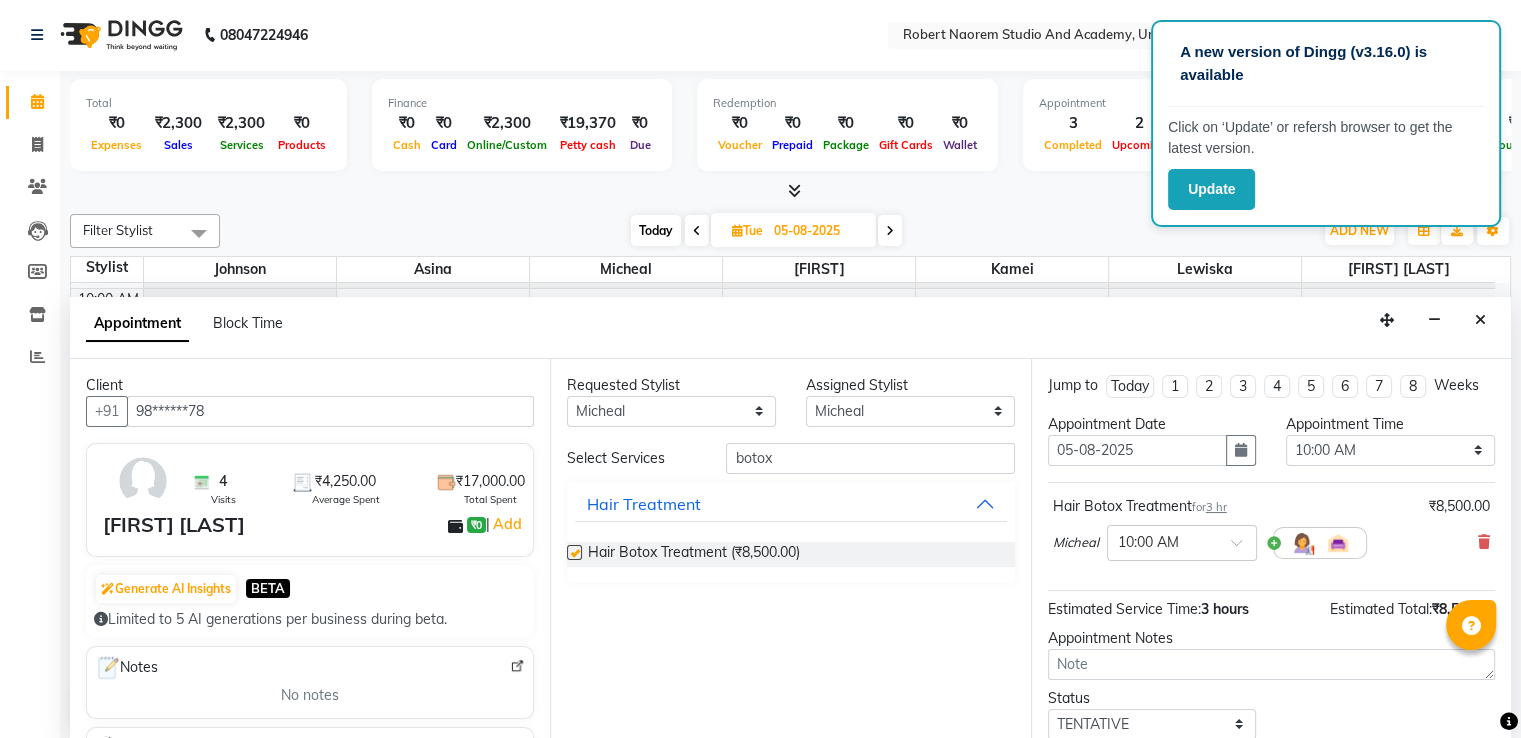 checkbox on "false" 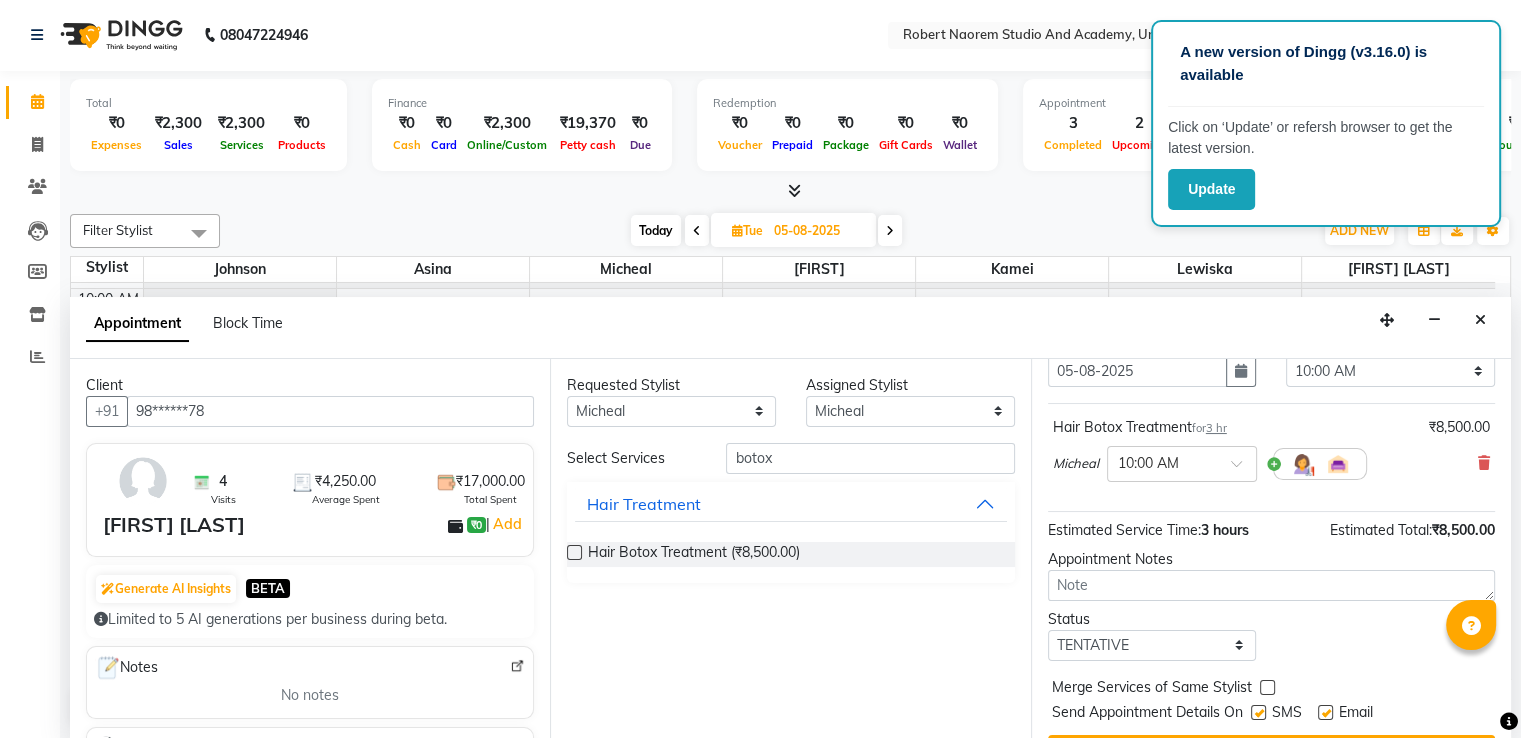 scroll, scrollTop: 125, scrollLeft: 0, axis: vertical 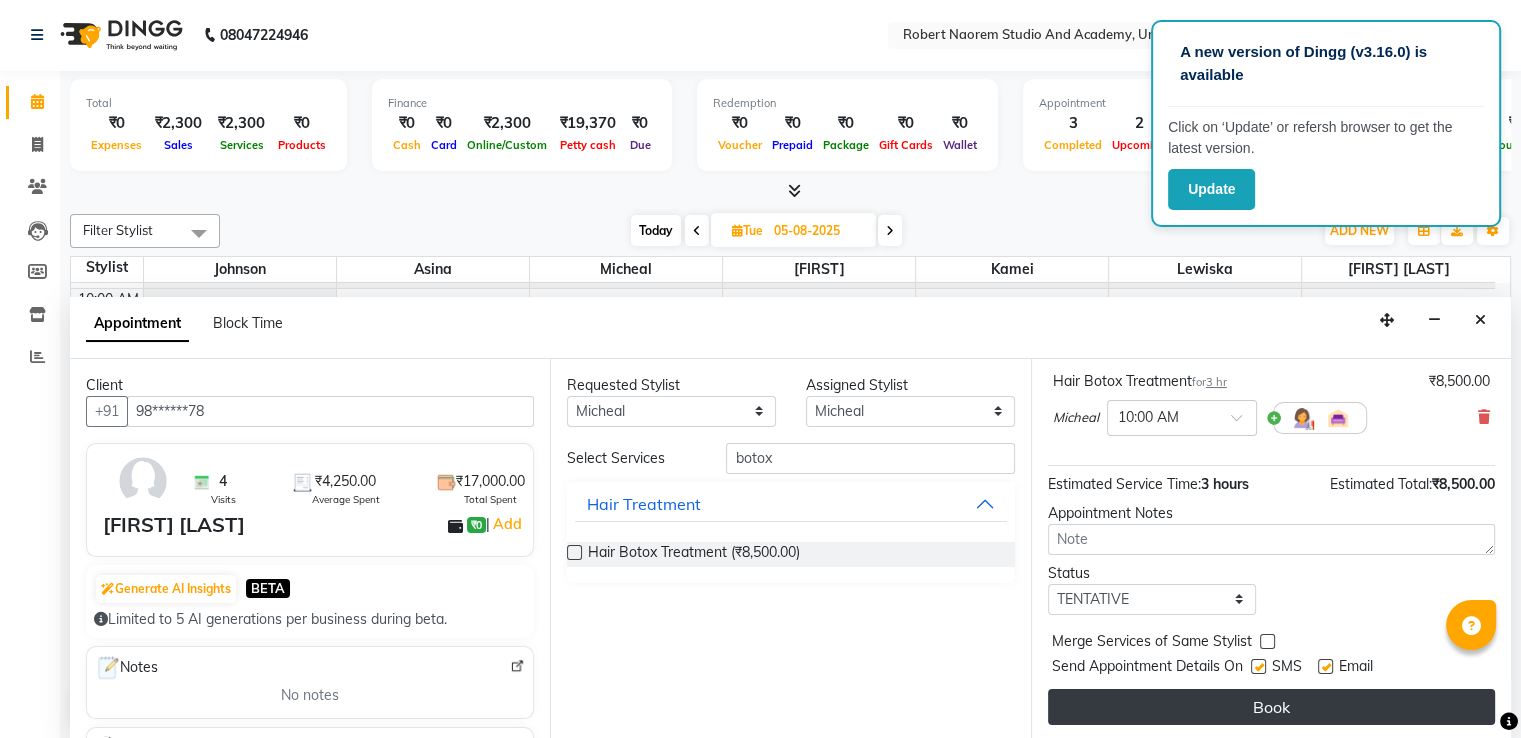 click on "Book" at bounding box center (1271, 707) 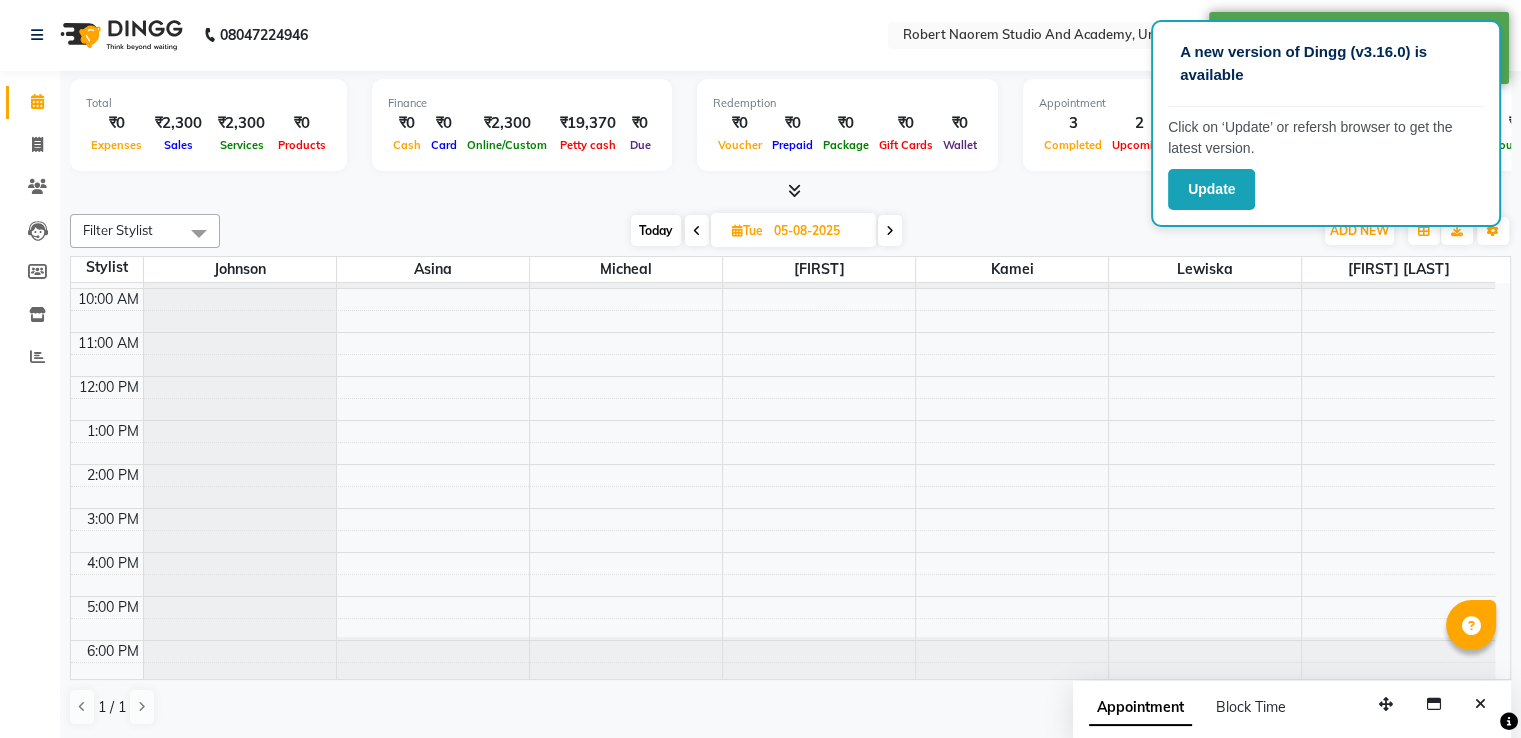 scroll, scrollTop: 0, scrollLeft: 0, axis: both 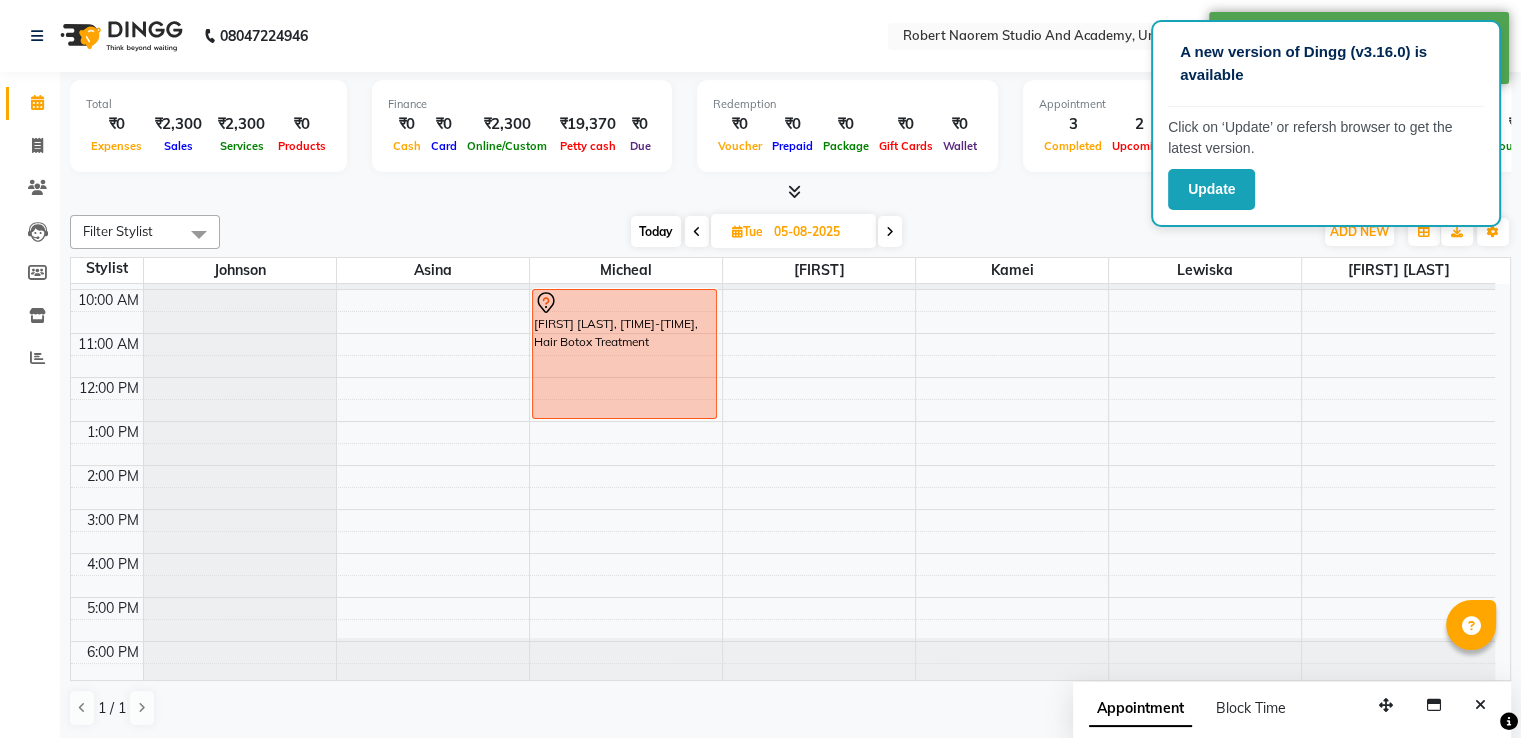 click at bounding box center (697, 232) 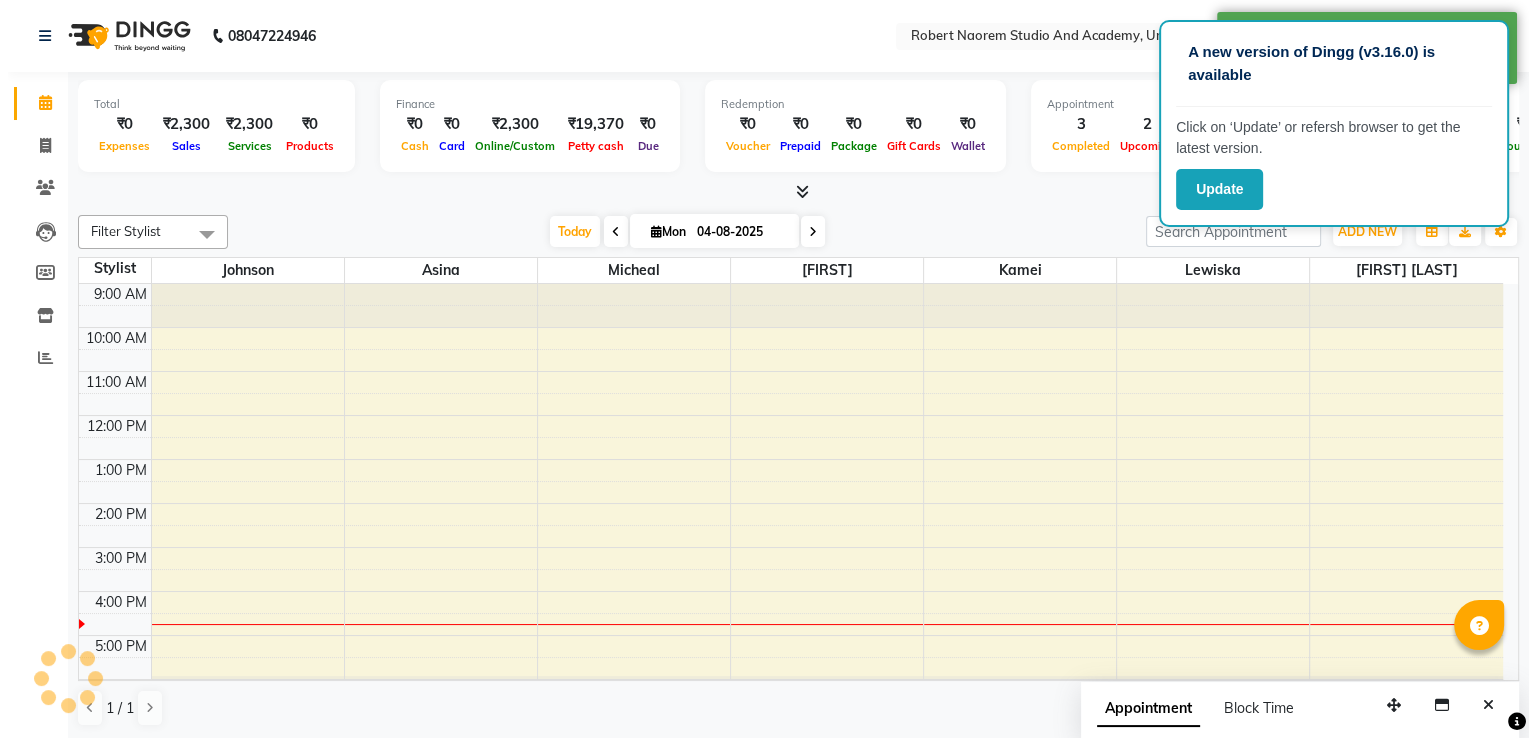 scroll, scrollTop: 38, scrollLeft: 0, axis: vertical 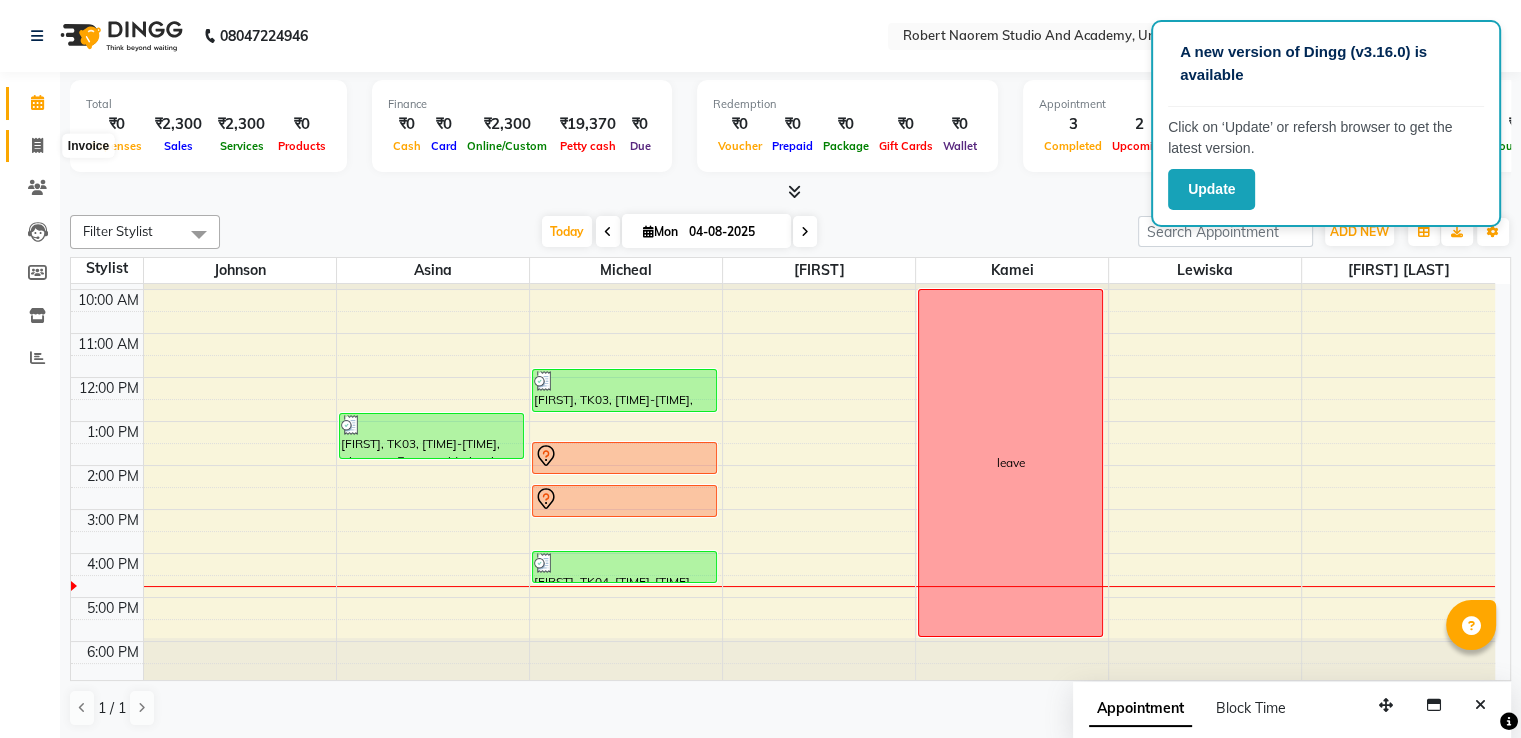 click 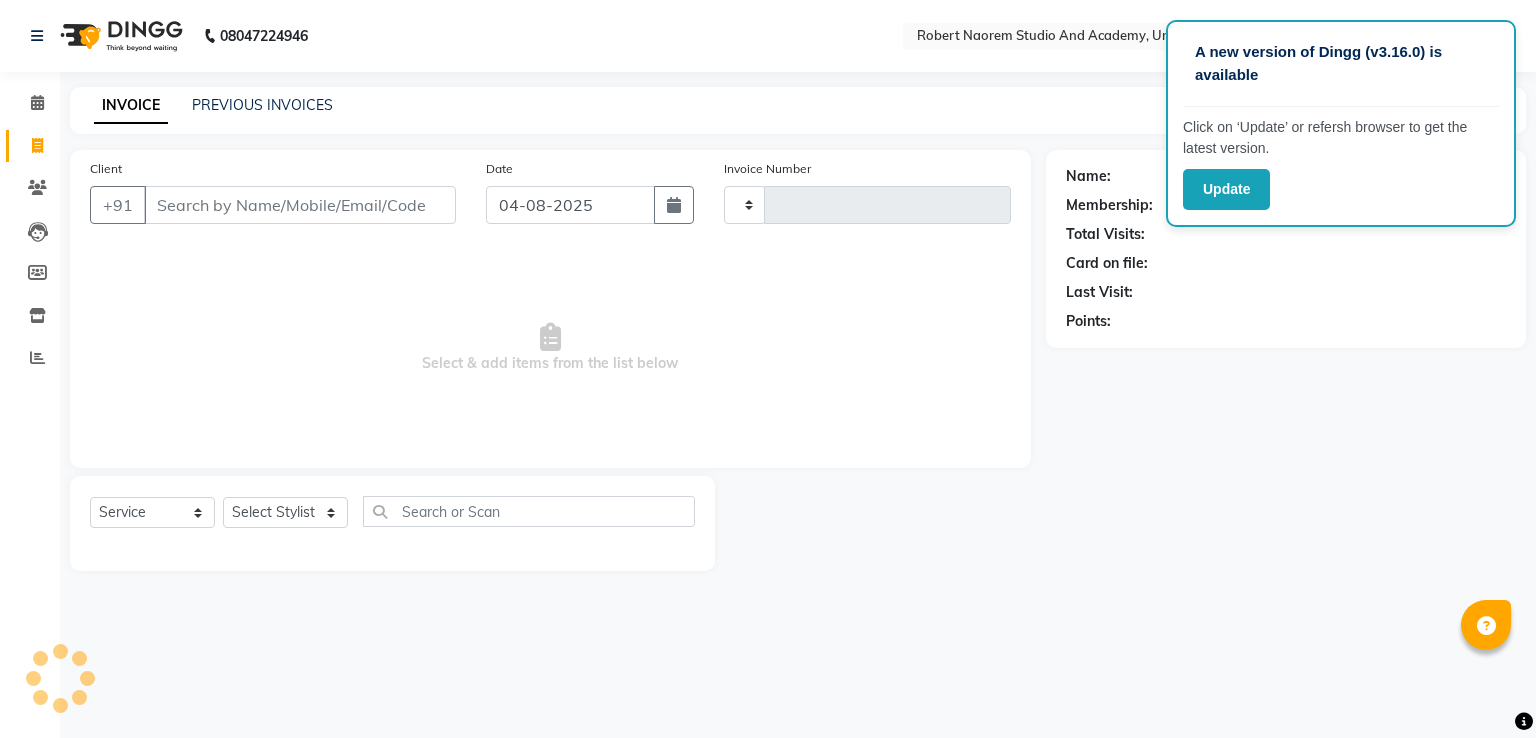 type on "0958" 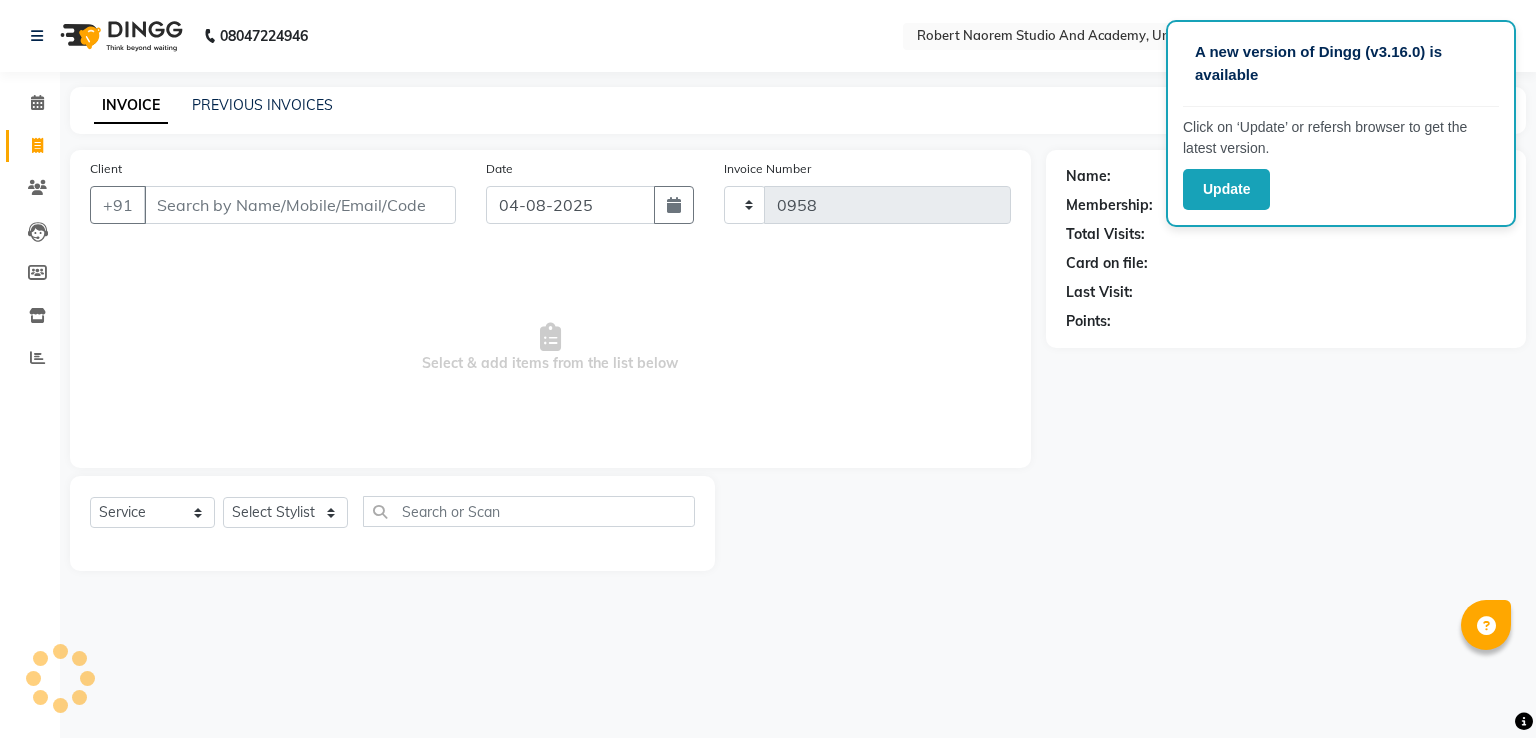 select on "4880" 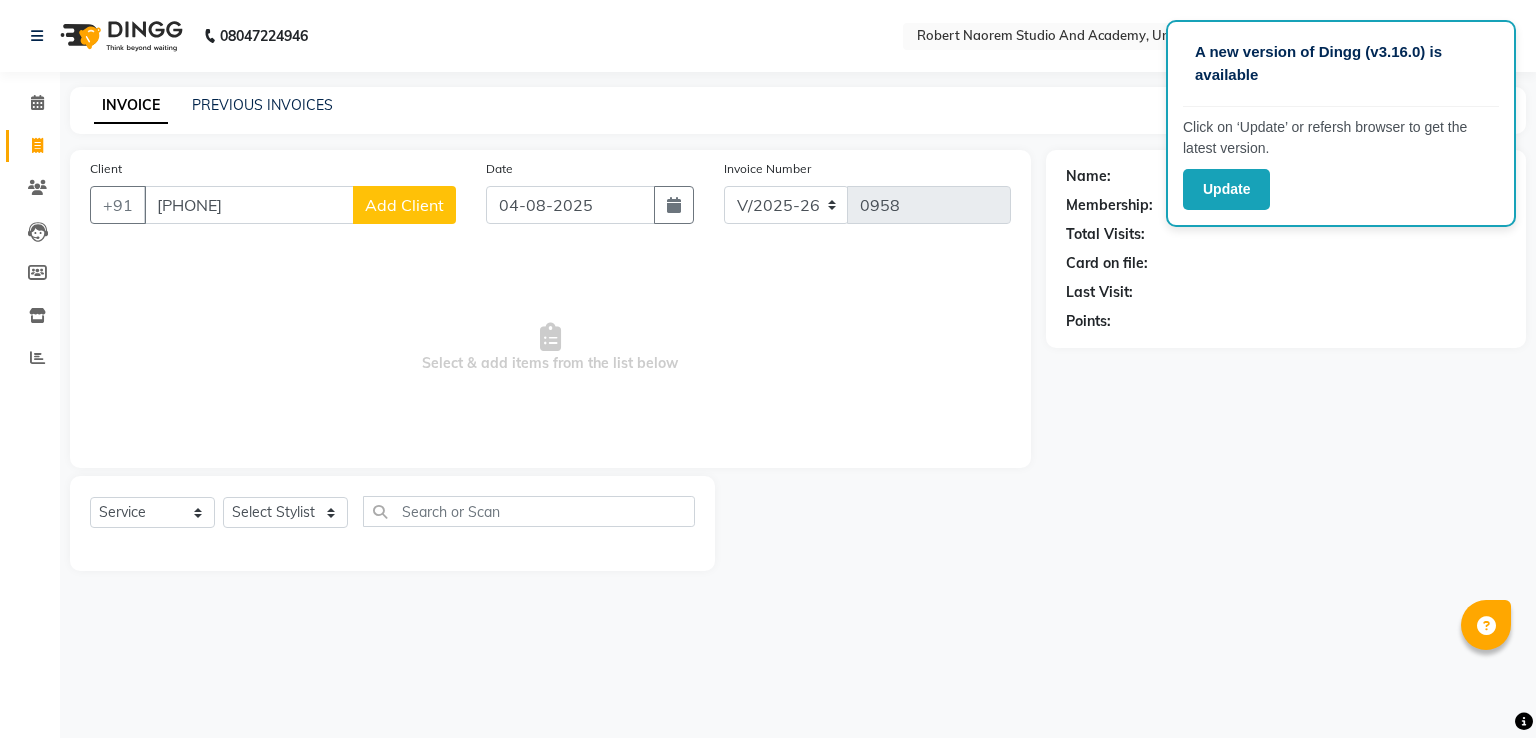 type on "[PHONE]" 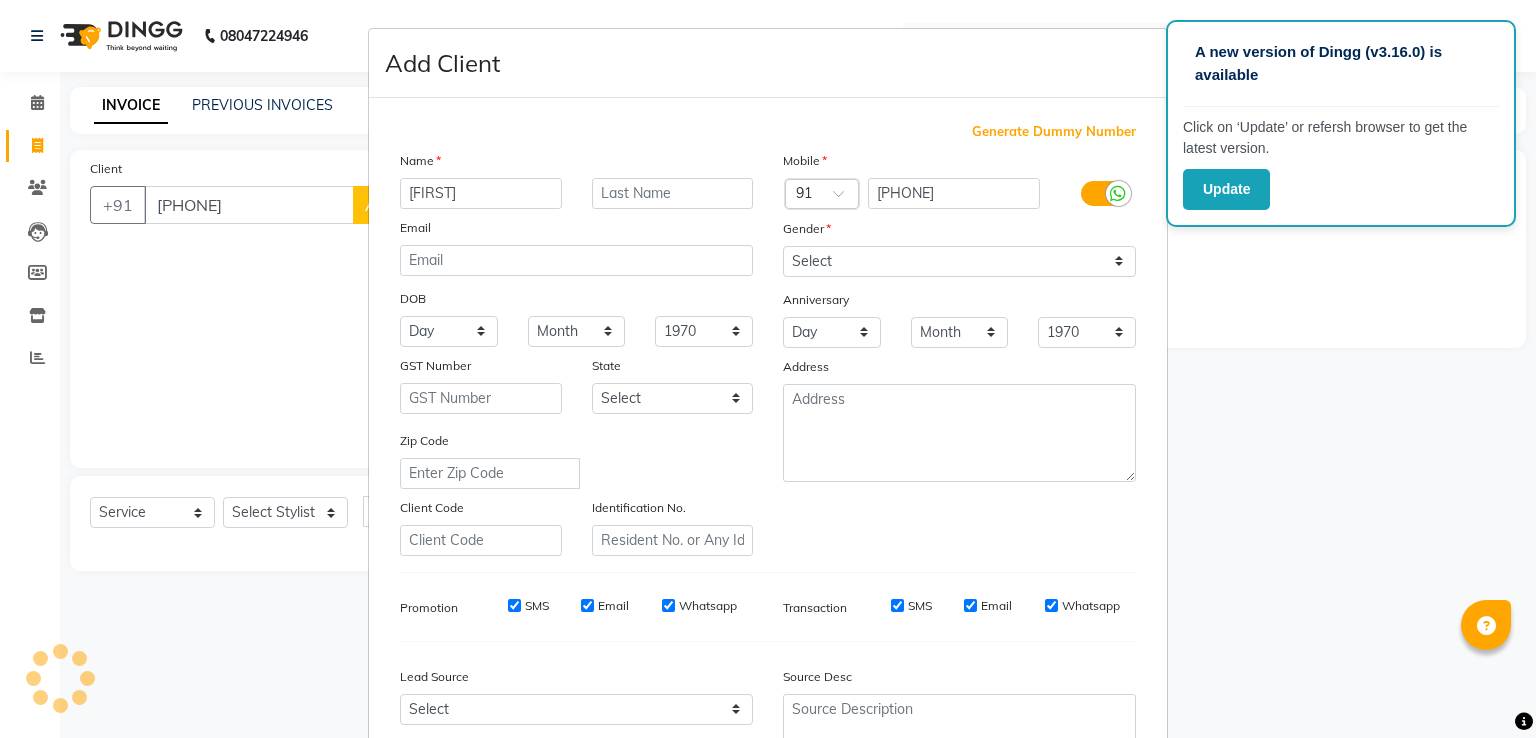type on "[FIRST]" 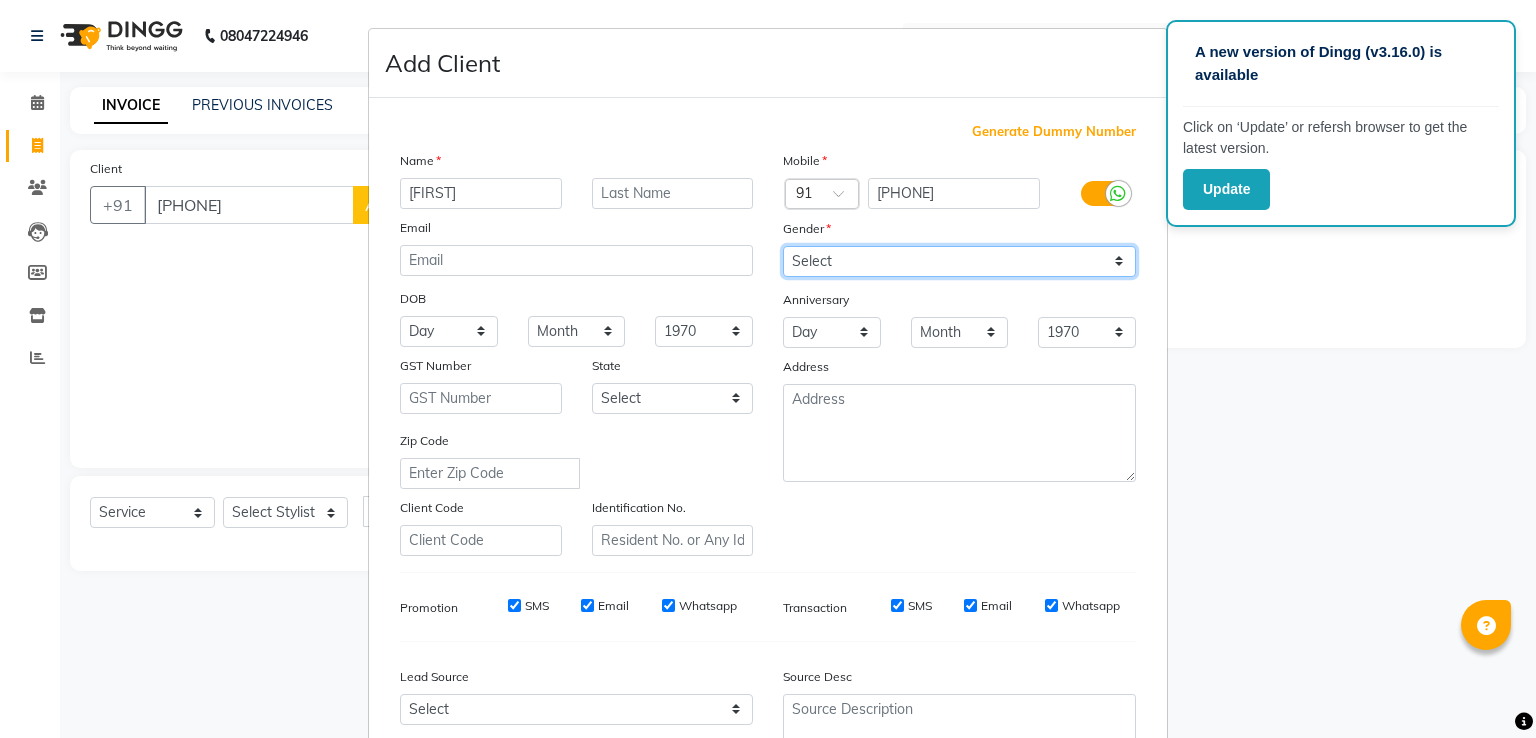 click on "Select Male Female Other Prefer Not To Say" at bounding box center (959, 261) 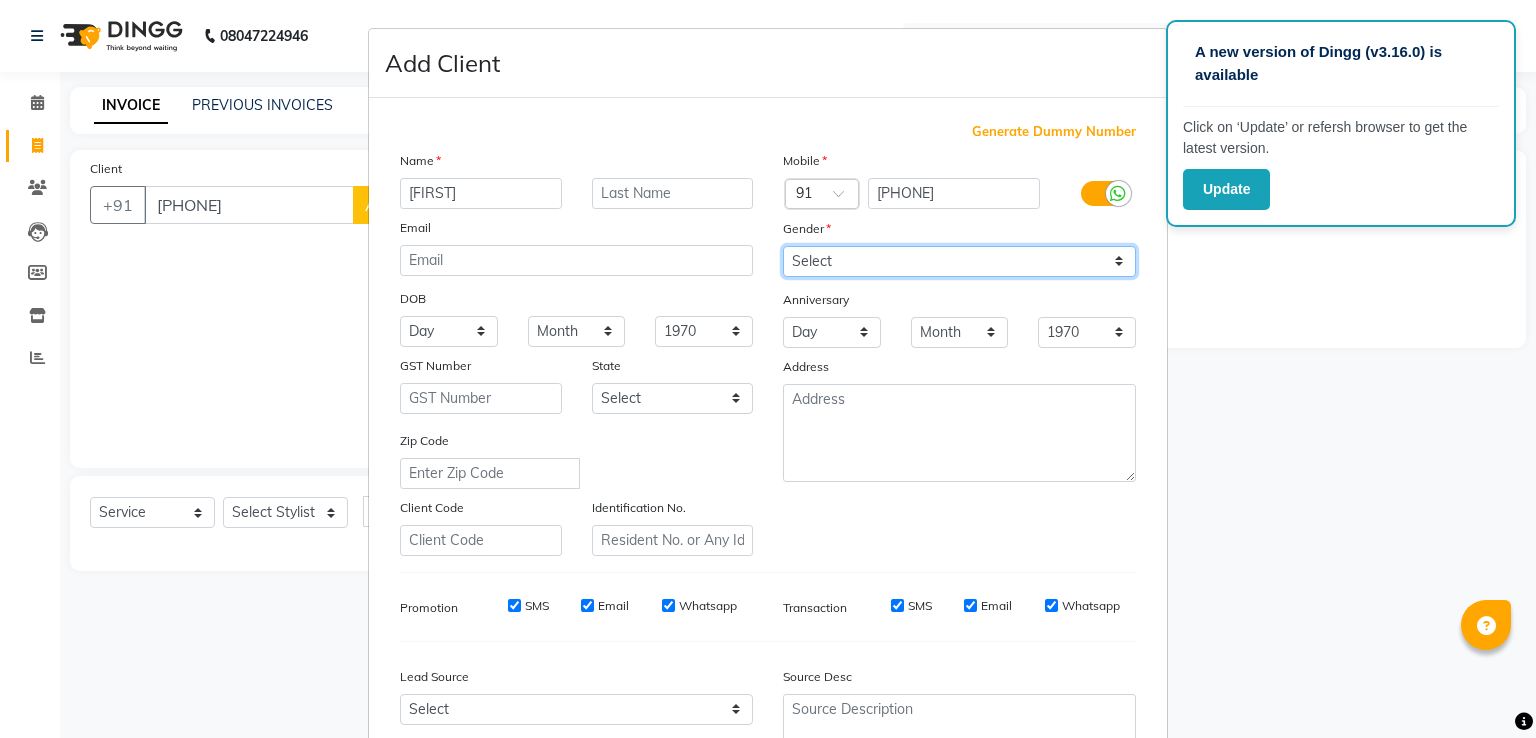 select on "male" 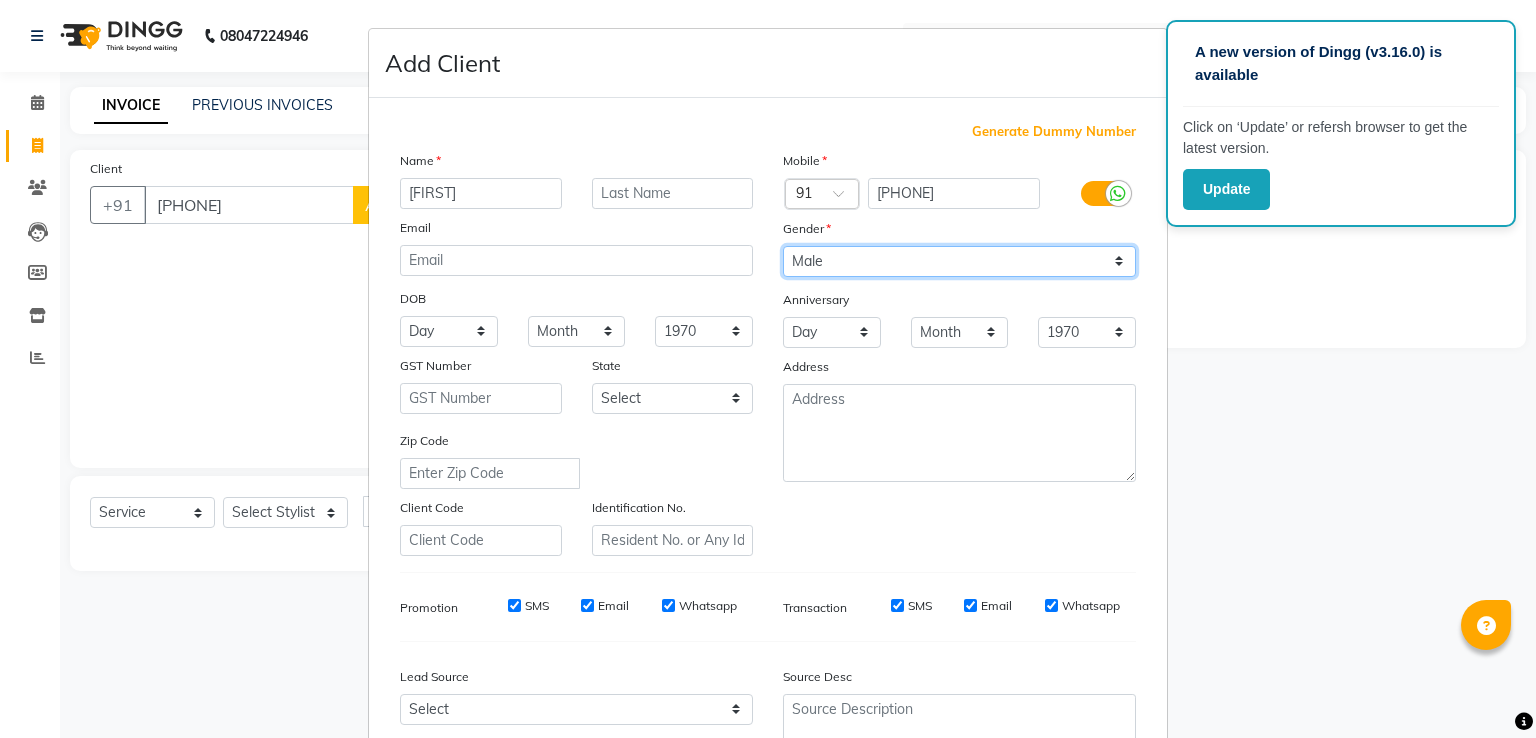 click on "Select Male Female Other Prefer Not To Say" at bounding box center (959, 261) 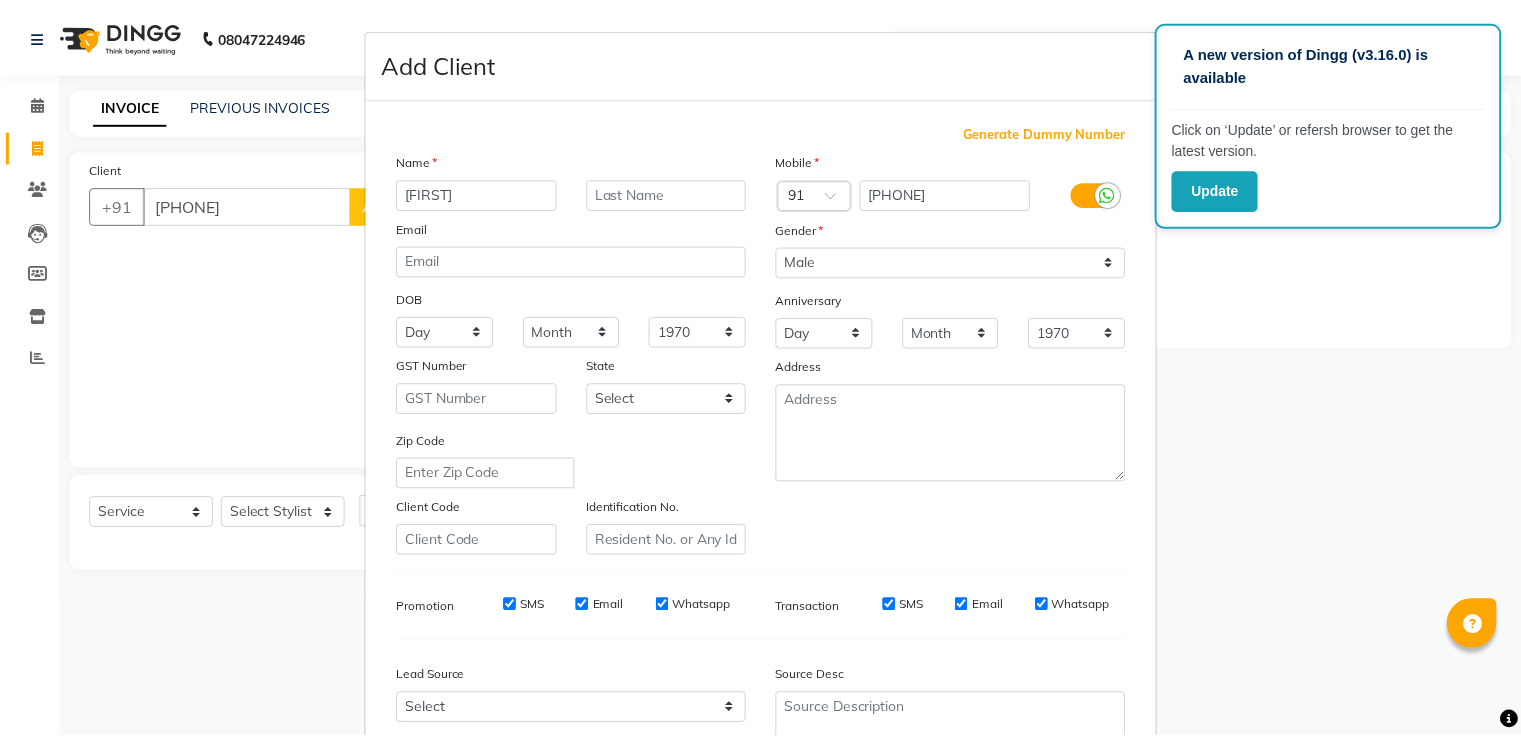 scroll, scrollTop: 195, scrollLeft: 0, axis: vertical 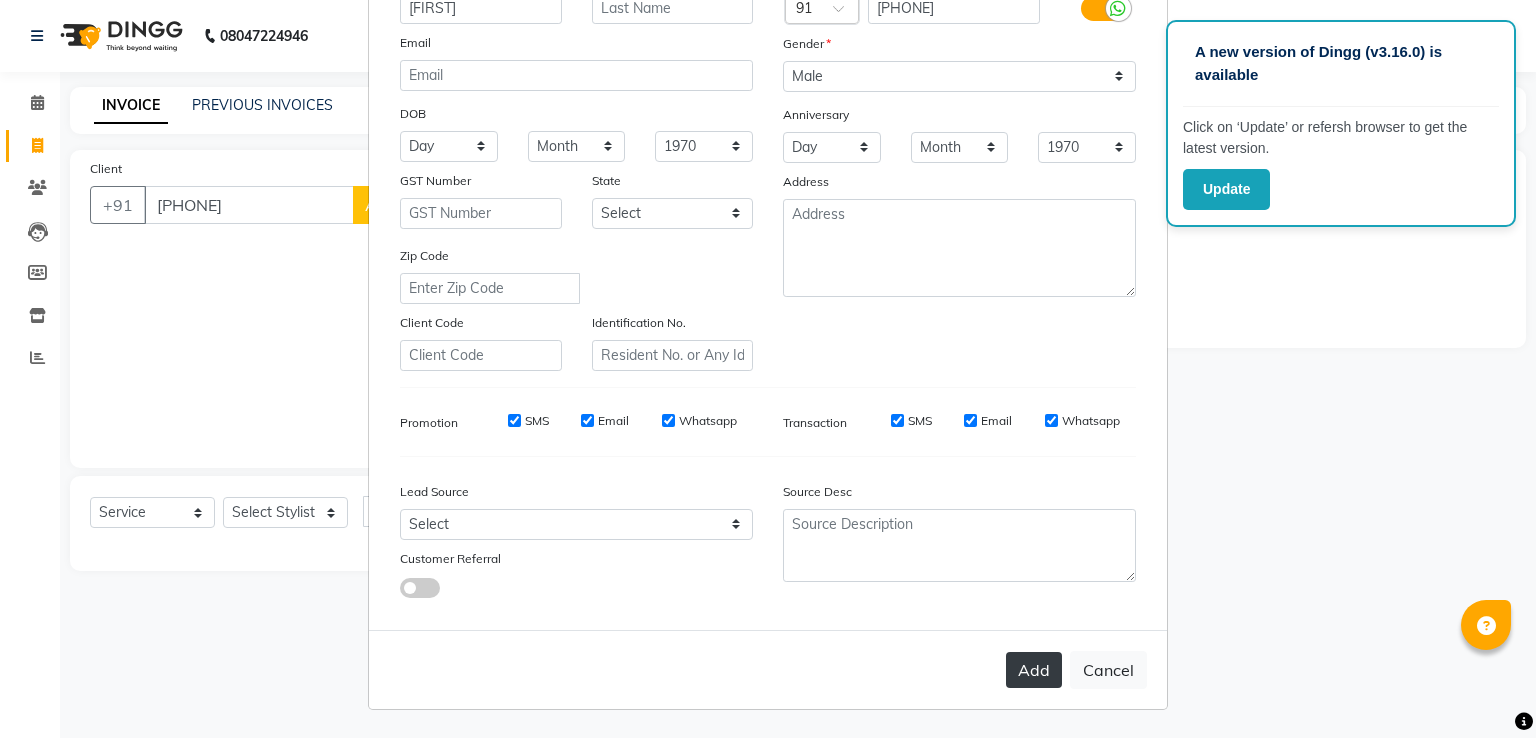 click on "Add" at bounding box center [1034, 670] 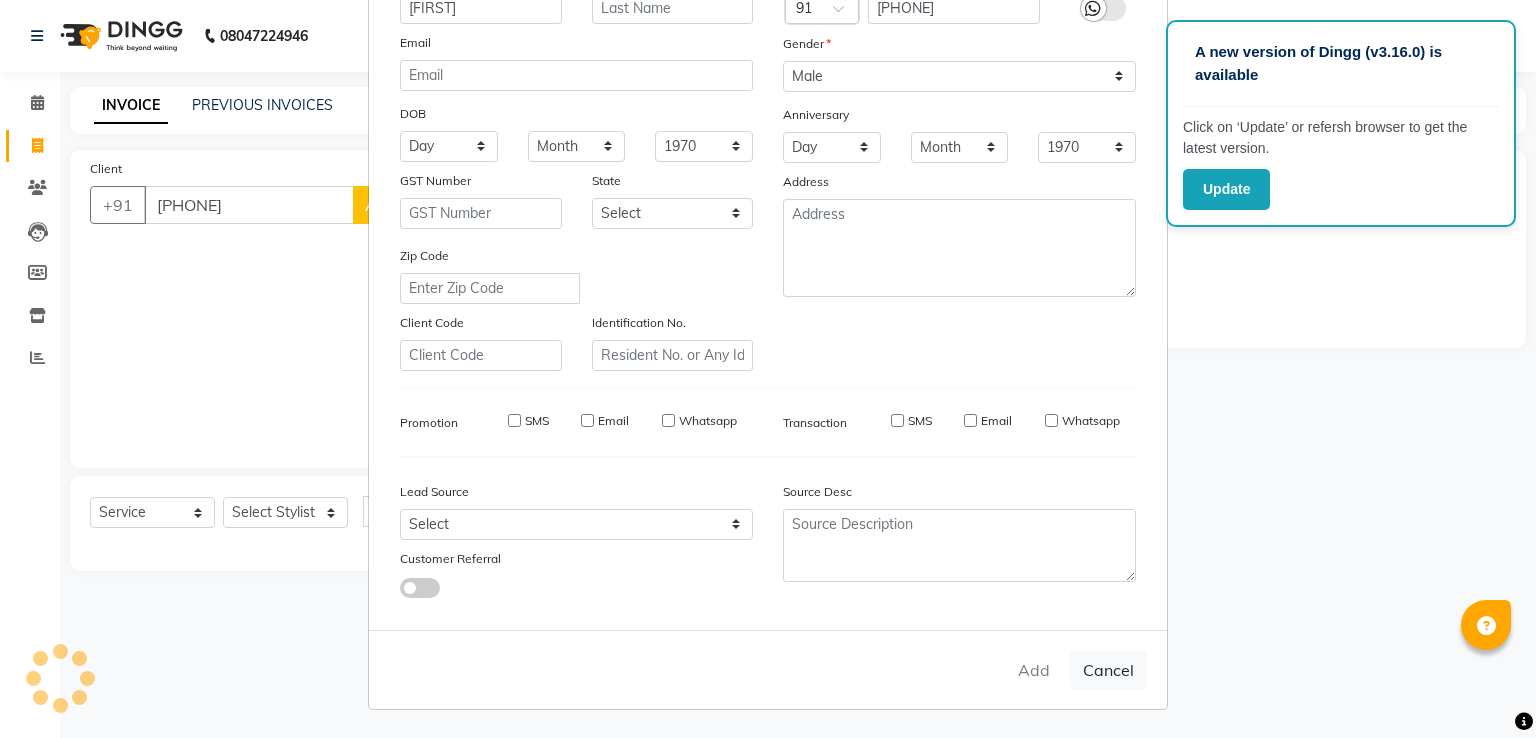 type on "[PHONE]" 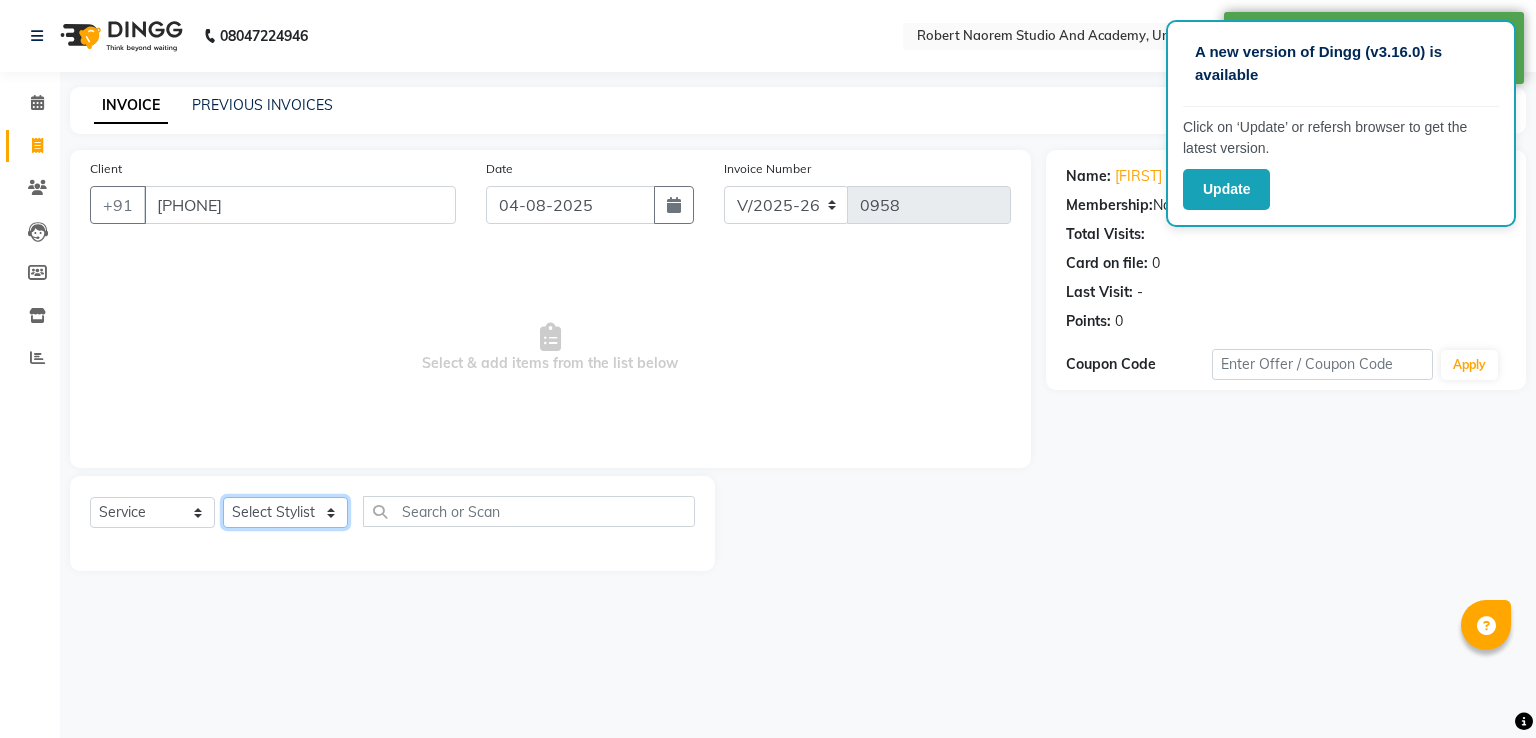 click on "Select Stylist Asina johnson Kamei Lewiska Micheal Rex Rosita Sonka Suniti Wangkhem" 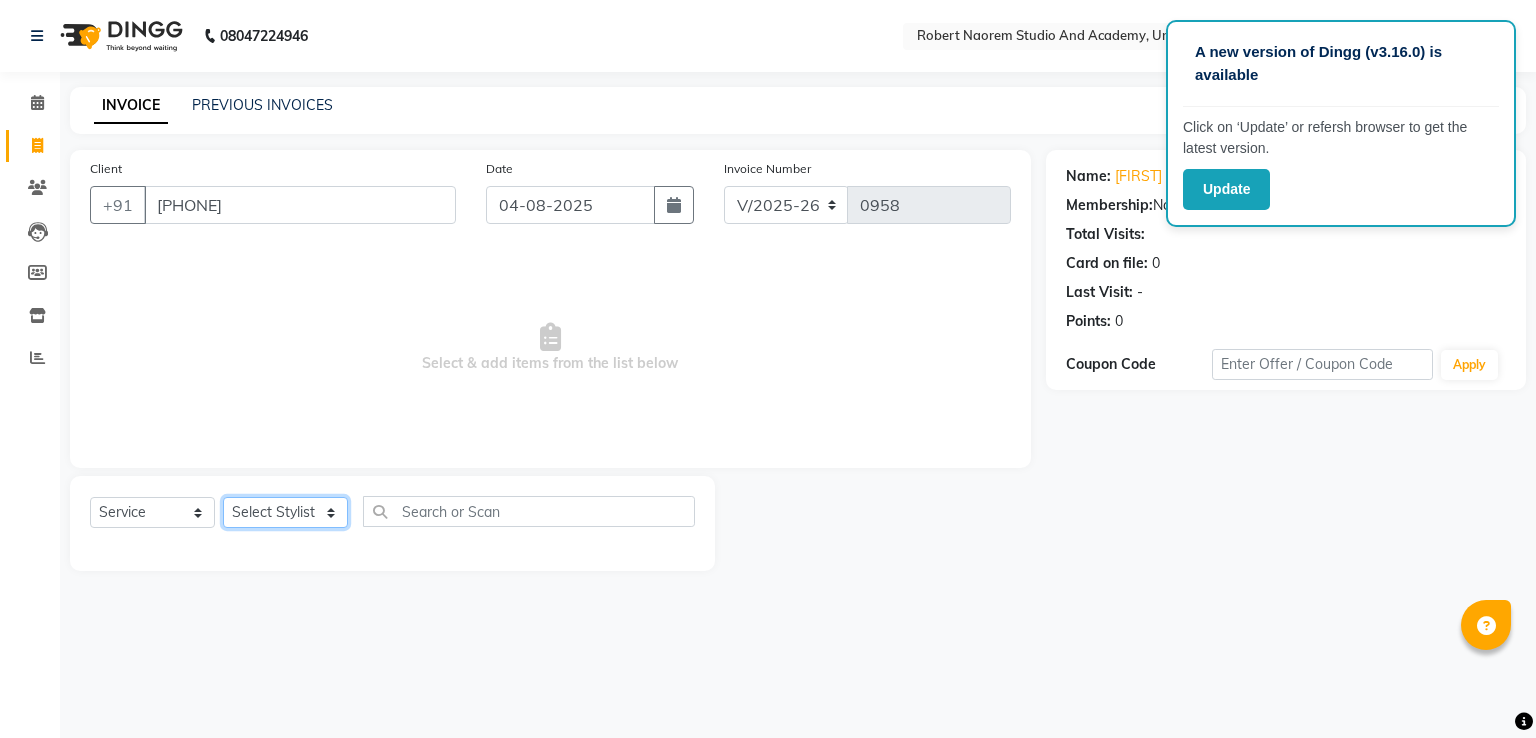 select on "29583" 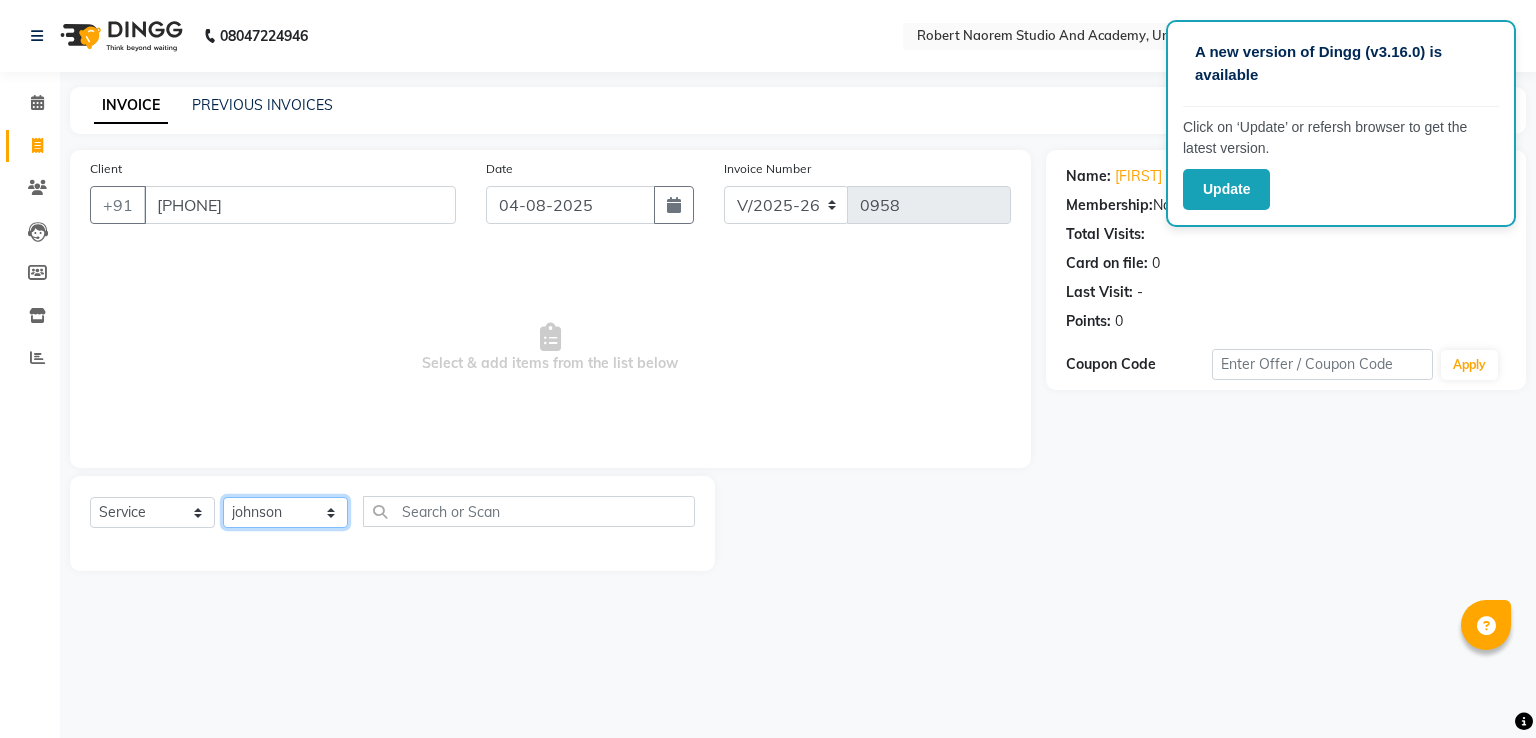 click on "Select Stylist Asina johnson Kamei Lewiska Micheal Rex Rosita Sonka Suniti Wangkhem" 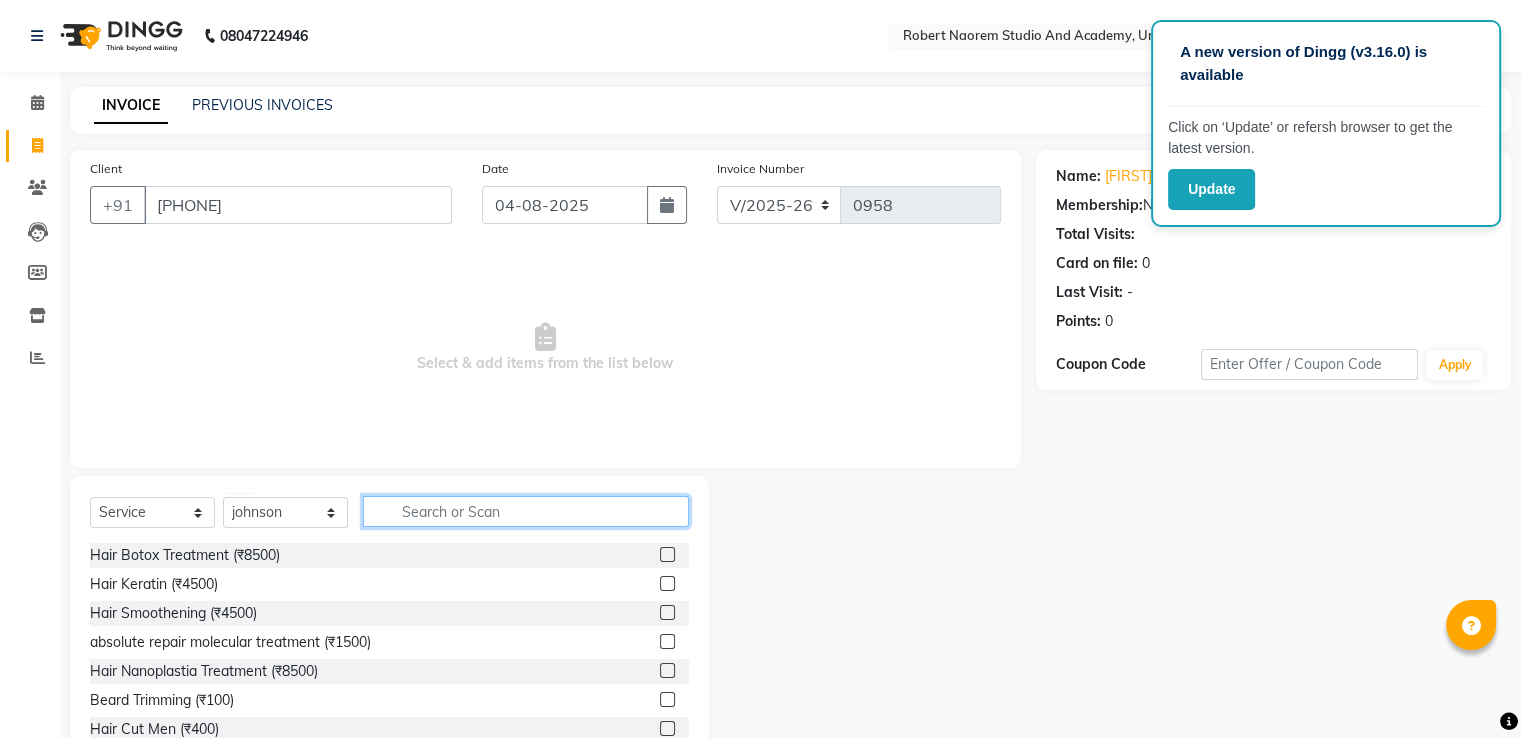 click 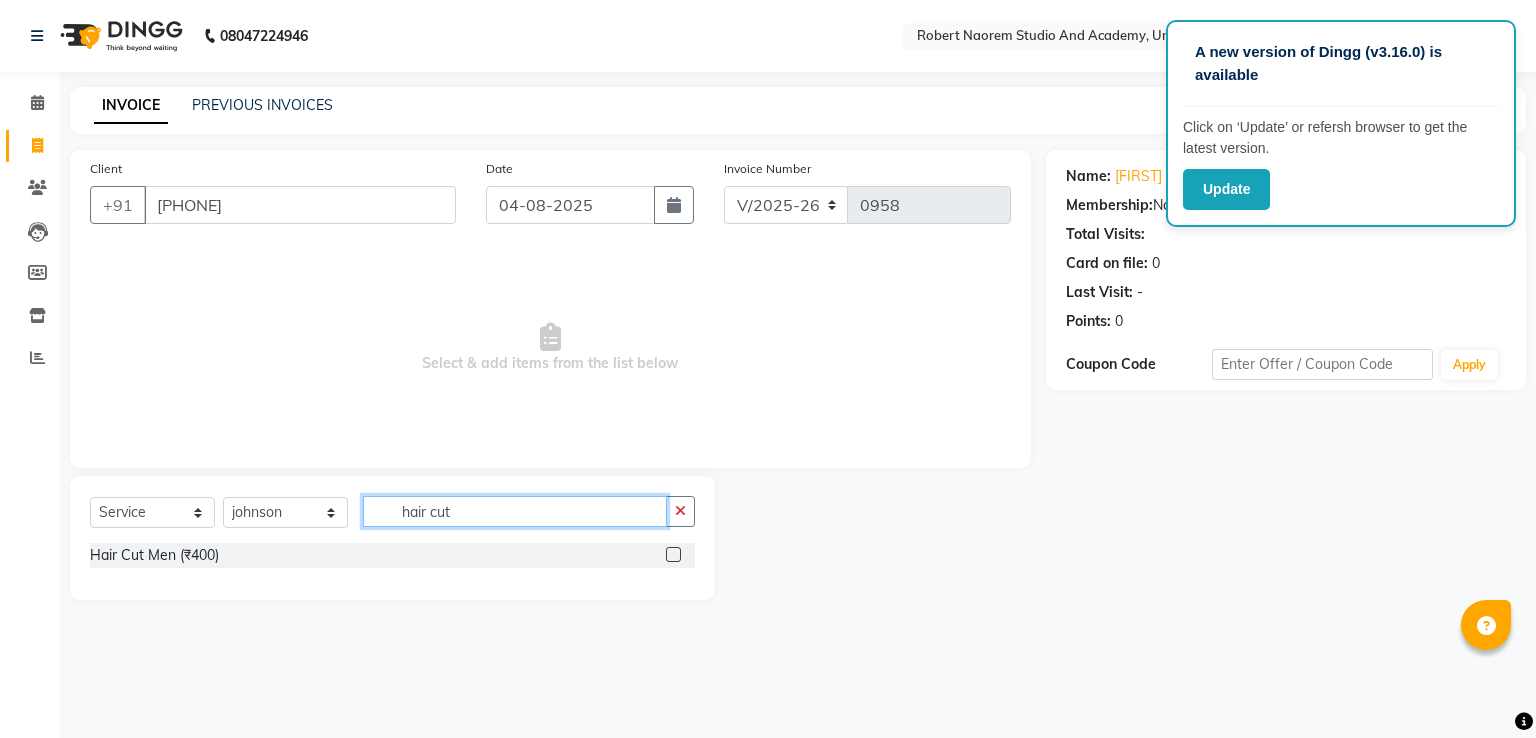 type on "hair cut" 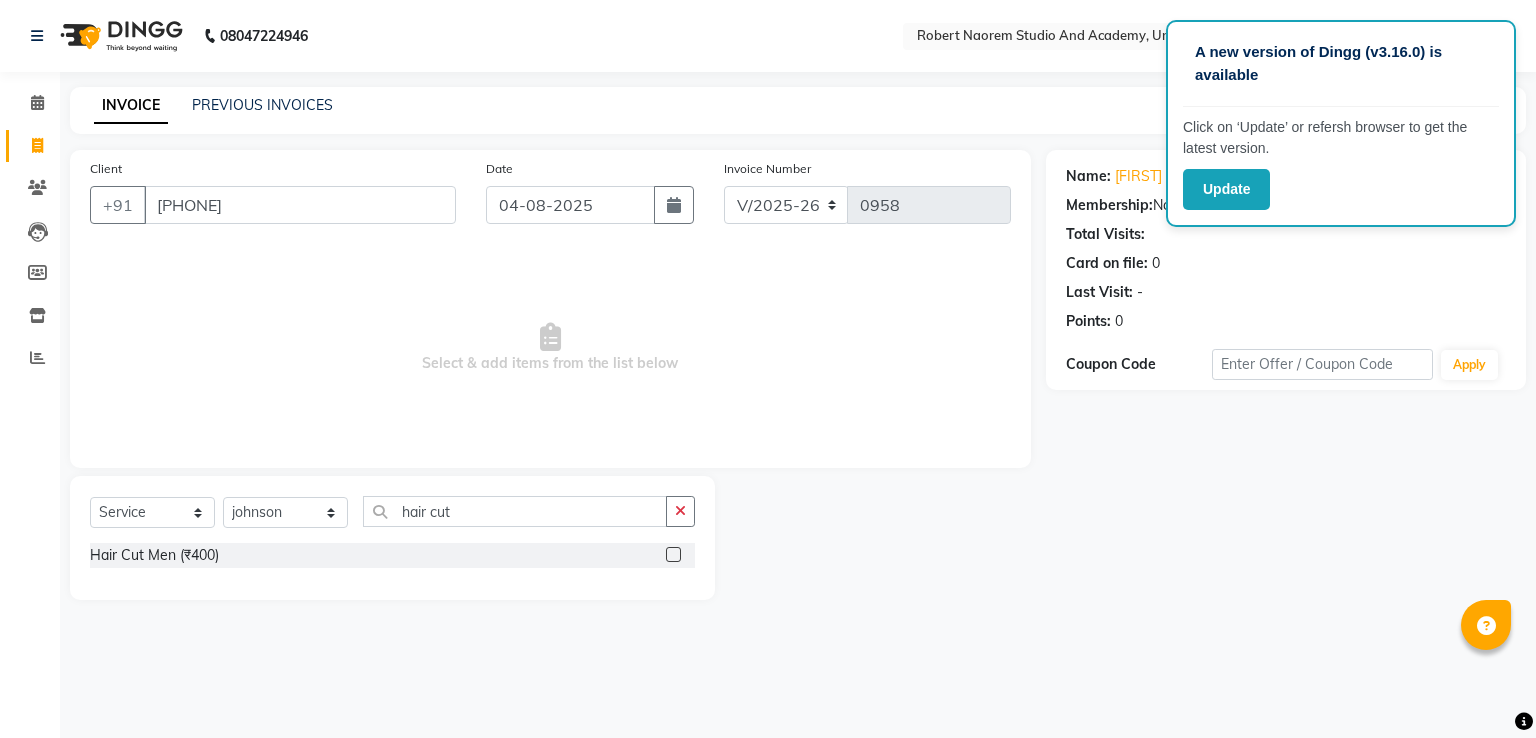 click 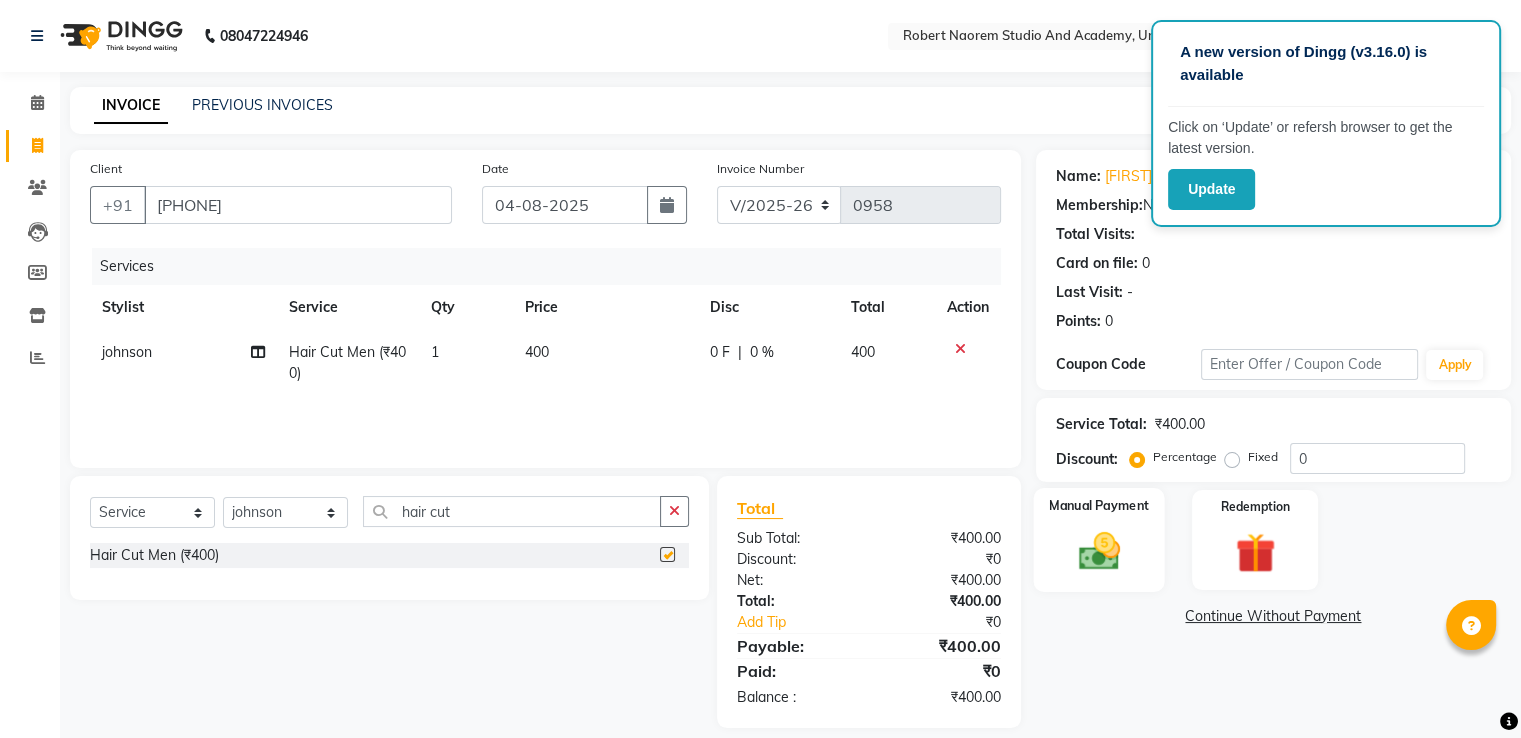 checkbox on "false" 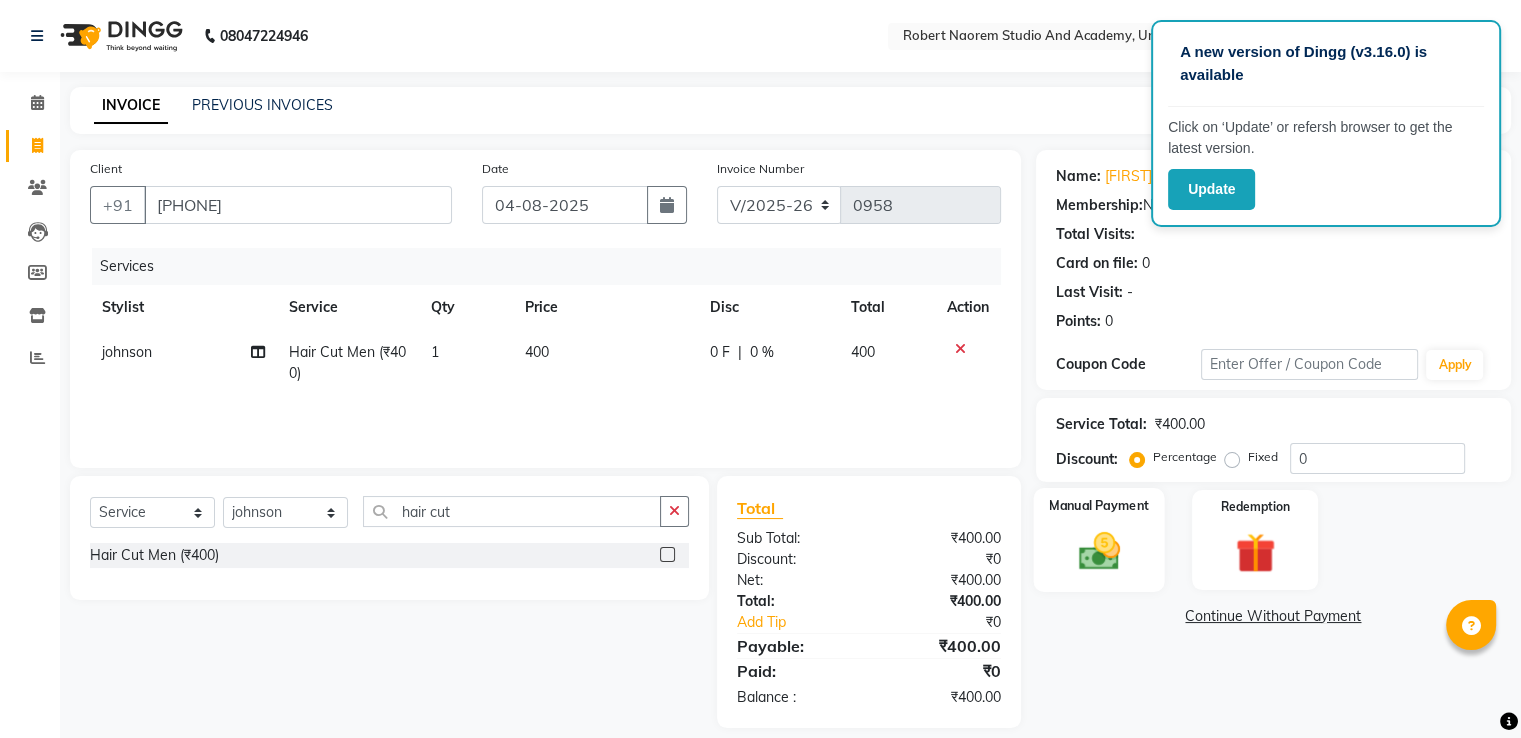 click 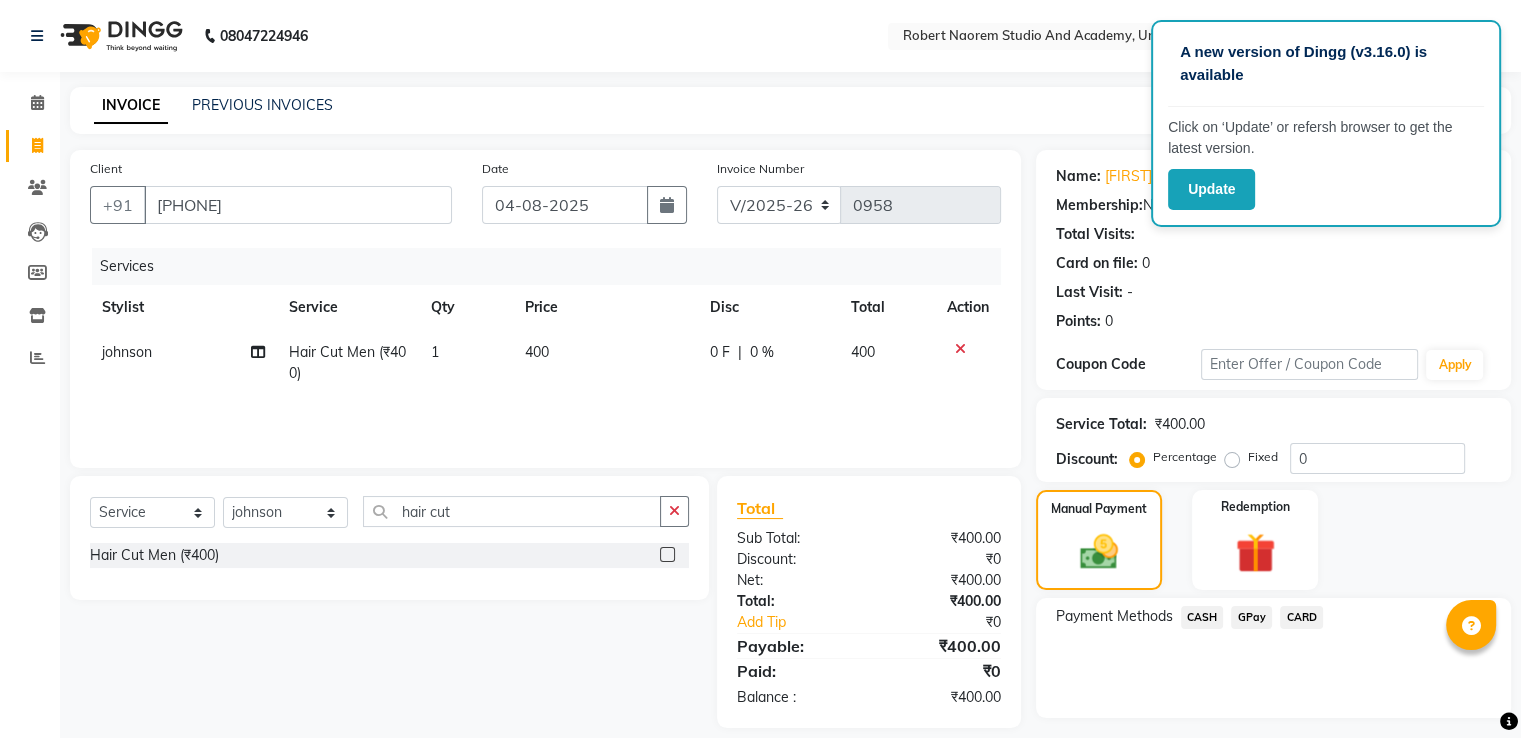 click on "GPay" 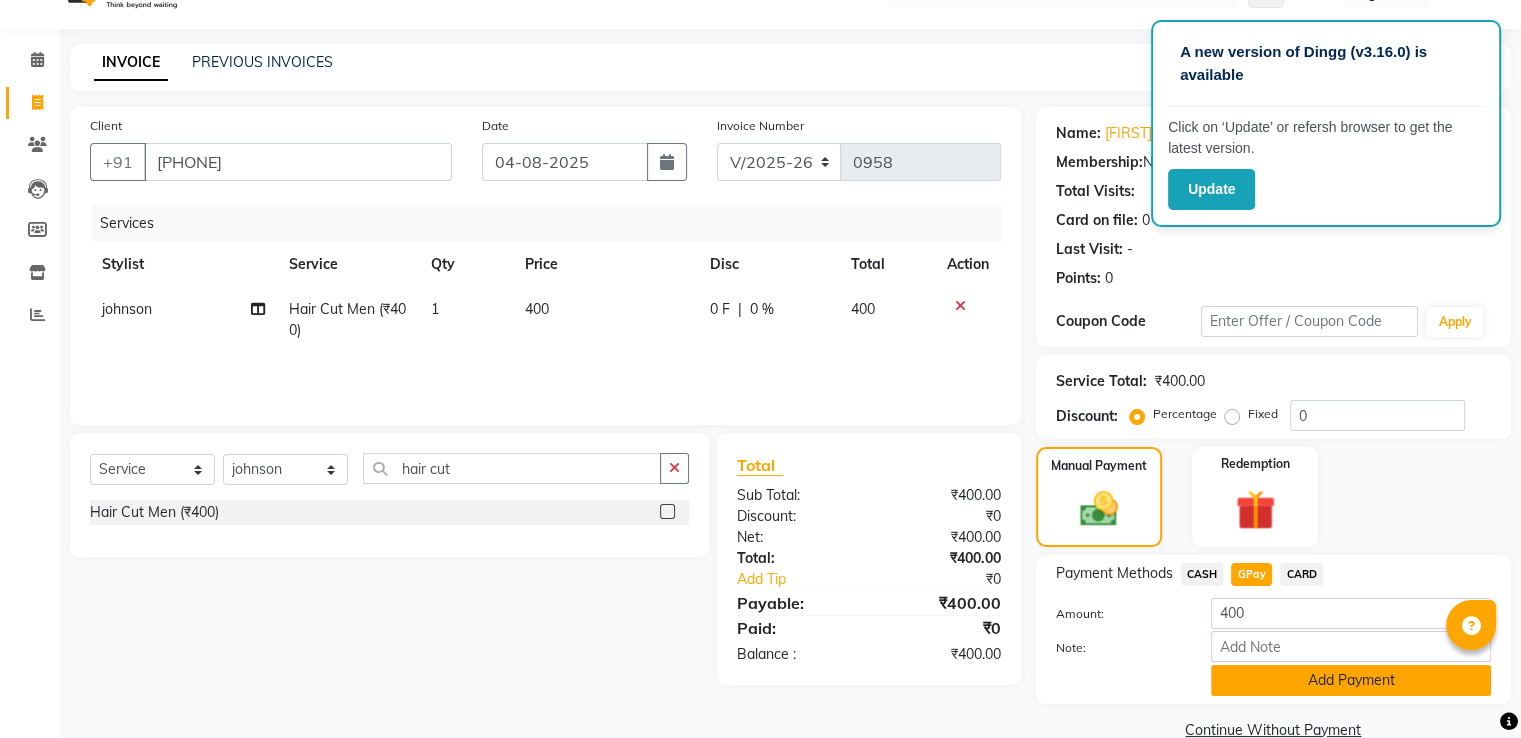 scroll, scrollTop: 81, scrollLeft: 0, axis: vertical 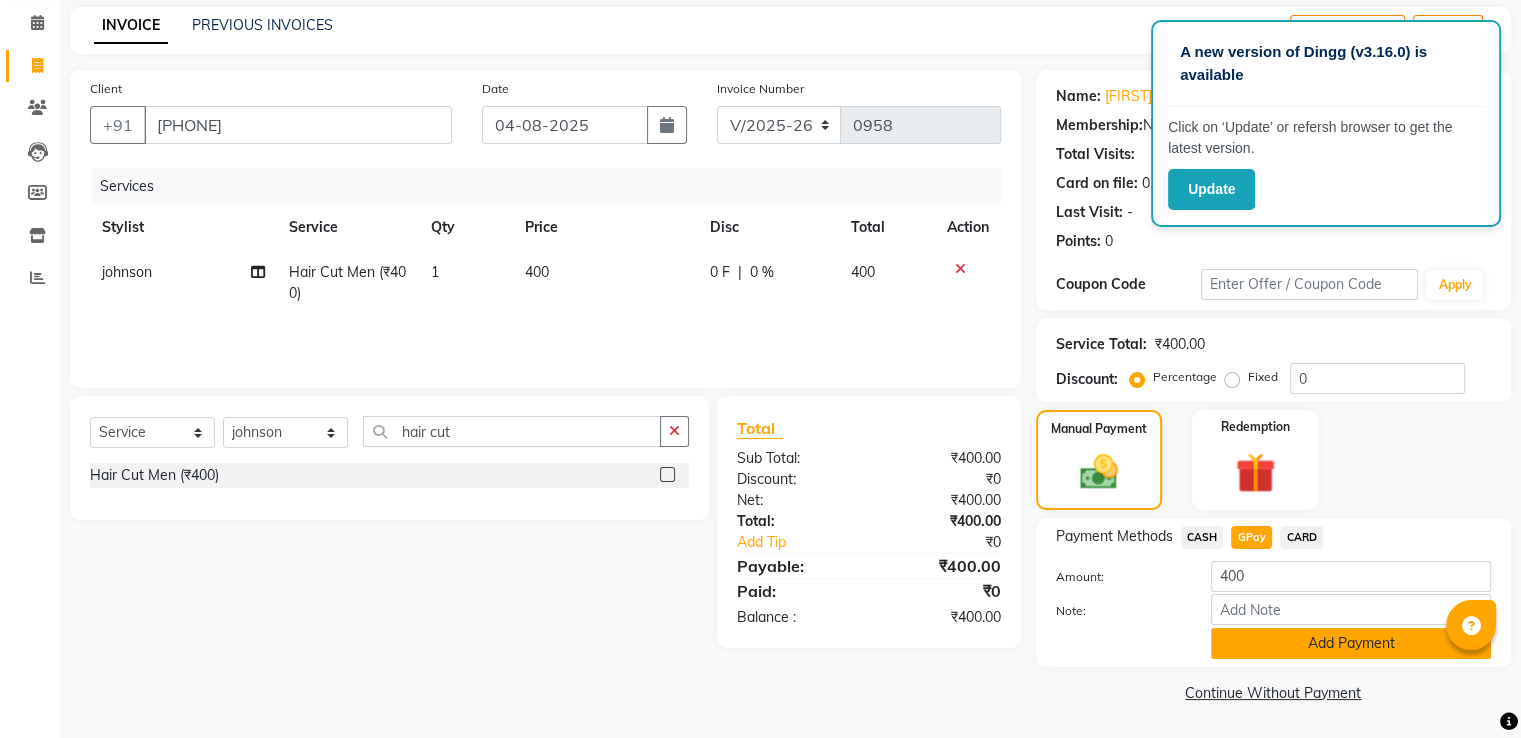 click on "Add Payment" 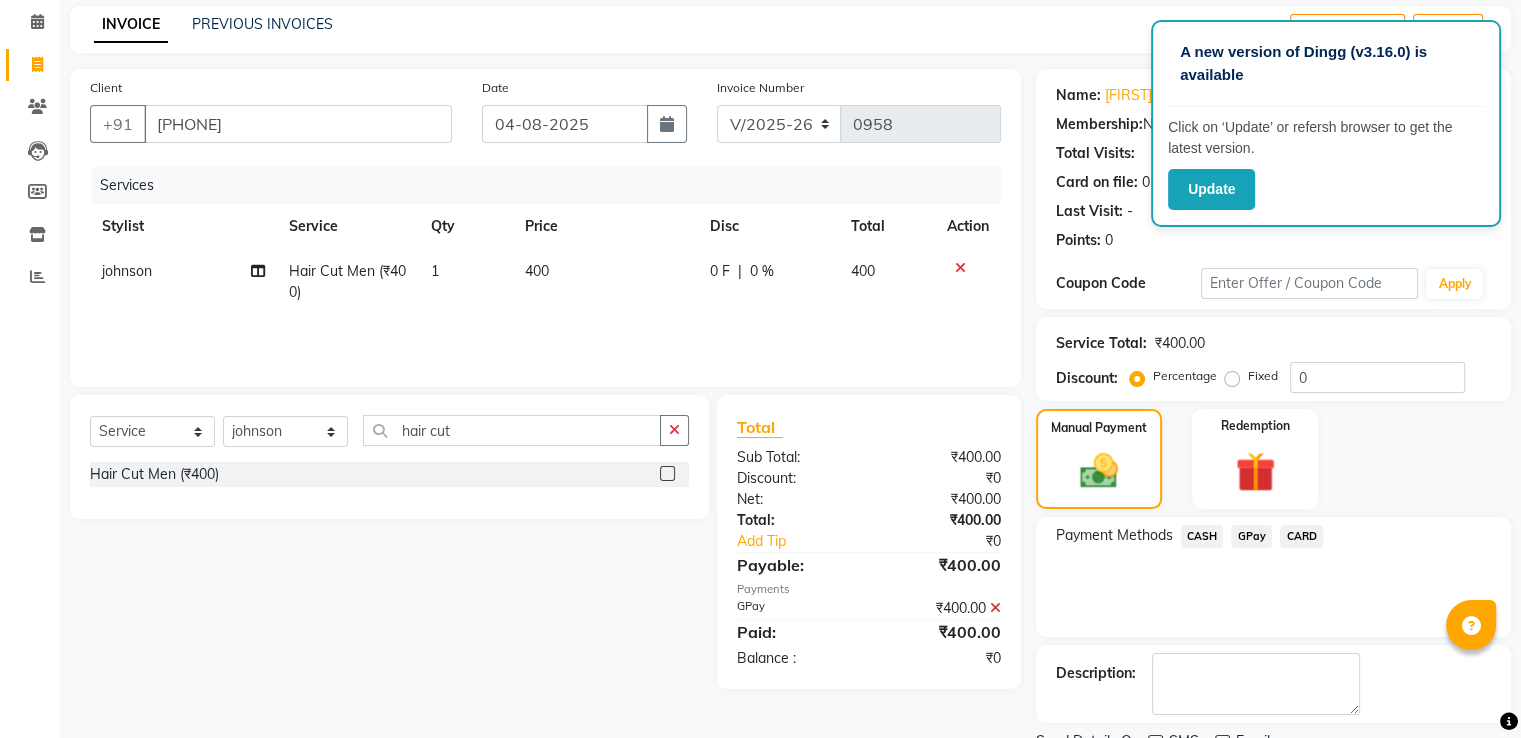 scroll, scrollTop: 163, scrollLeft: 0, axis: vertical 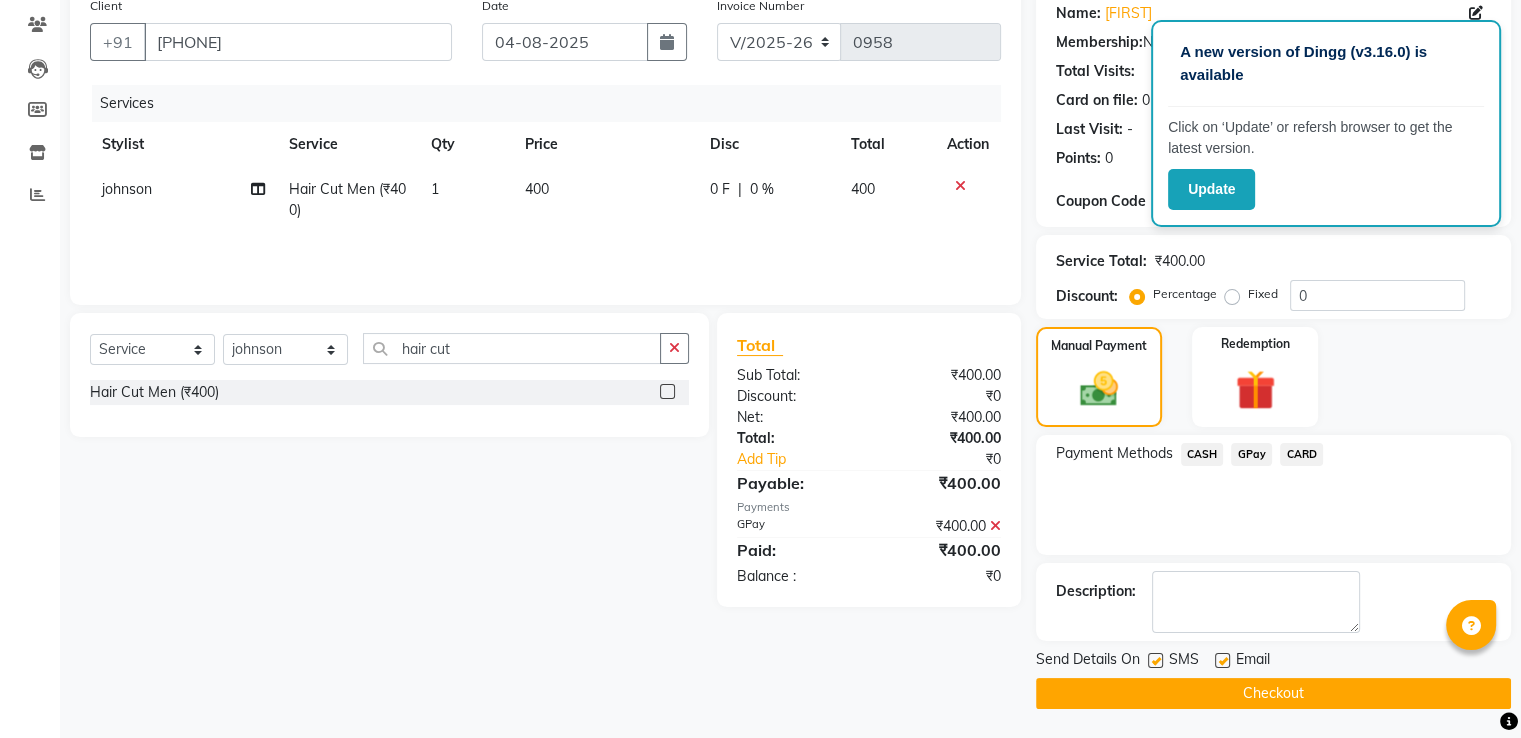 click on "Checkout" 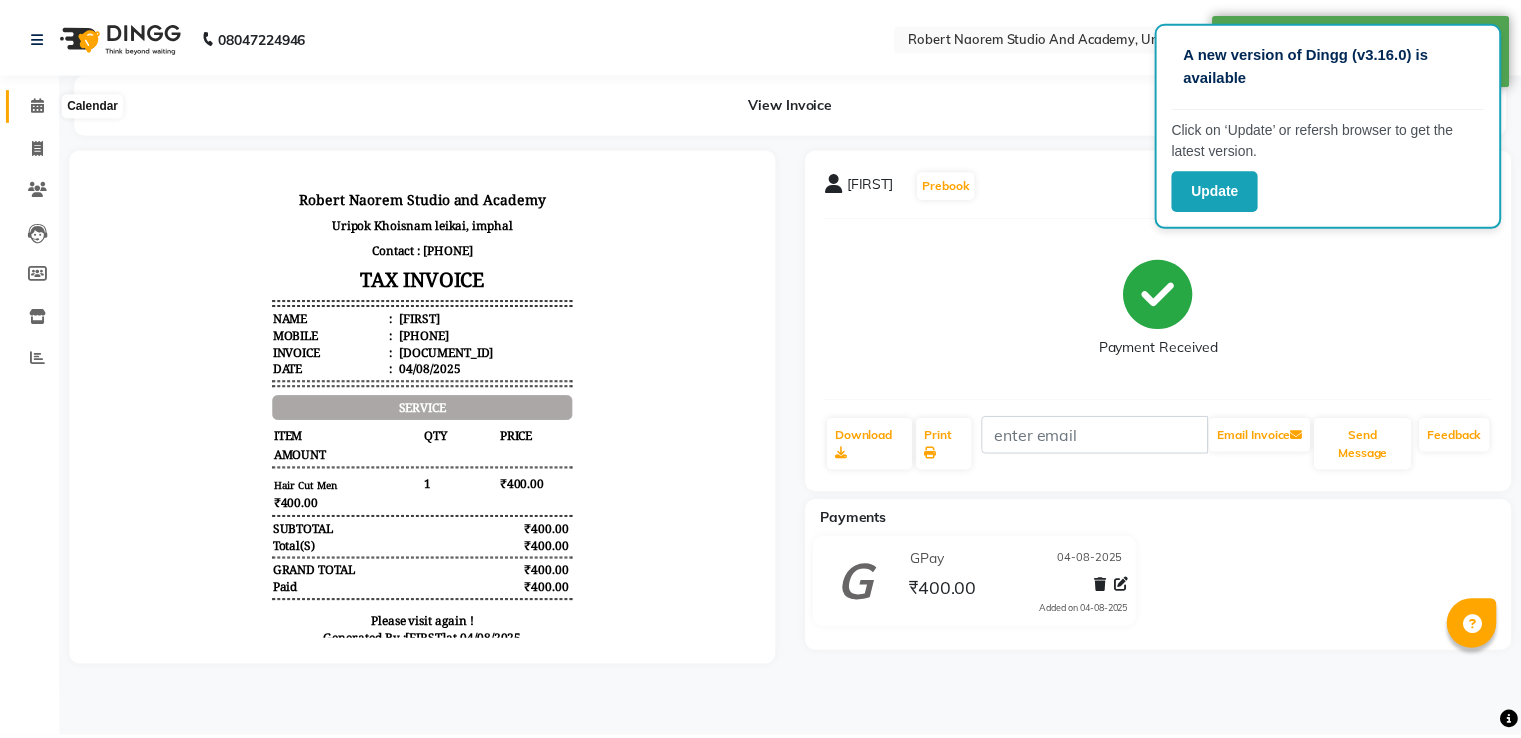 scroll, scrollTop: 0, scrollLeft: 0, axis: both 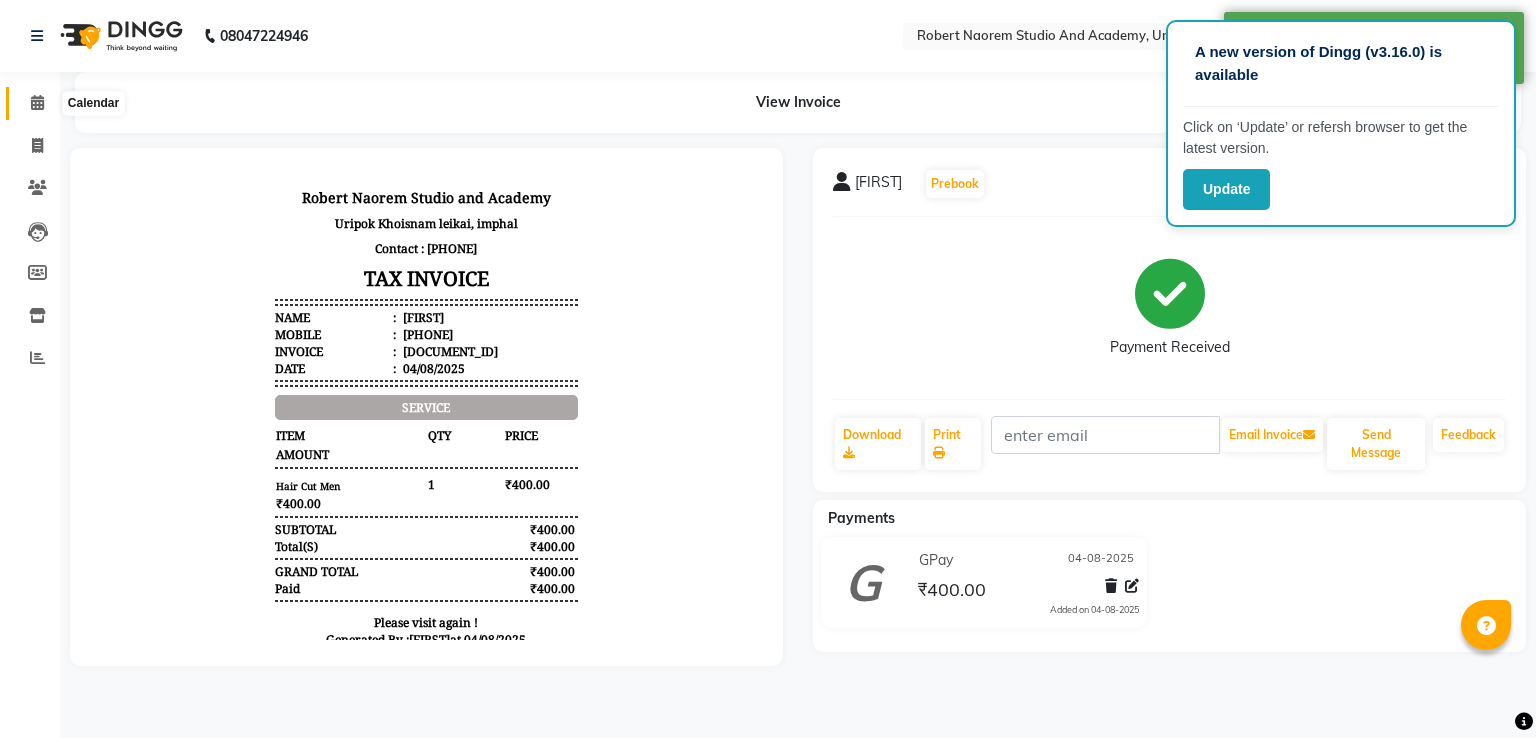 click 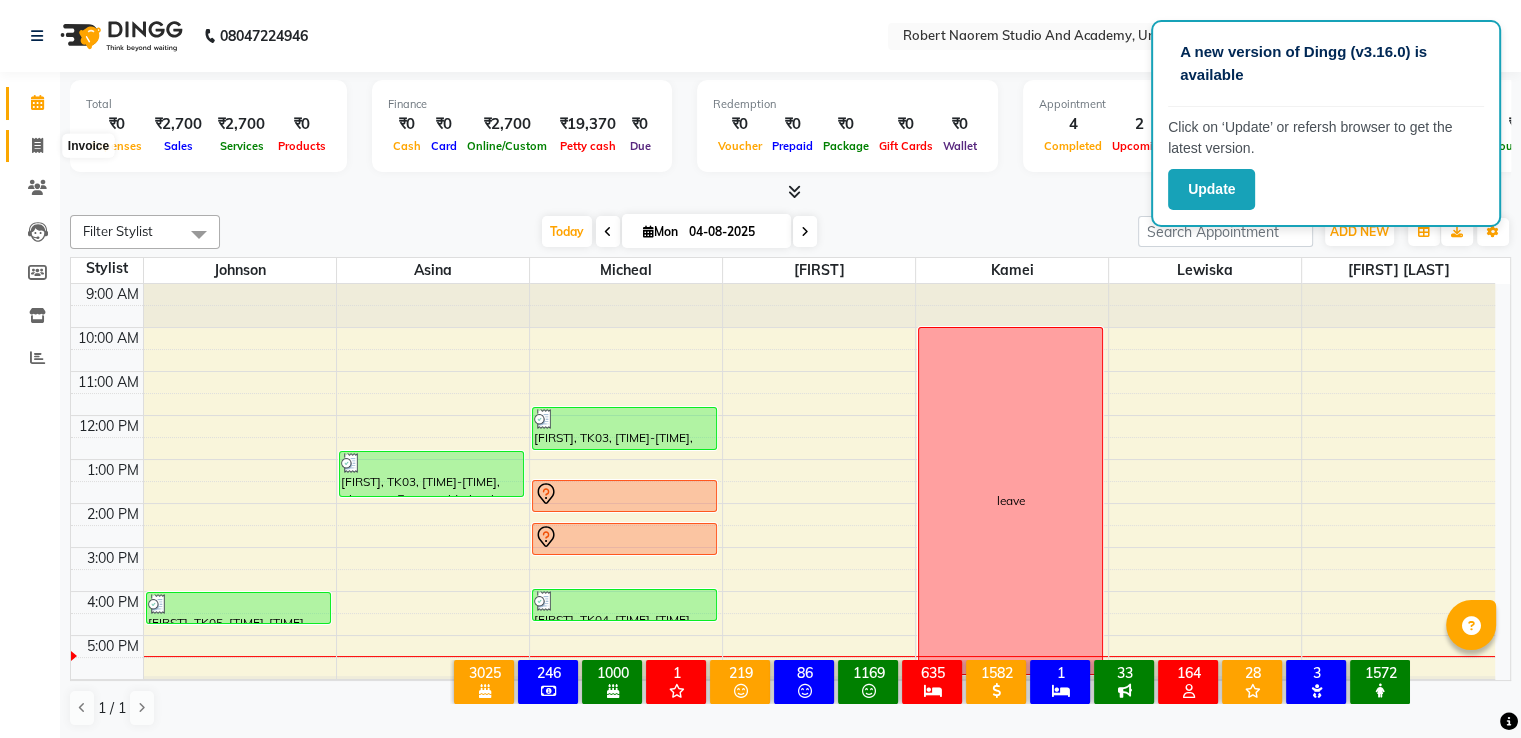 click 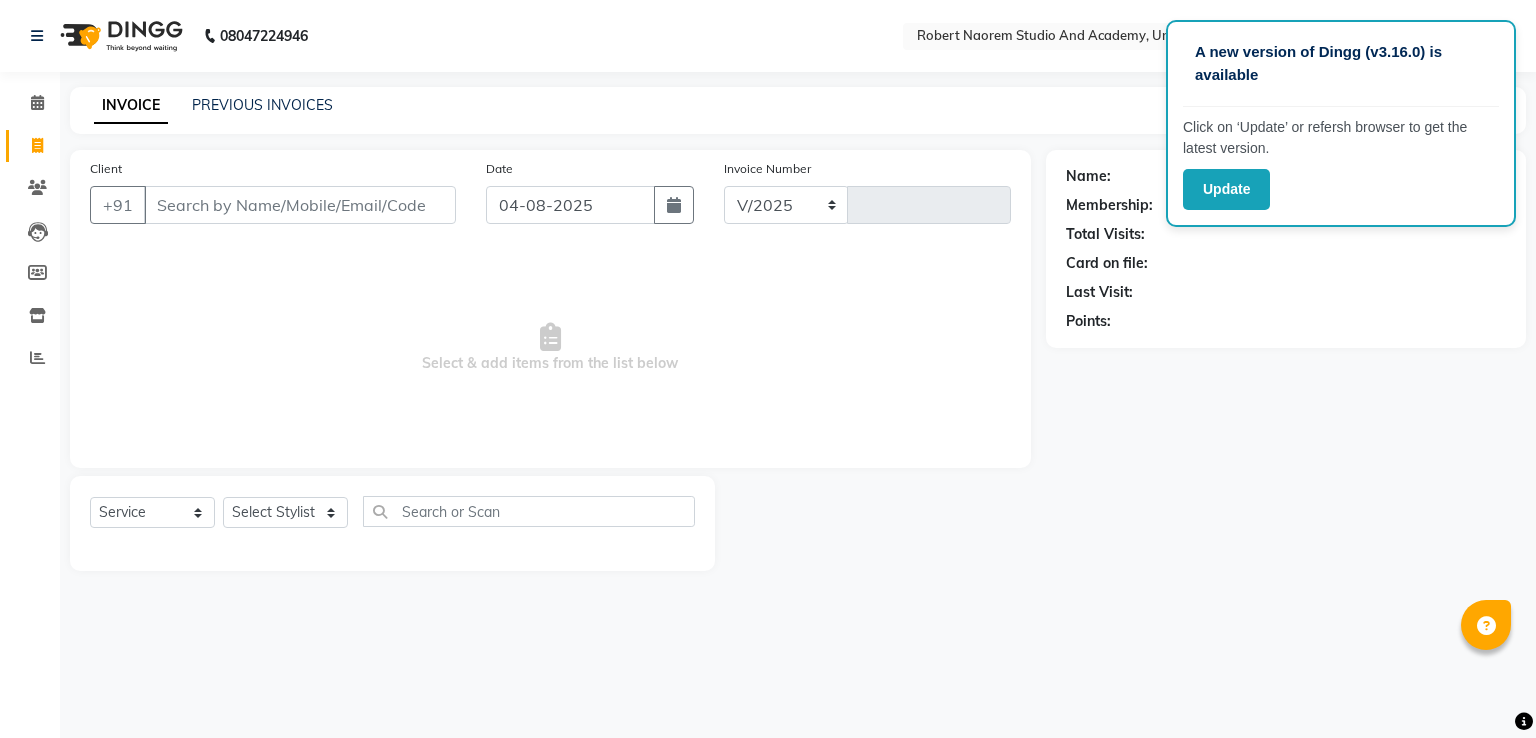 select on "4880" 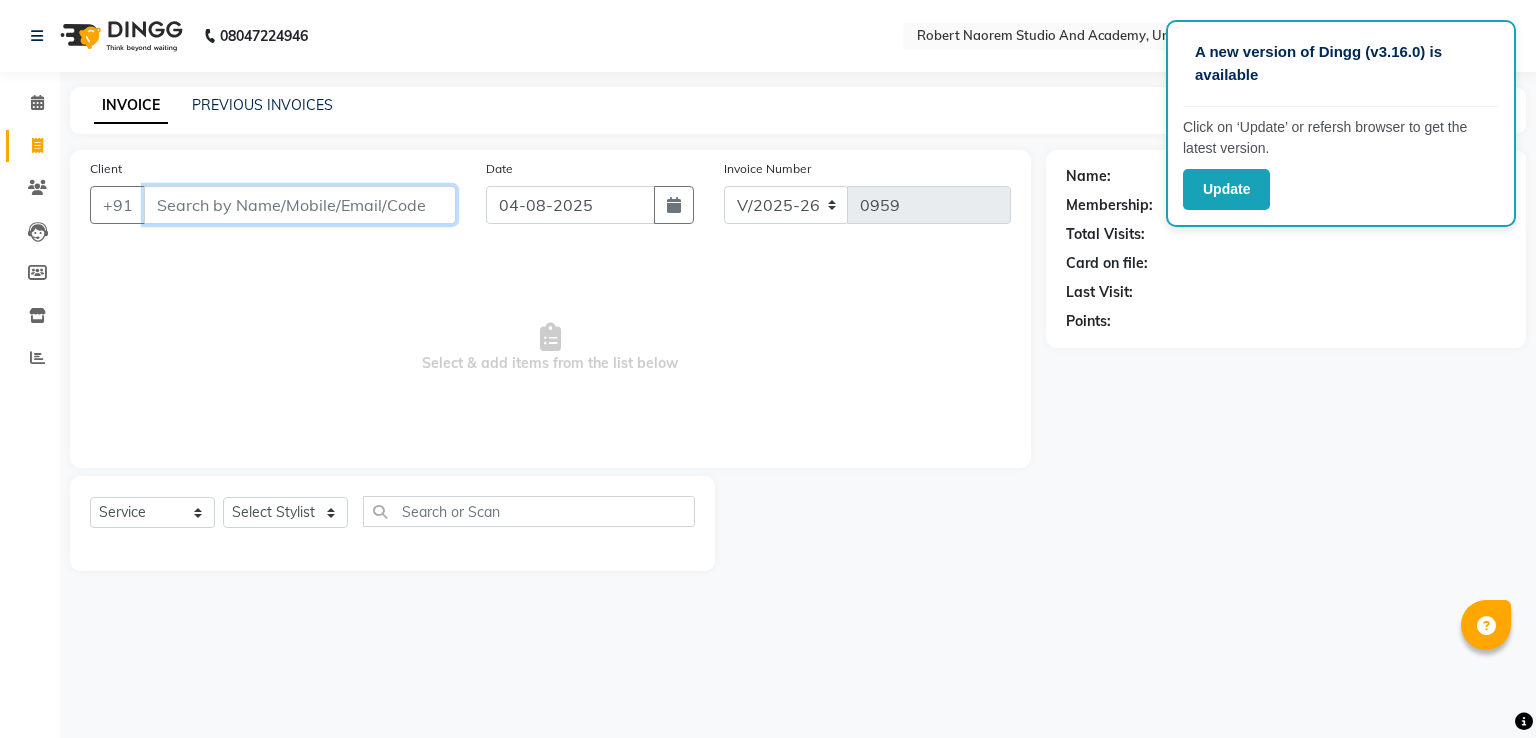 click on "Client" at bounding box center (300, 205) 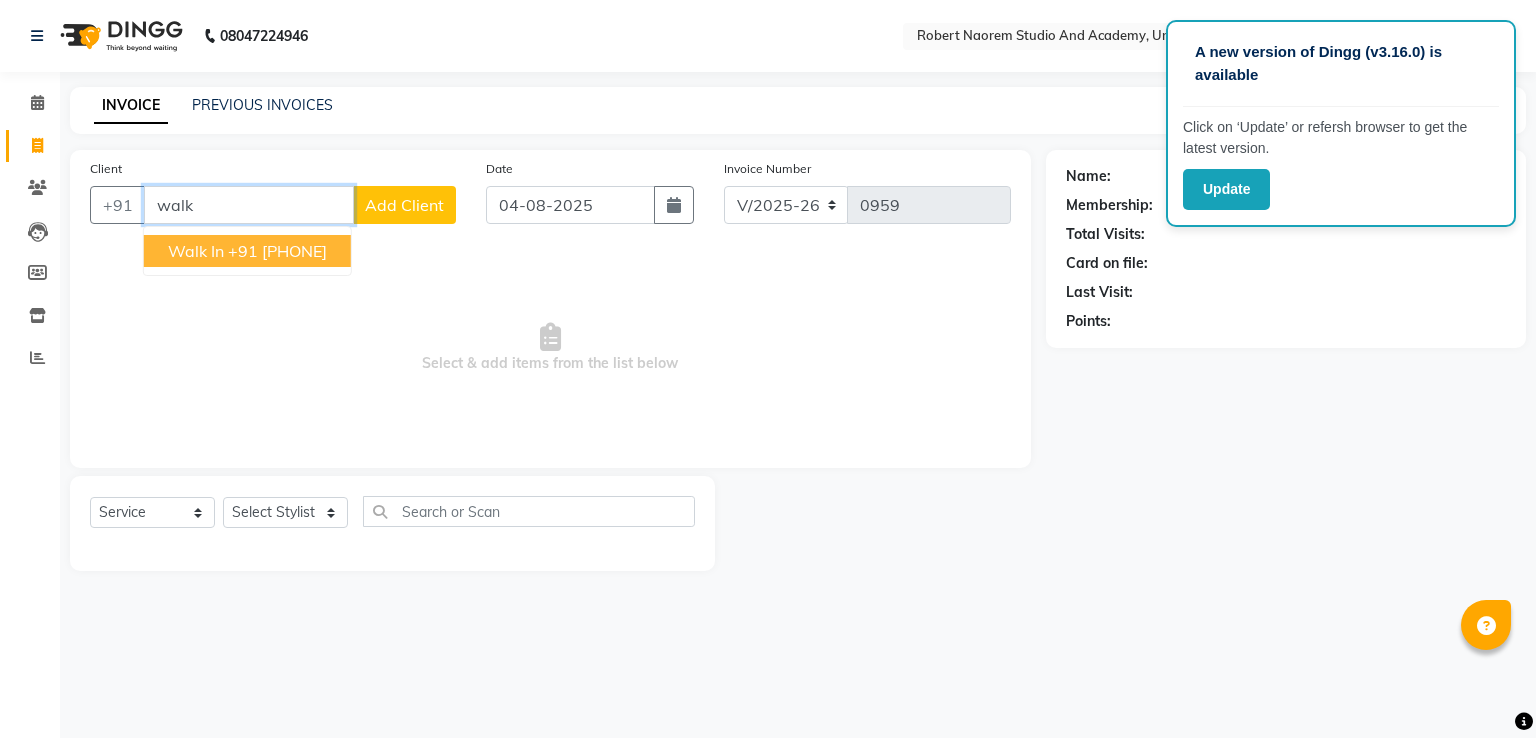 click on "+91 [PHONE]" at bounding box center (277, 251) 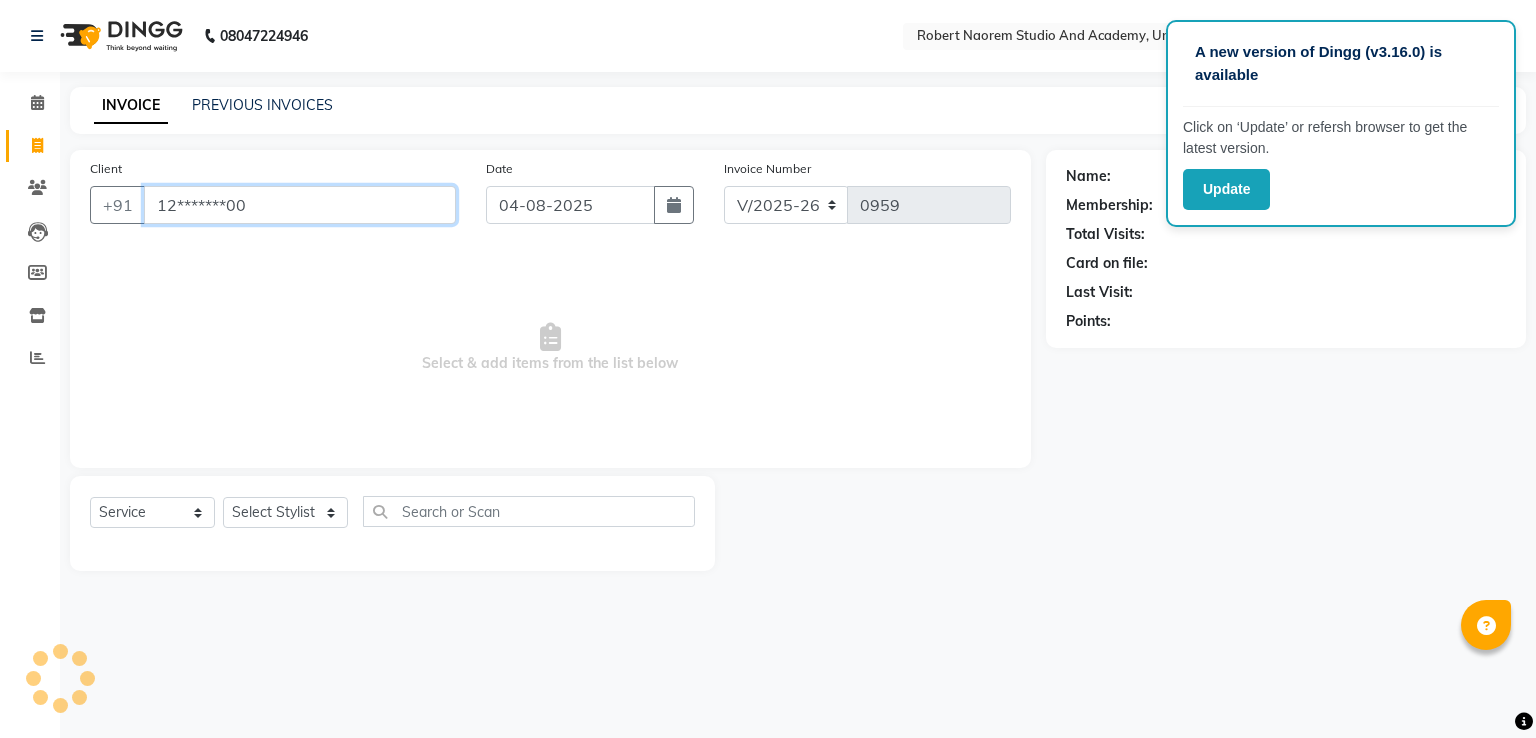 type on "12*******00" 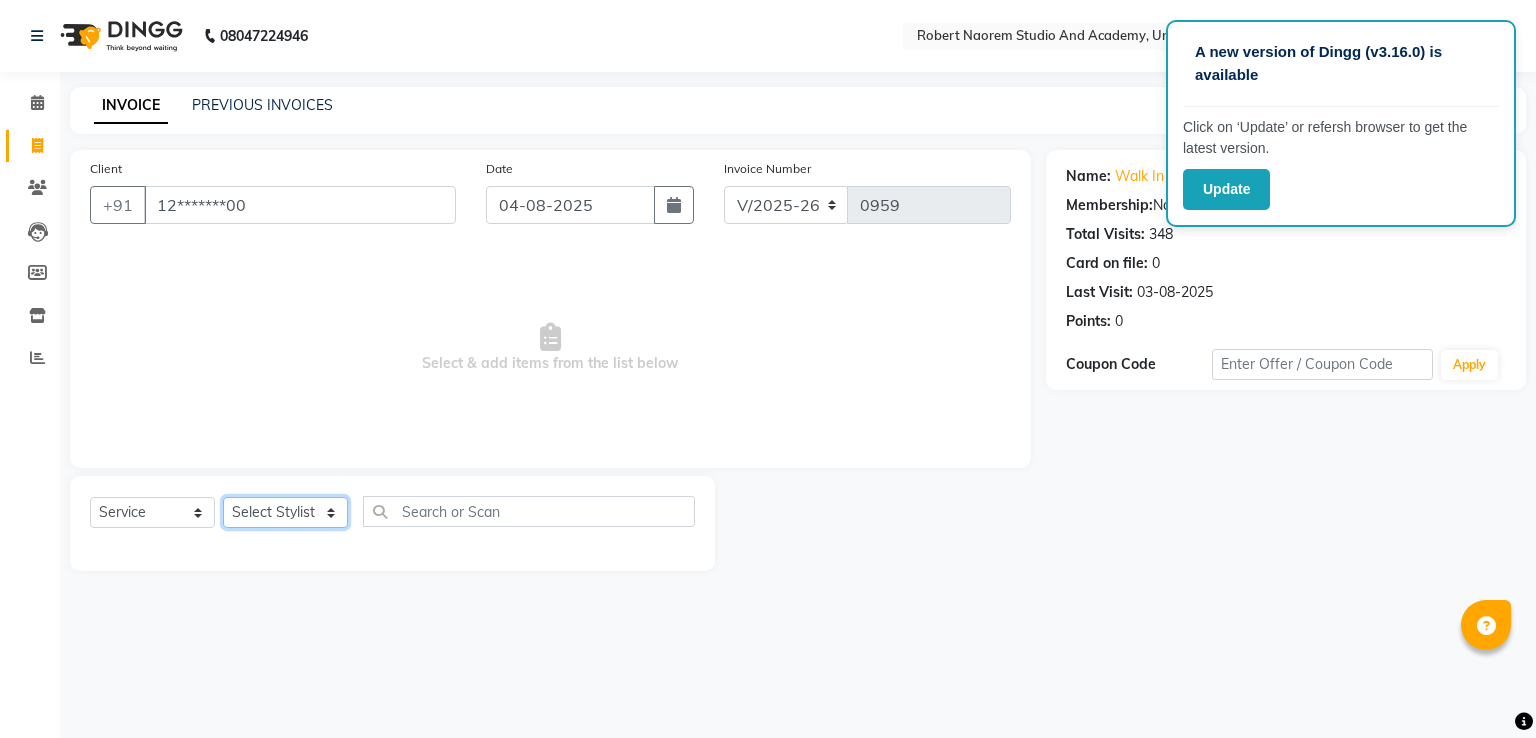 click on "Select Stylist Asina johnson Kamei Lewiska Micheal Rex Rosita Sonka Suniti Wangkhem" 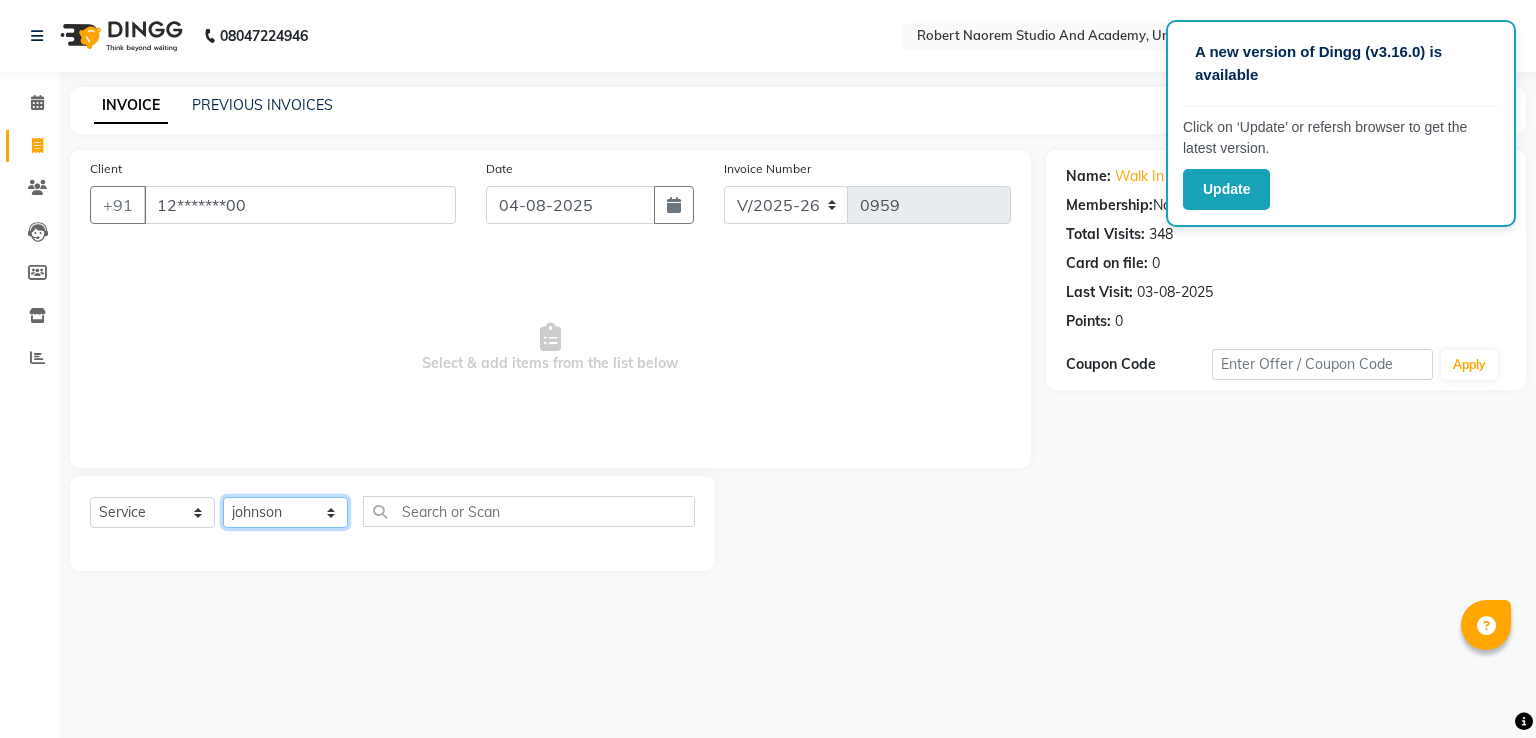 click on "Select Stylist Asina johnson Kamei Lewiska Micheal Rex Rosita Sonka Suniti Wangkhem" 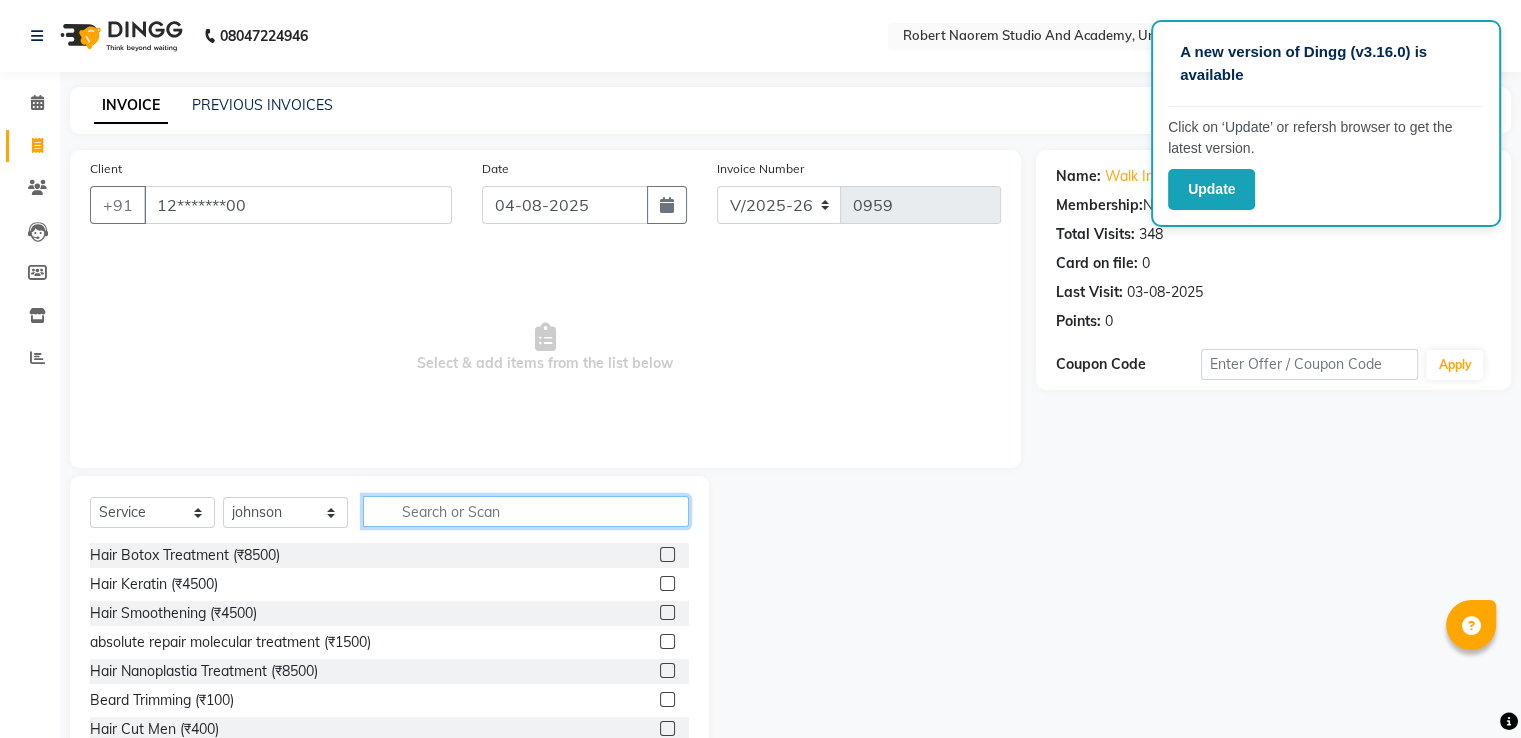 click 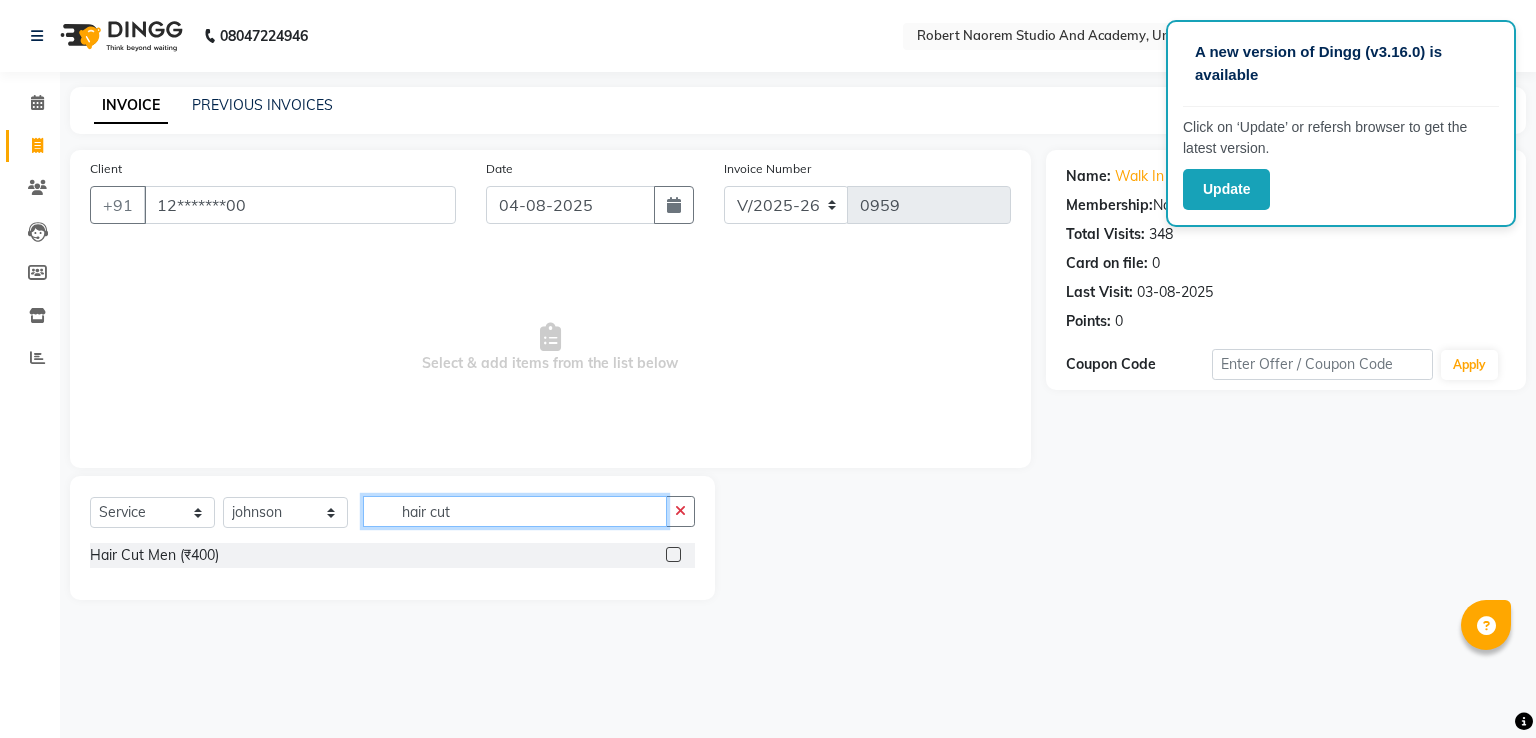 type on "hair cut" 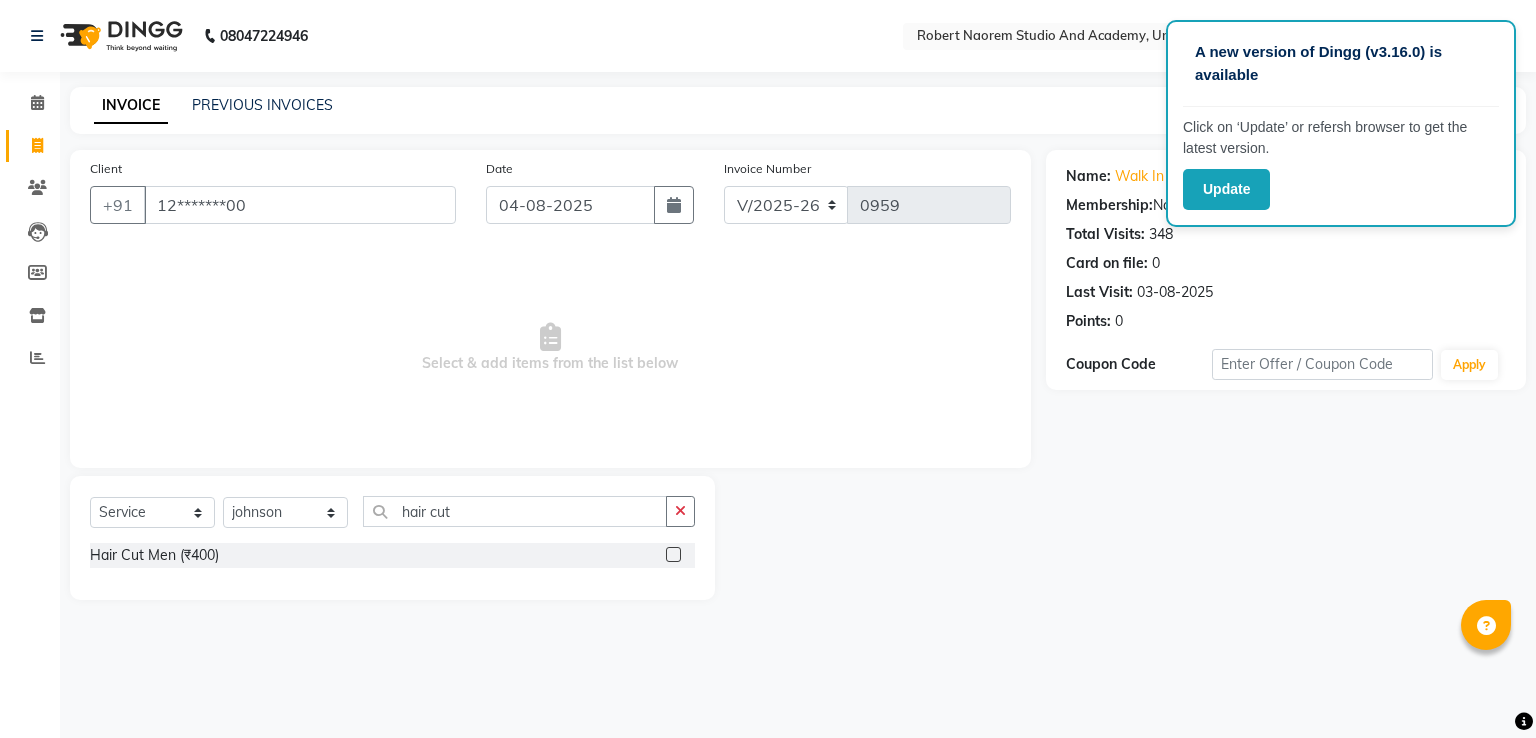 click 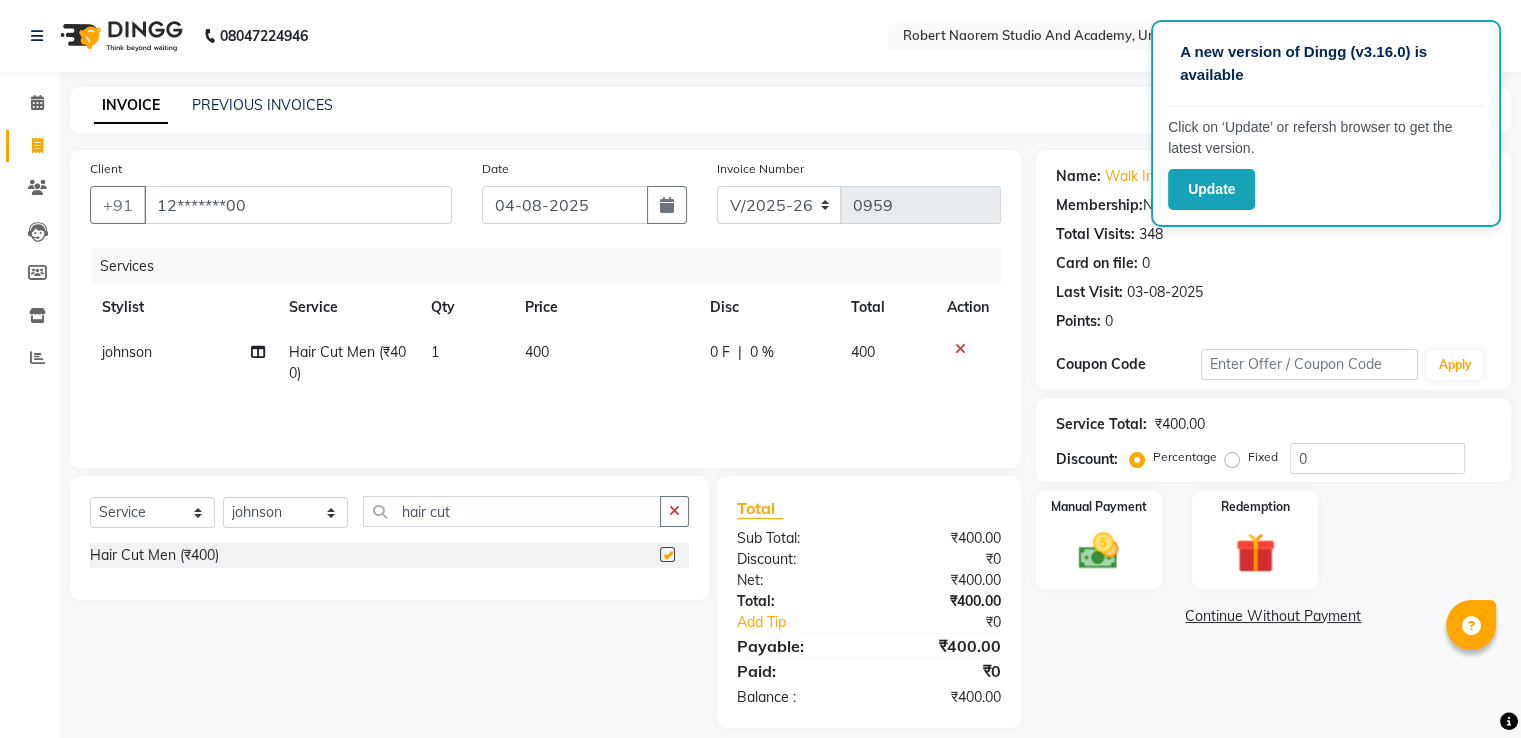 checkbox on "false" 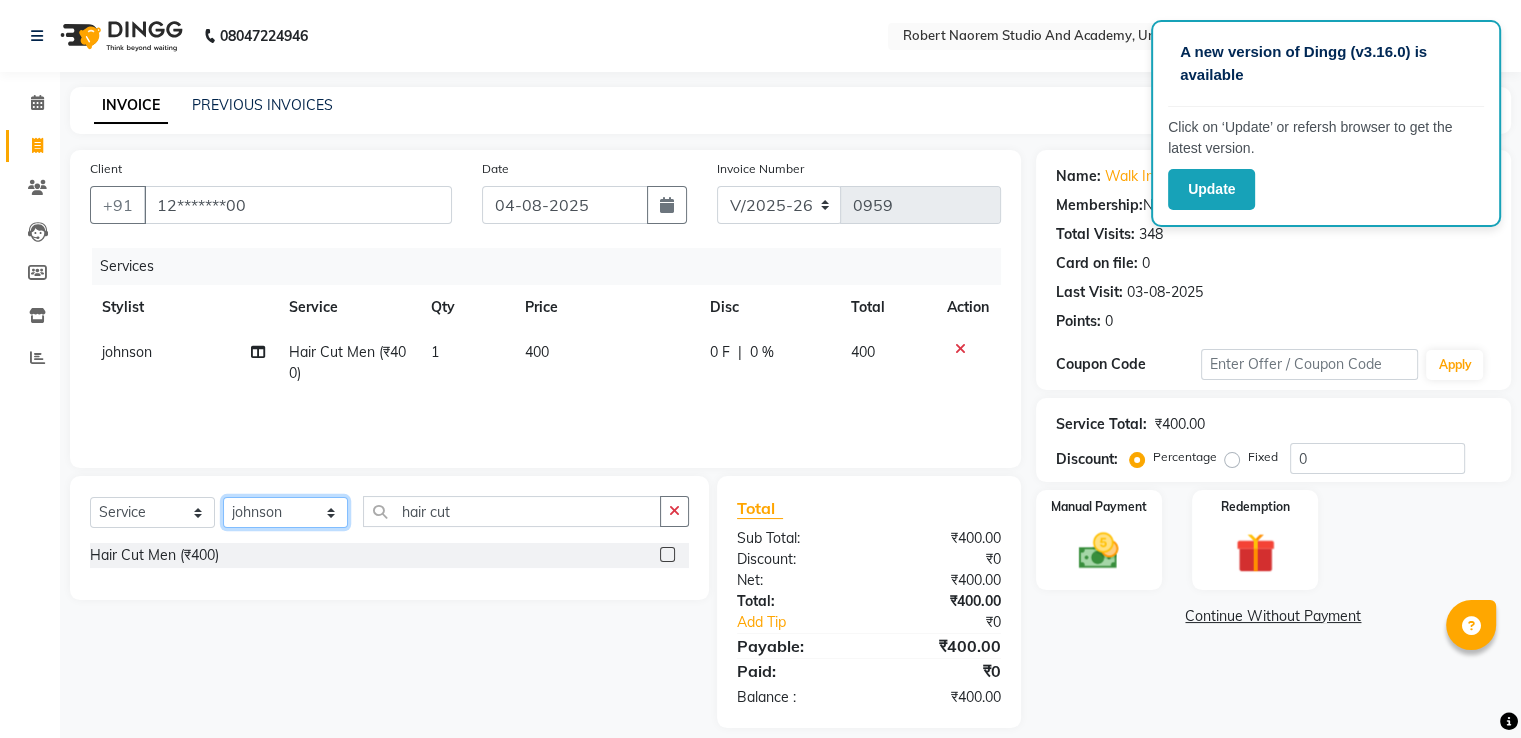 click on "Select Stylist Asina johnson Kamei Lewiska Micheal Rex Rosita Sonka Suniti Wangkhem" 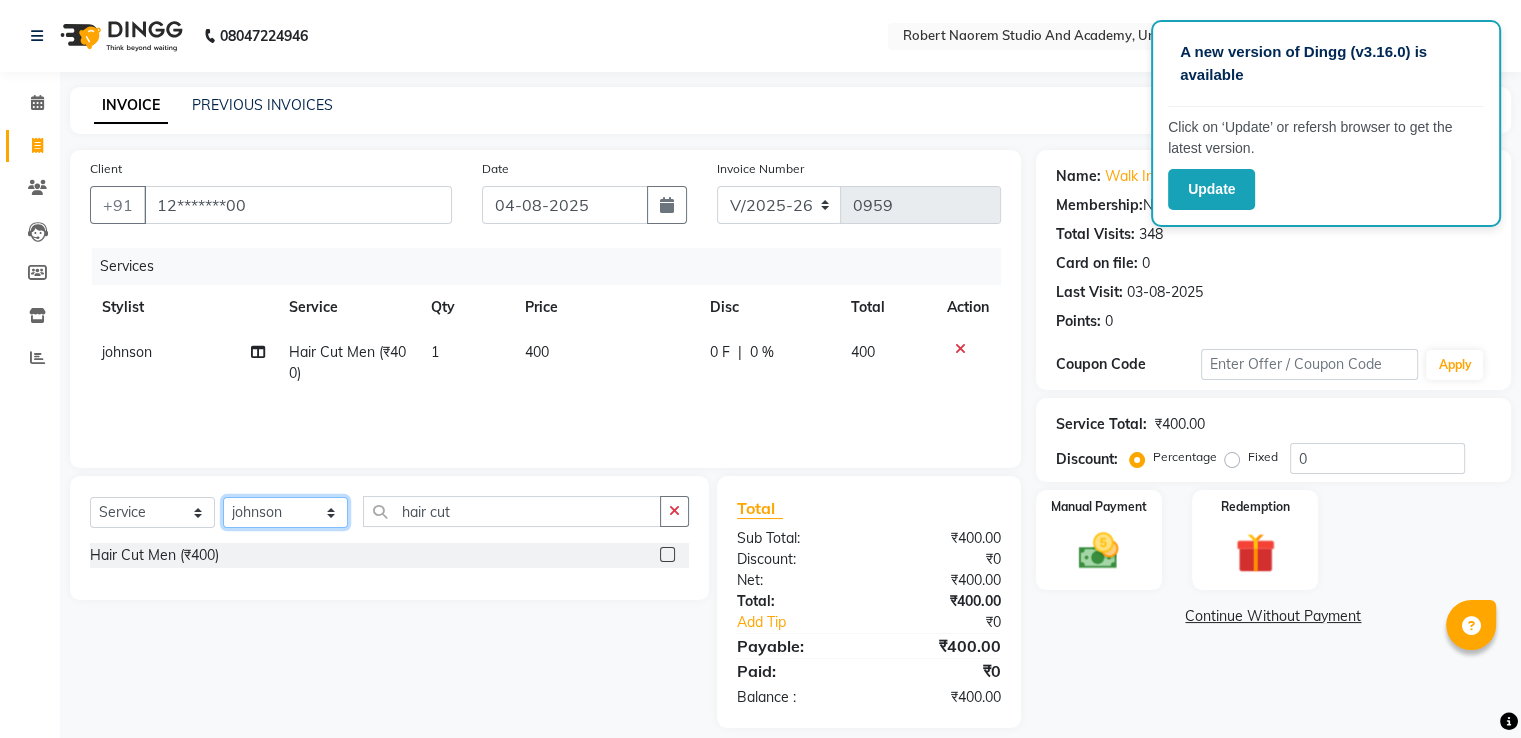 select on "84642" 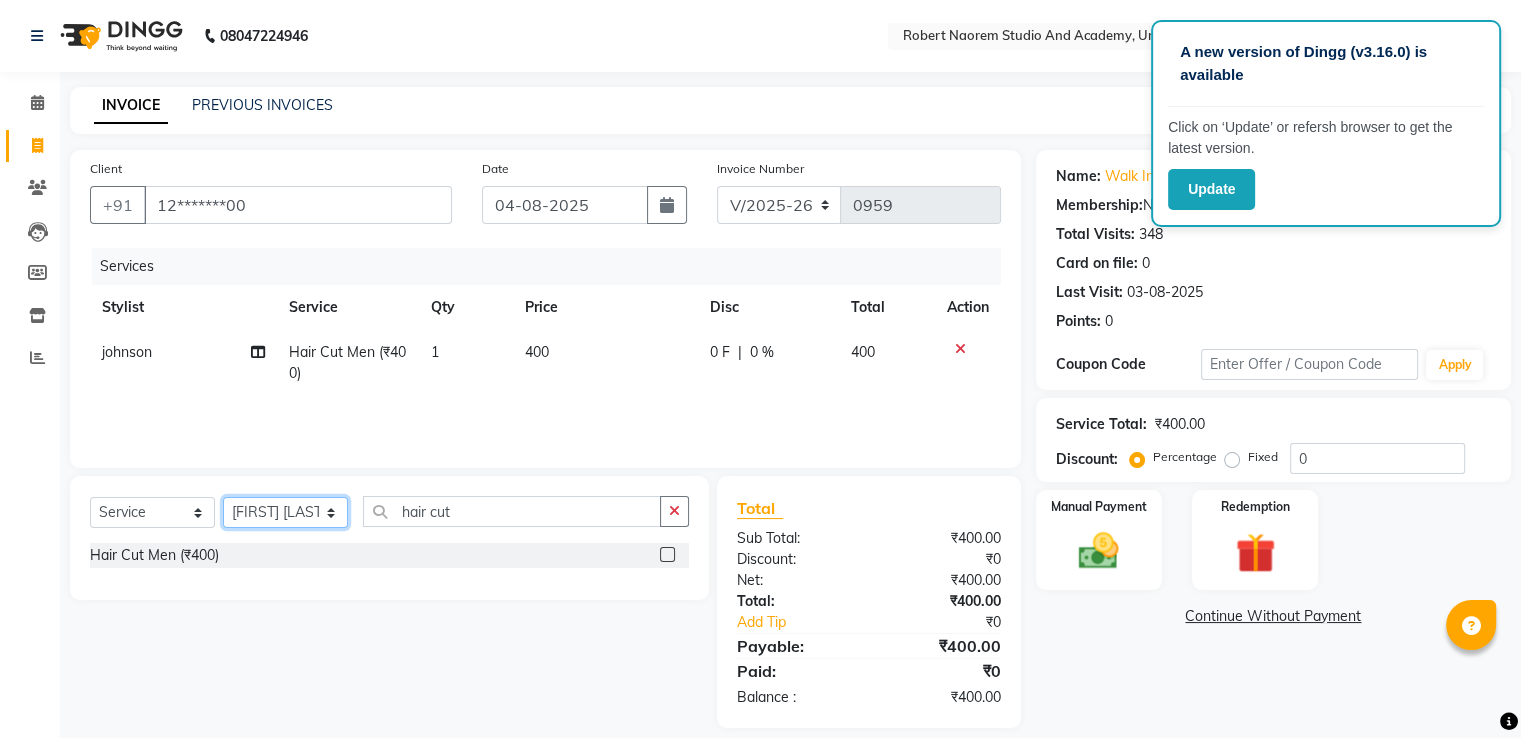 click on "Select Stylist Asina johnson Kamei Lewiska Micheal Rex Rosita Sonka Suniti Wangkhem" 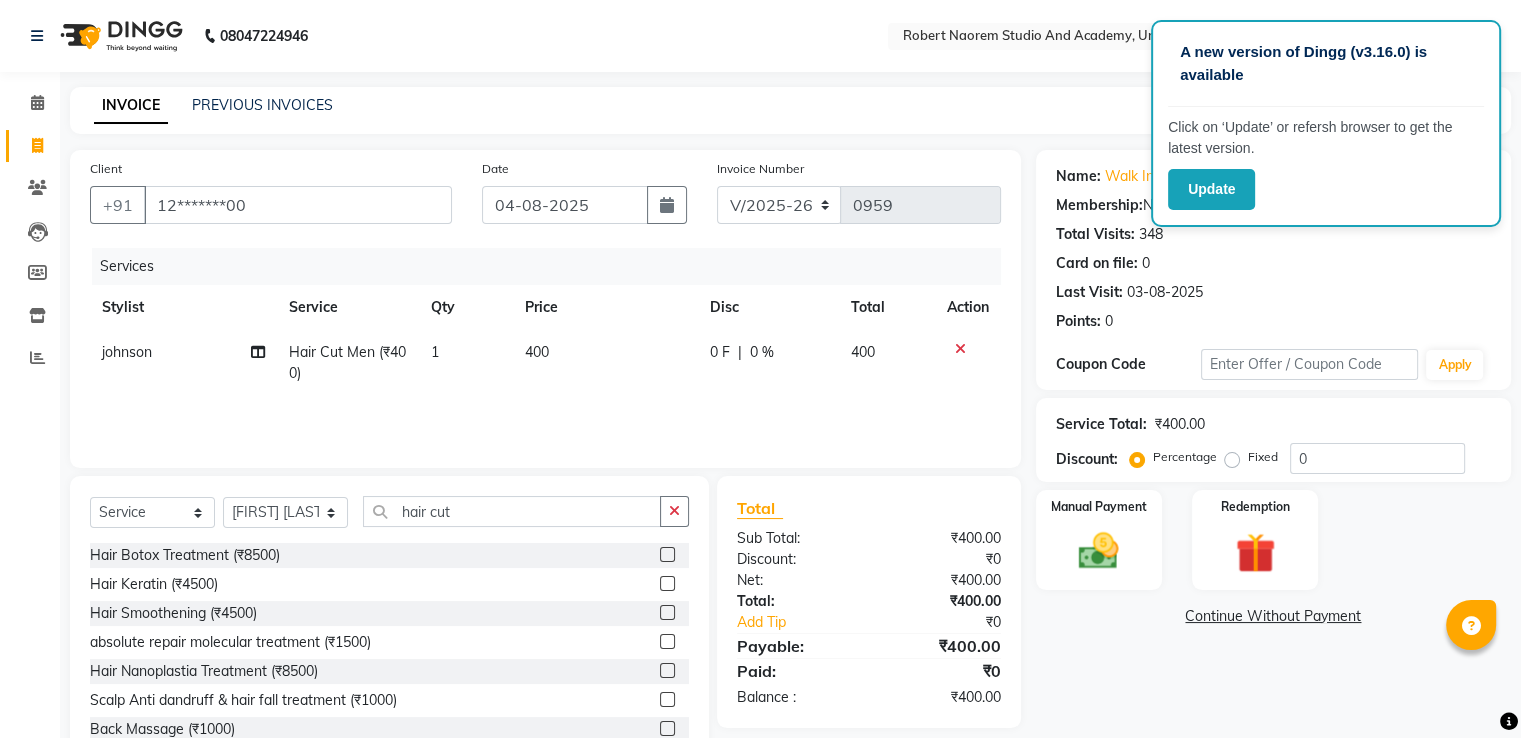 click on "Select Service Product Membership Package Voucher Prepaid Gift Card Select Stylist [FIRST] [LAST] [FIRST] [LAST] [FIRST] [LAST] [FIRST] [LAST] [FIRST] [LAST] [FIRST] [LAST] hair cut Hair Botox Treatment (₹8500) Hair Keratin (₹4500) Hair Smoothening (₹4500) absolute repair molecular treatment (₹1500) Hair Nanoplastia Treatment (₹8500) Scalp Anti dandruff & hair fall treatment (₹1000) Back Massage (₹1000) Body Massage (₹3000) Foot Massage (₹600) Basic Manicure (₹400) Manicure (₹700) basic pedicure (₹700) pedicure (₹1000) cut & filing (₹300) Bikini Peel Off (₹2000) Chin Peel Off (₹100) Ear Peel Off (₹100) Nose Peel Off (₹100) Side Lock Peel Off (₹200) Under Arm Peel Off (₹300) Upper Lips Peel Off (₹100) Clean Up (₹800) Vit C brightning facial Aroma Magic (₹2500) hydra facial vit c (₹3500) O3 facial (₹3500) Double Root Touch Up (₹2000) Colour Root Touch Up (₹1000) Colour Per Streak (₹500) Hair Colour Global (₹4500) Balayage Colour (₹4500)" 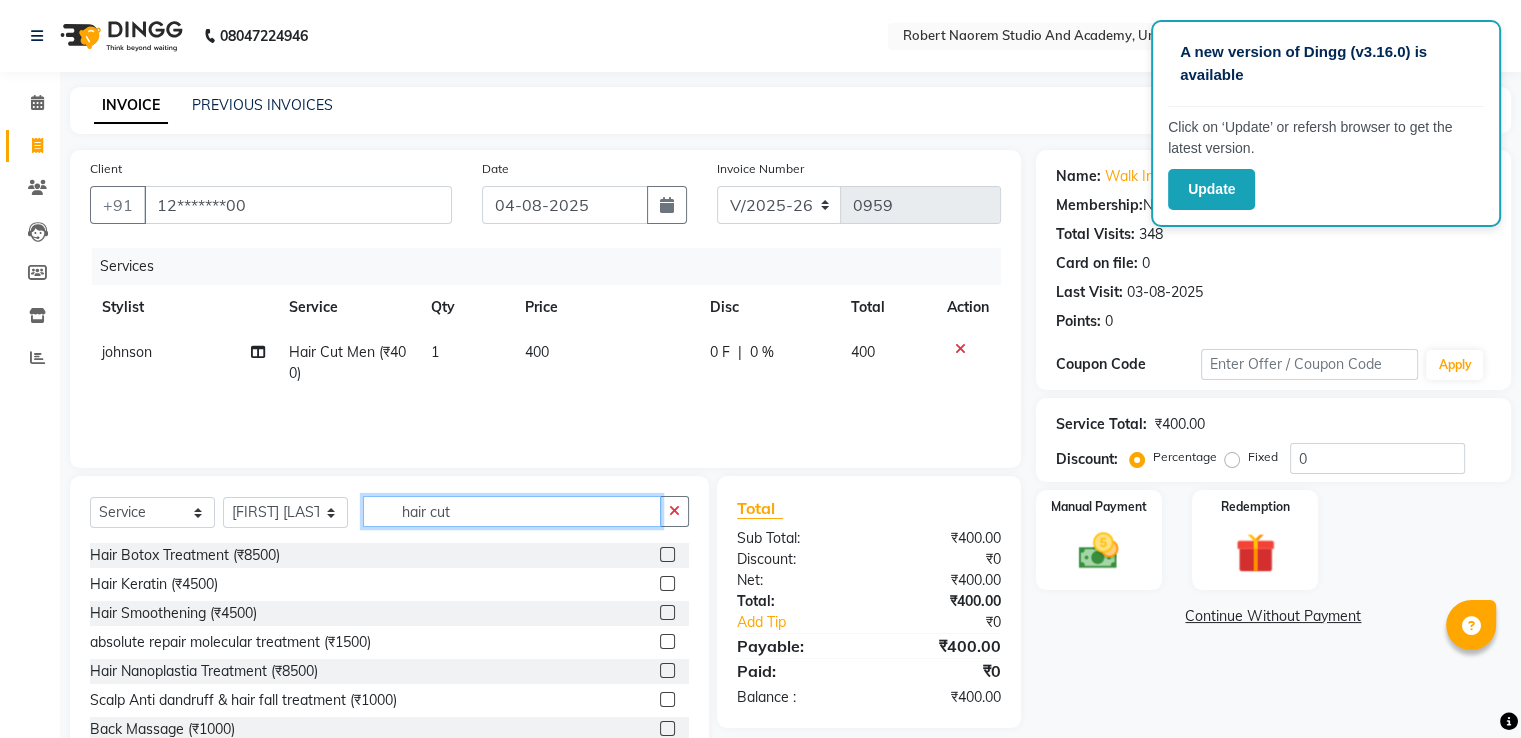 click on "hair cut" 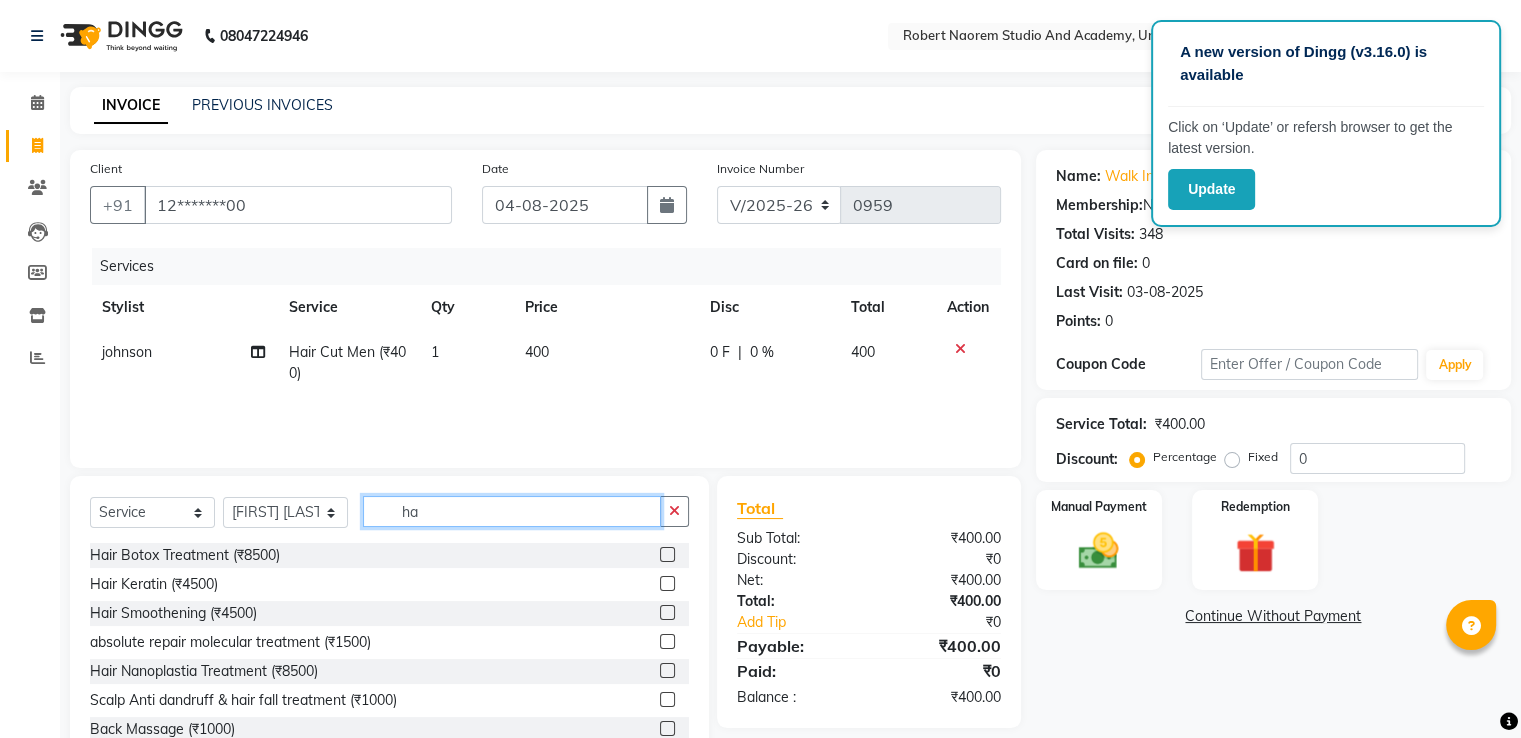 type on "h" 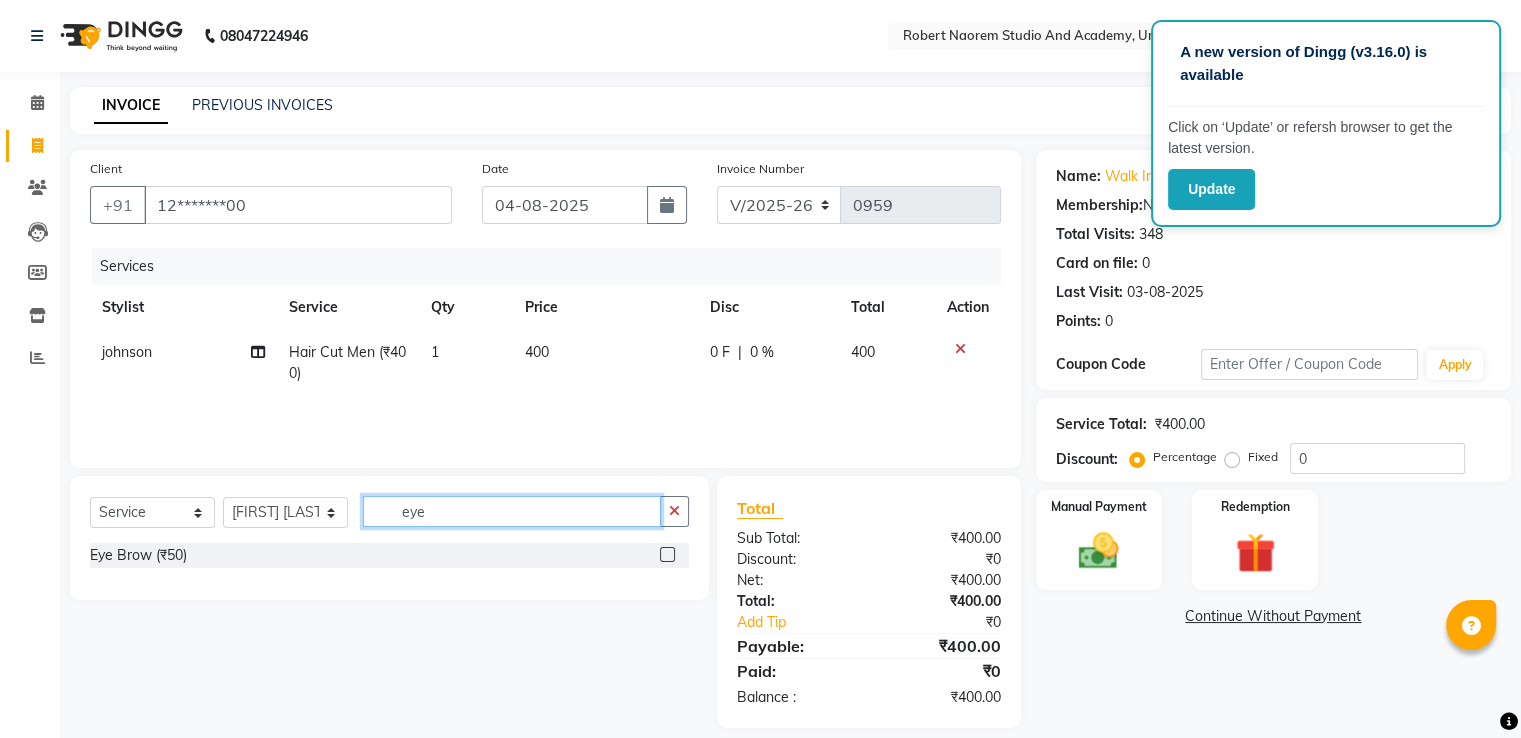 type on "eye" 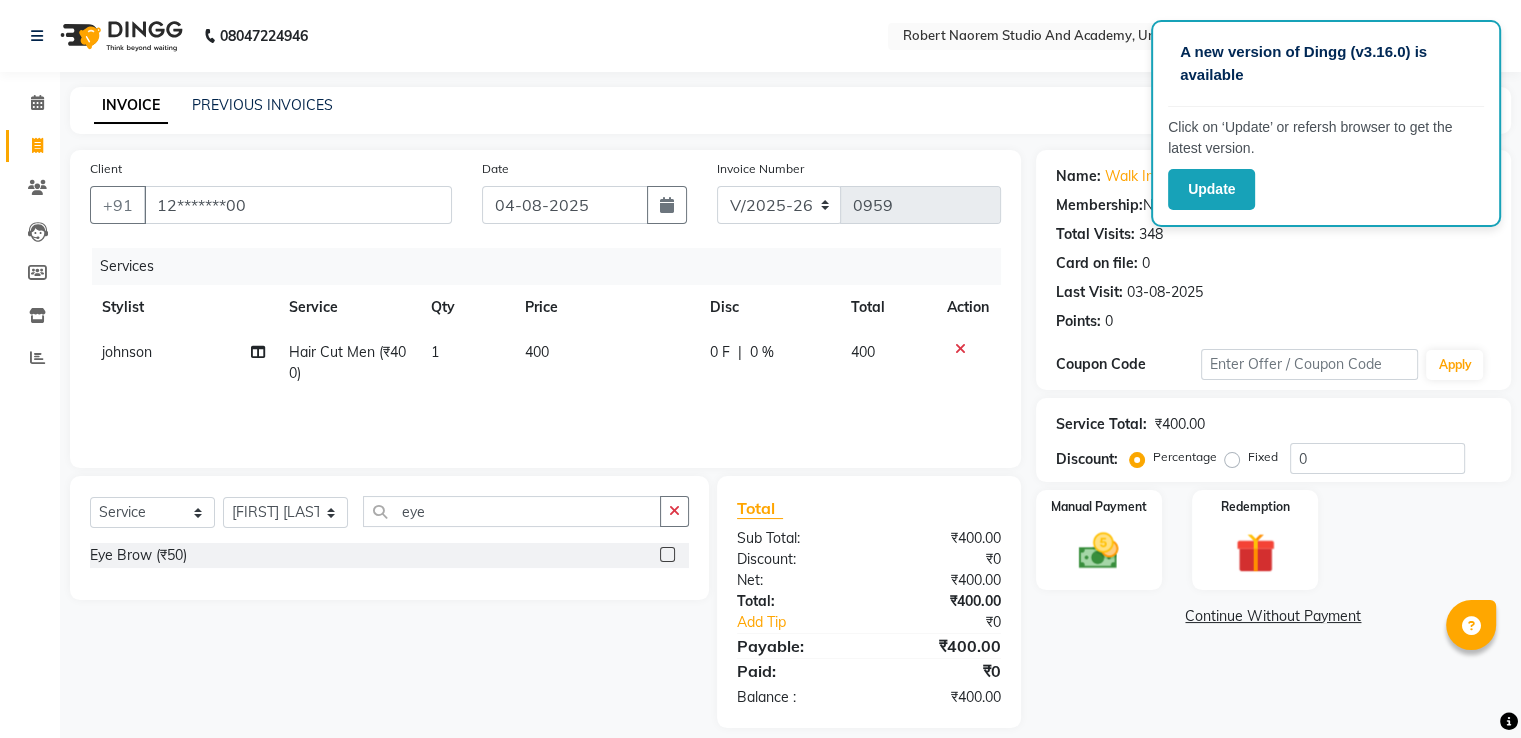 click 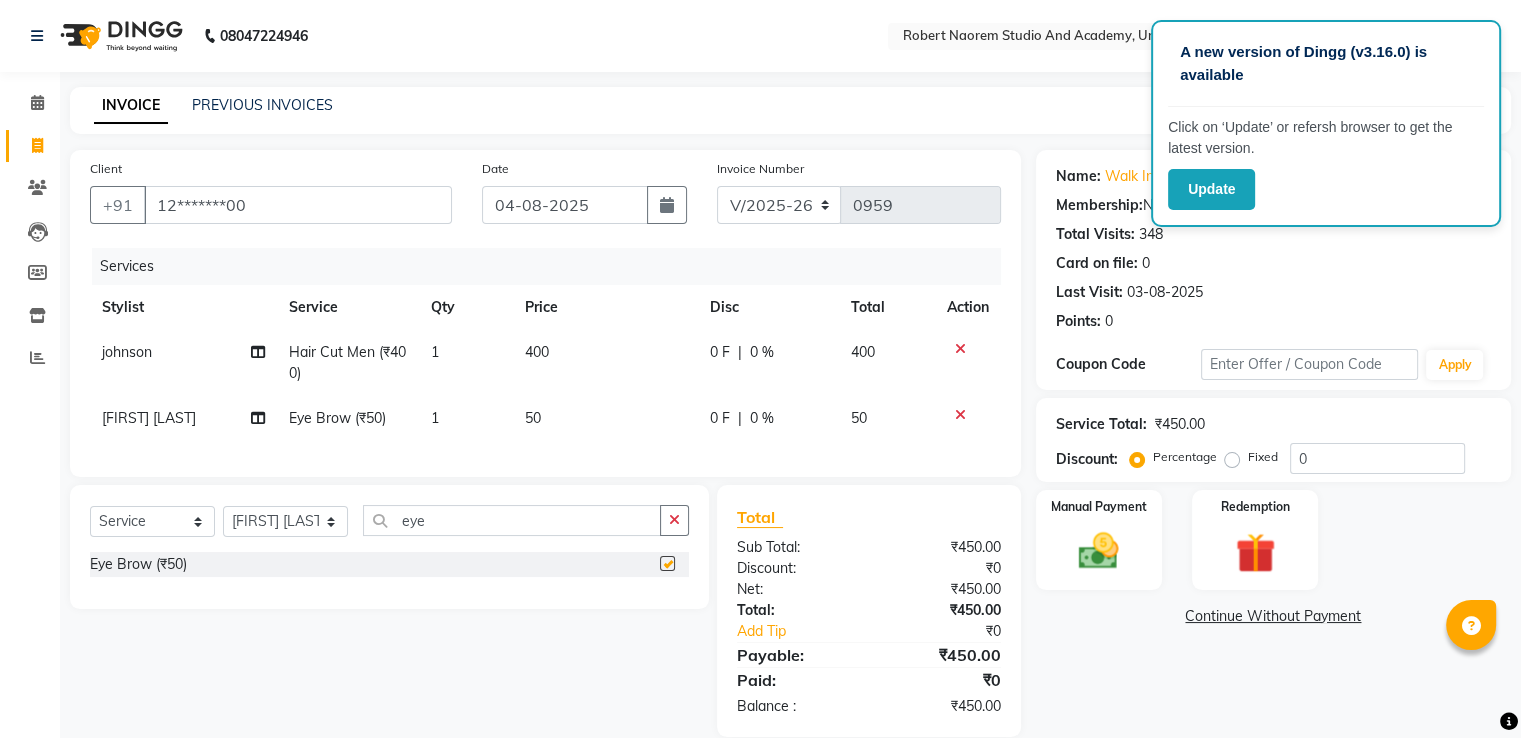 checkbox on "false" 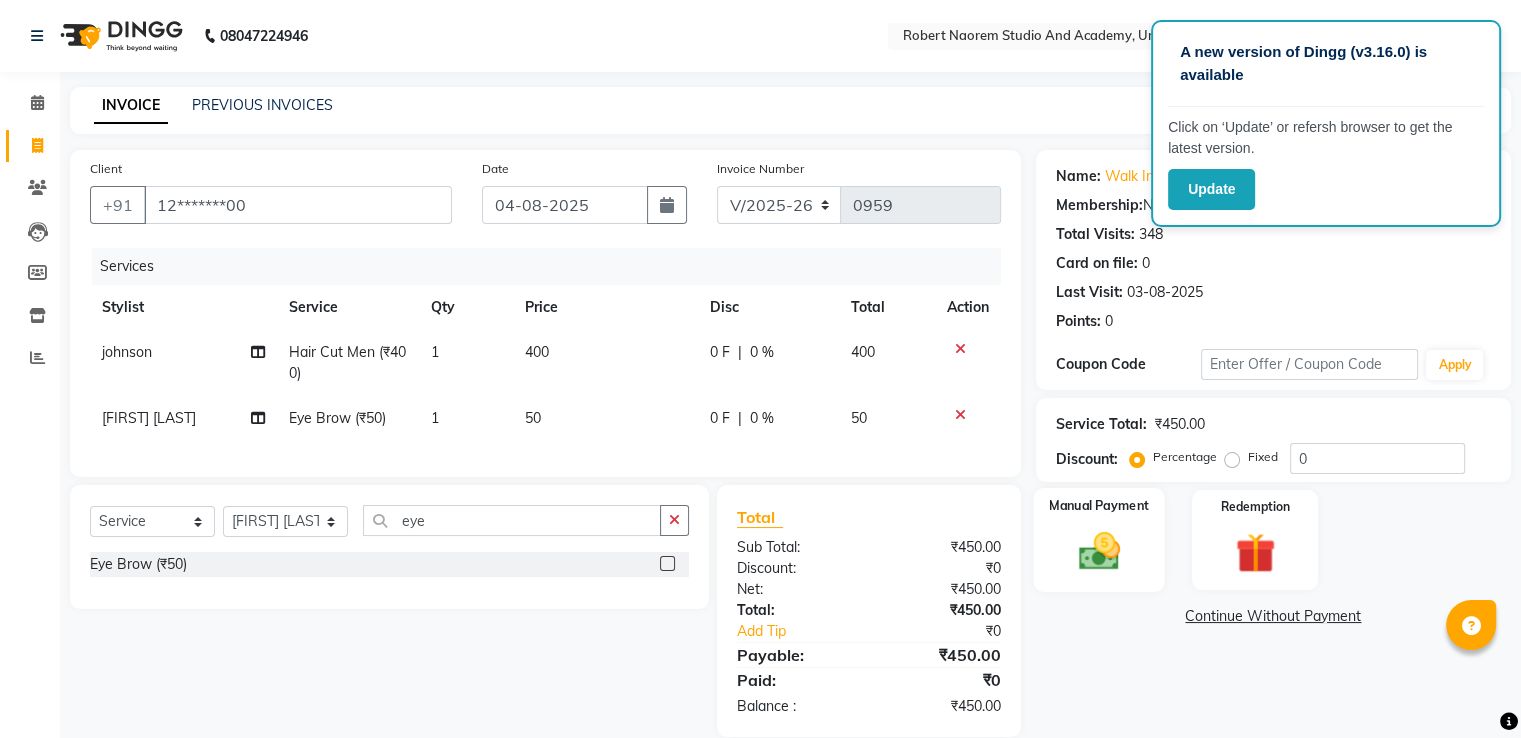 click on "Manual Payment" 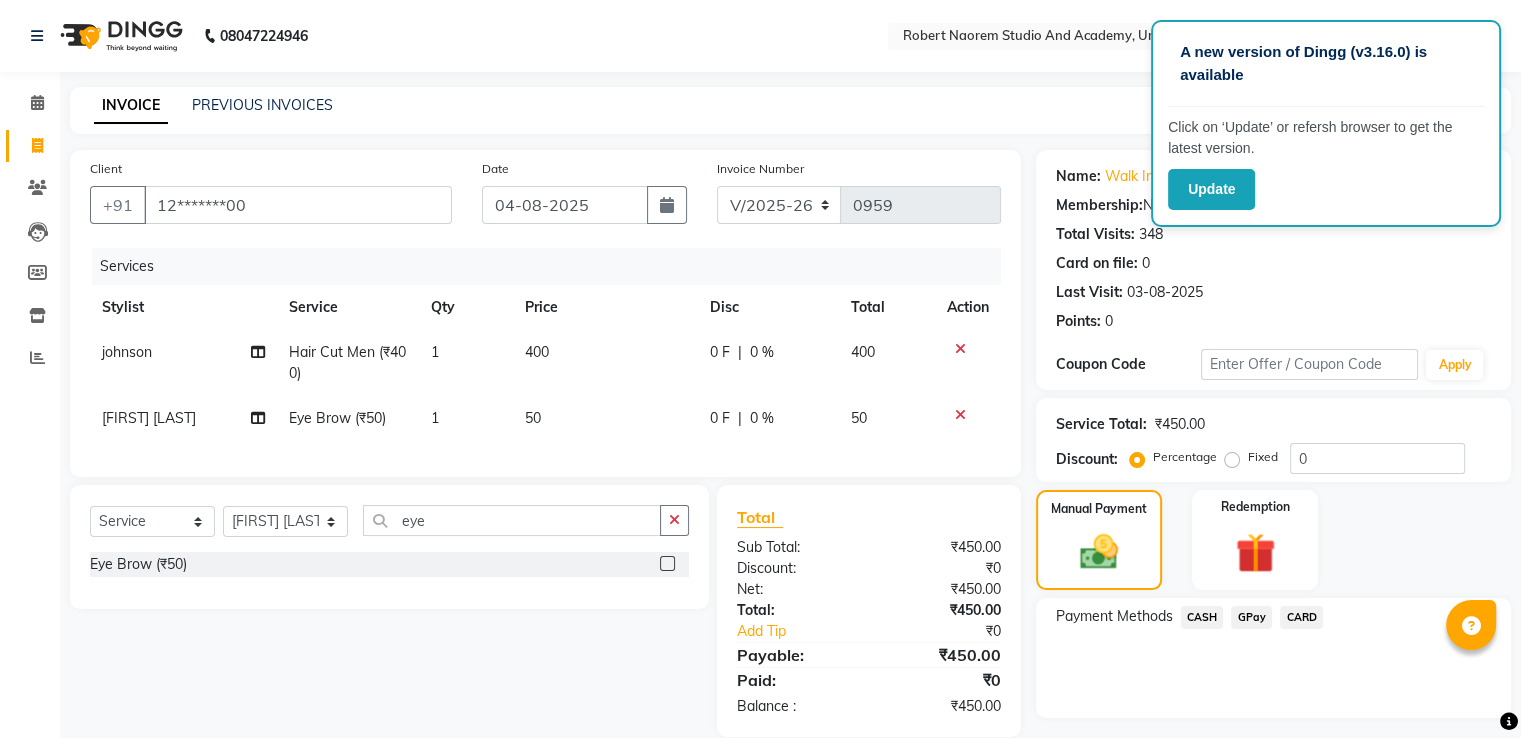 click on "GPay" 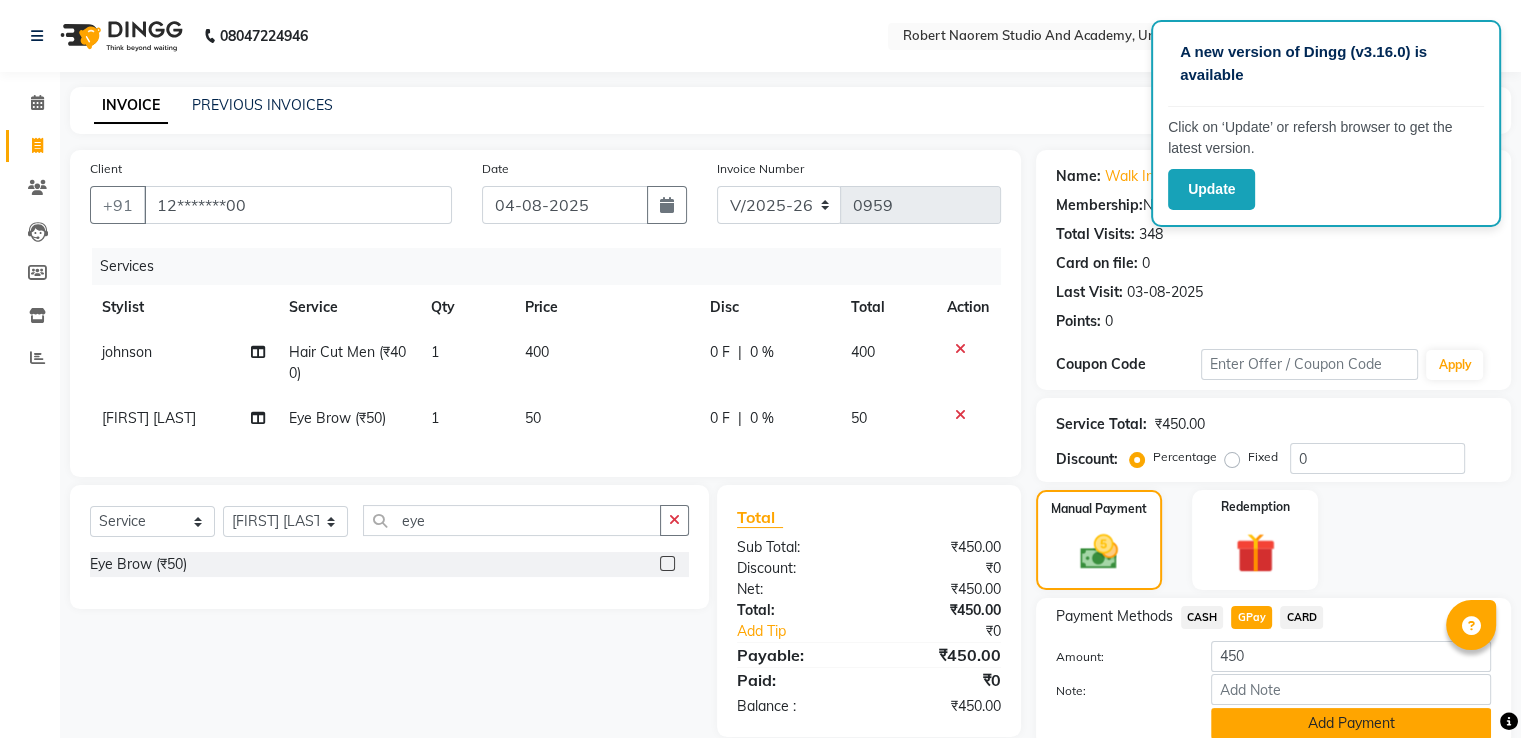 click on "Add Payment" 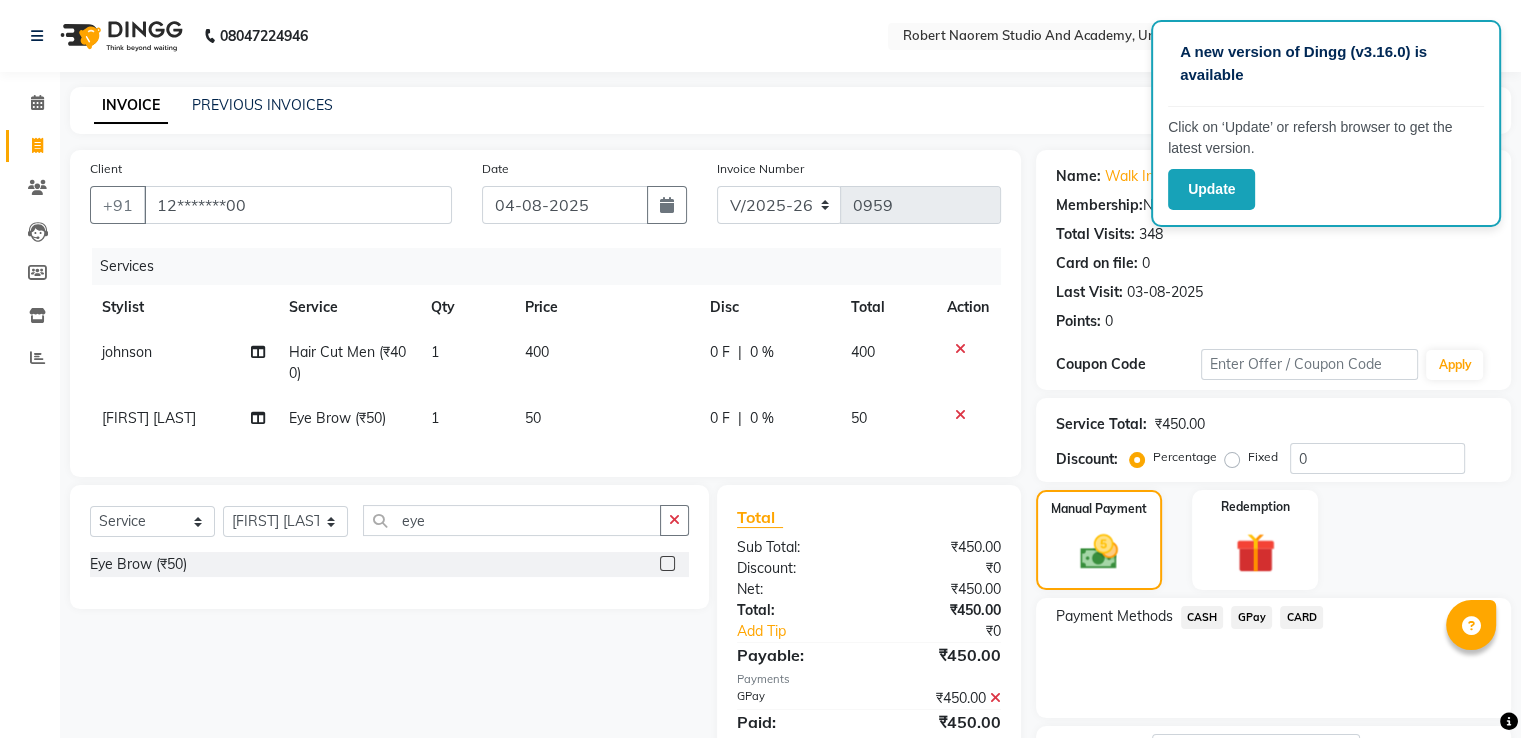 scroll, scrollTop: 163, scrollLeft: 0, axis: vertical 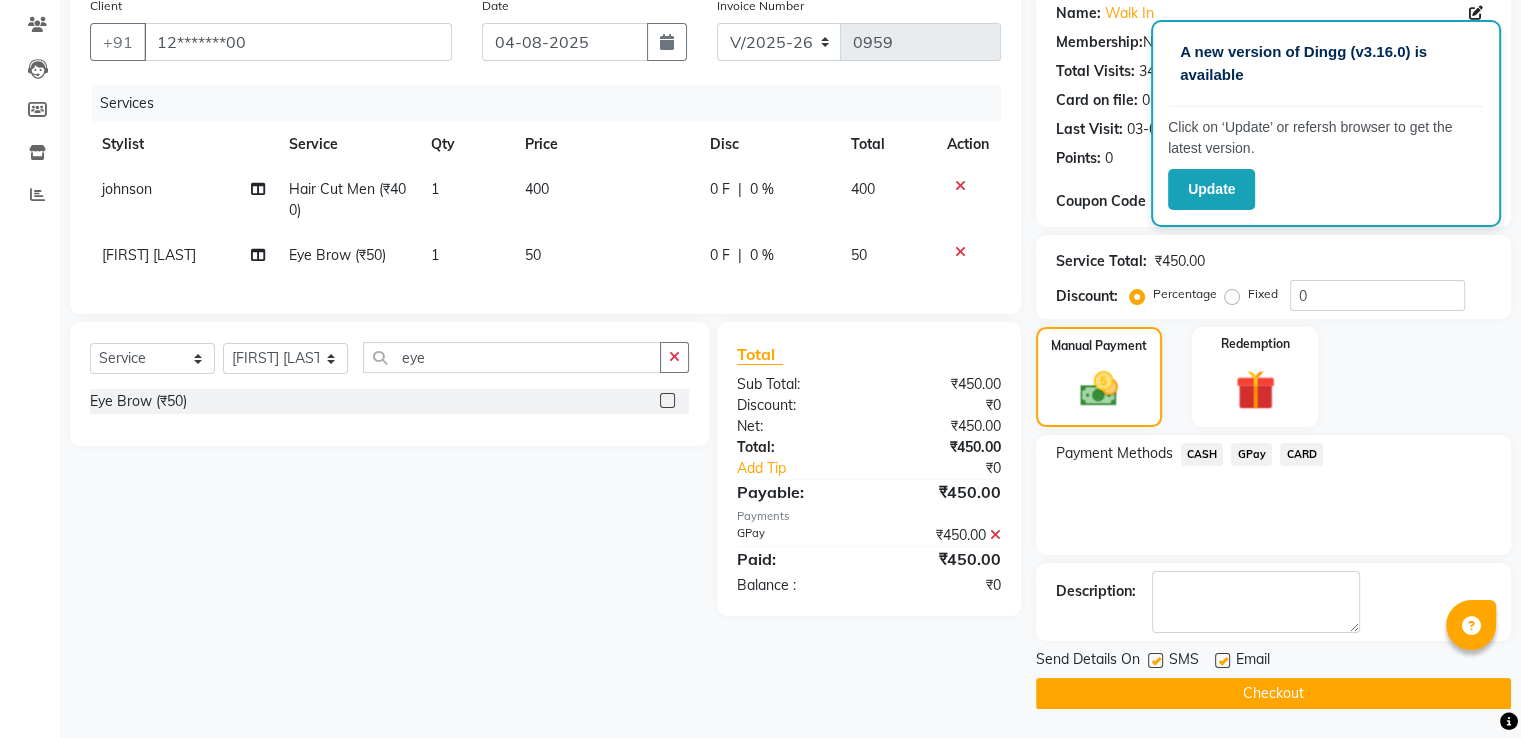 click on "Checkout" 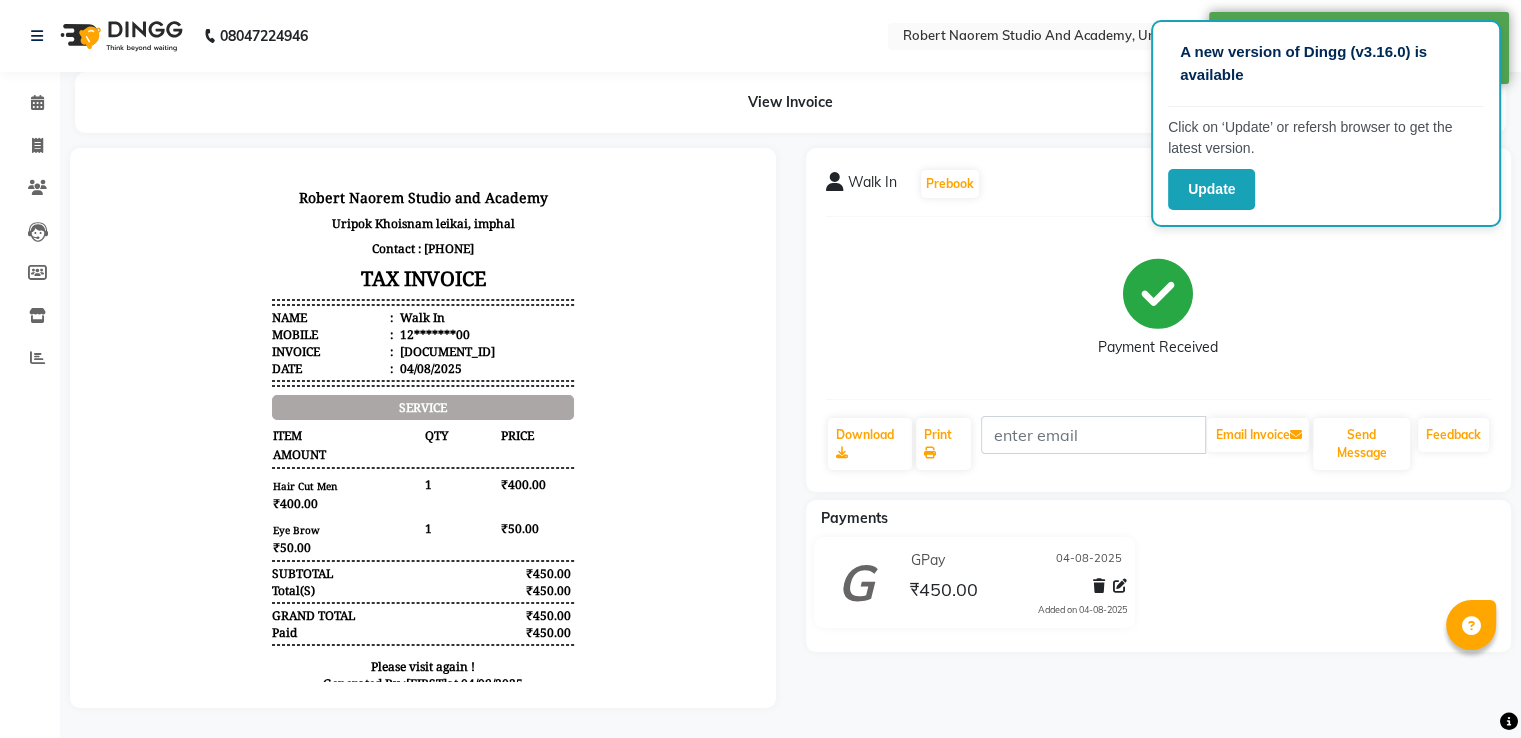 scroll, scrollTop: 0, scrollLeft: 0, axis: both 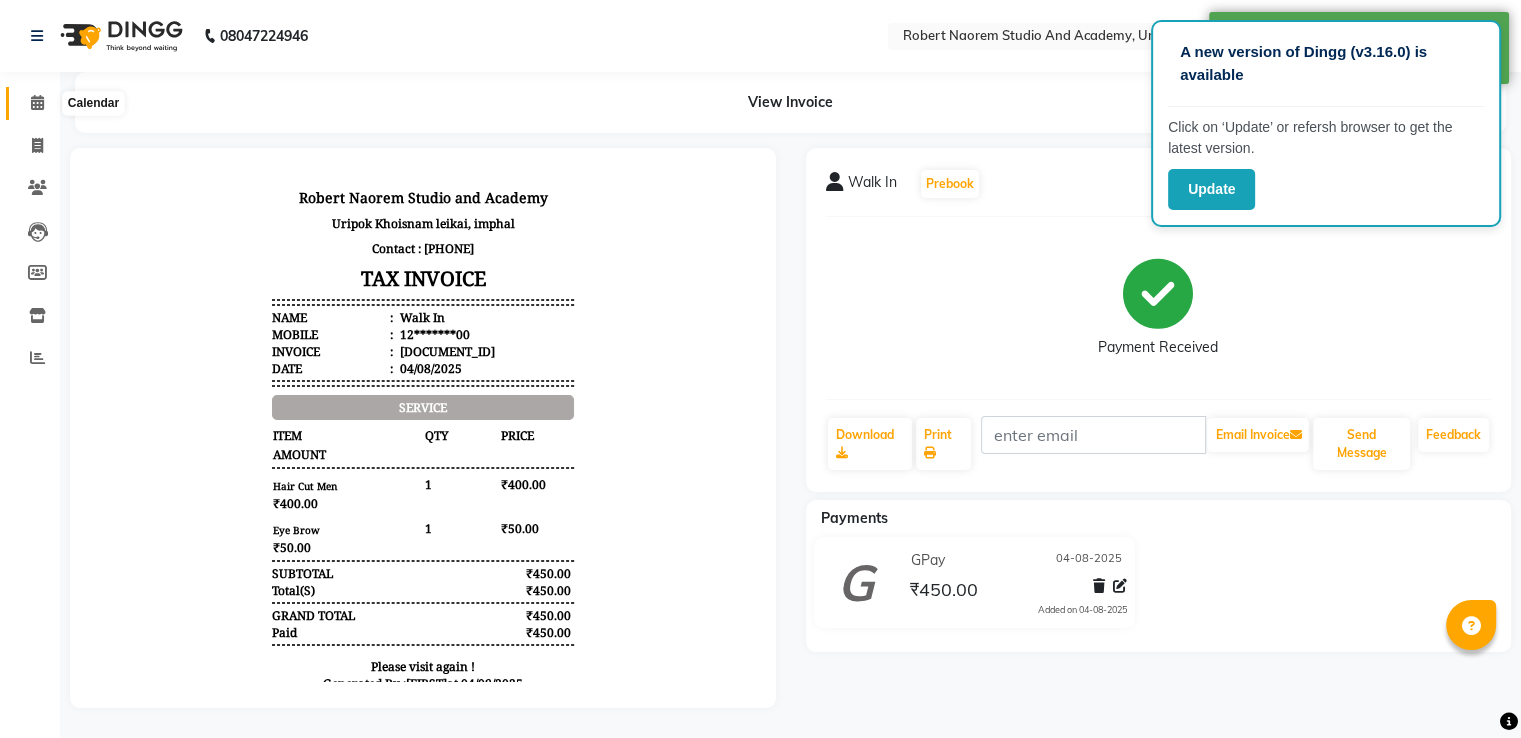 click 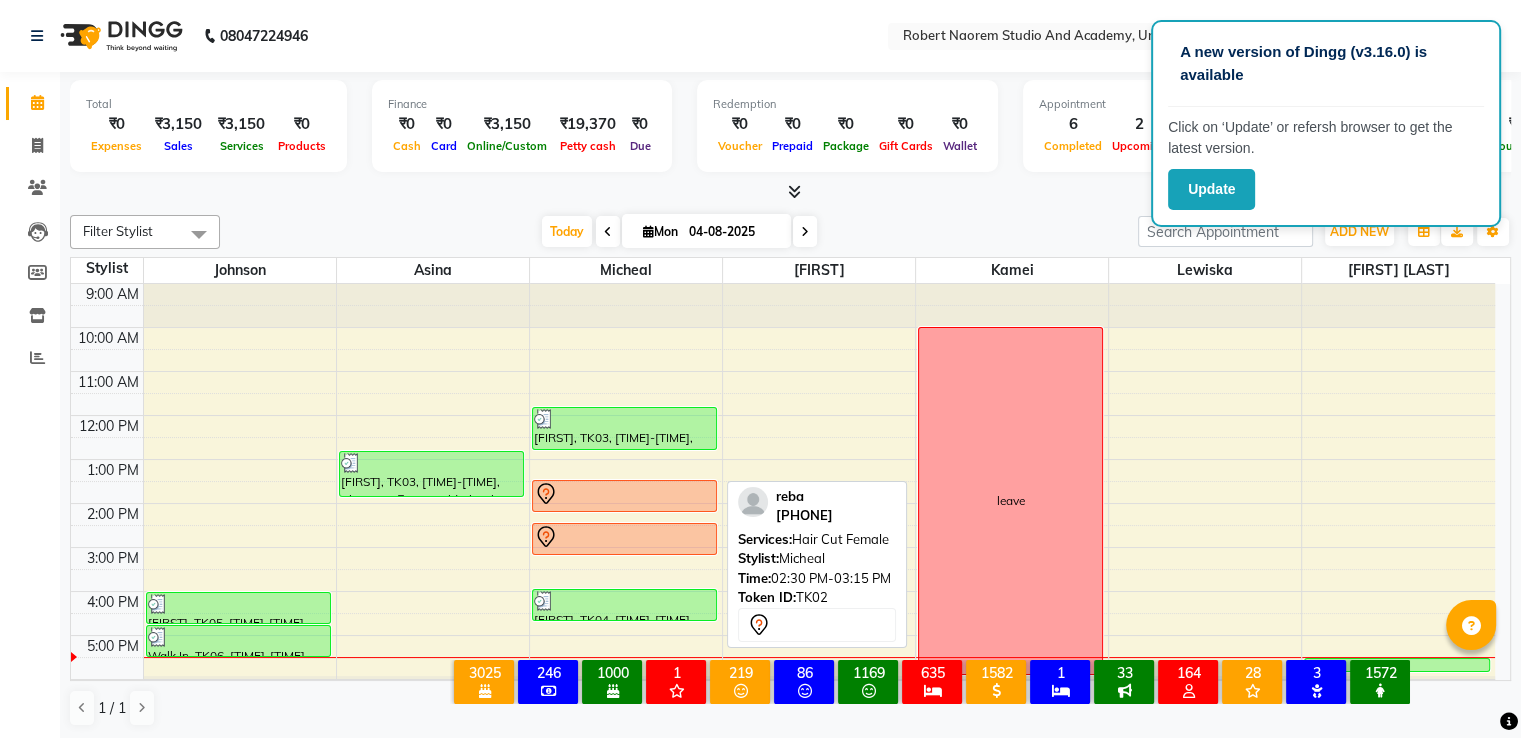 click at bounding box center [624, 537] 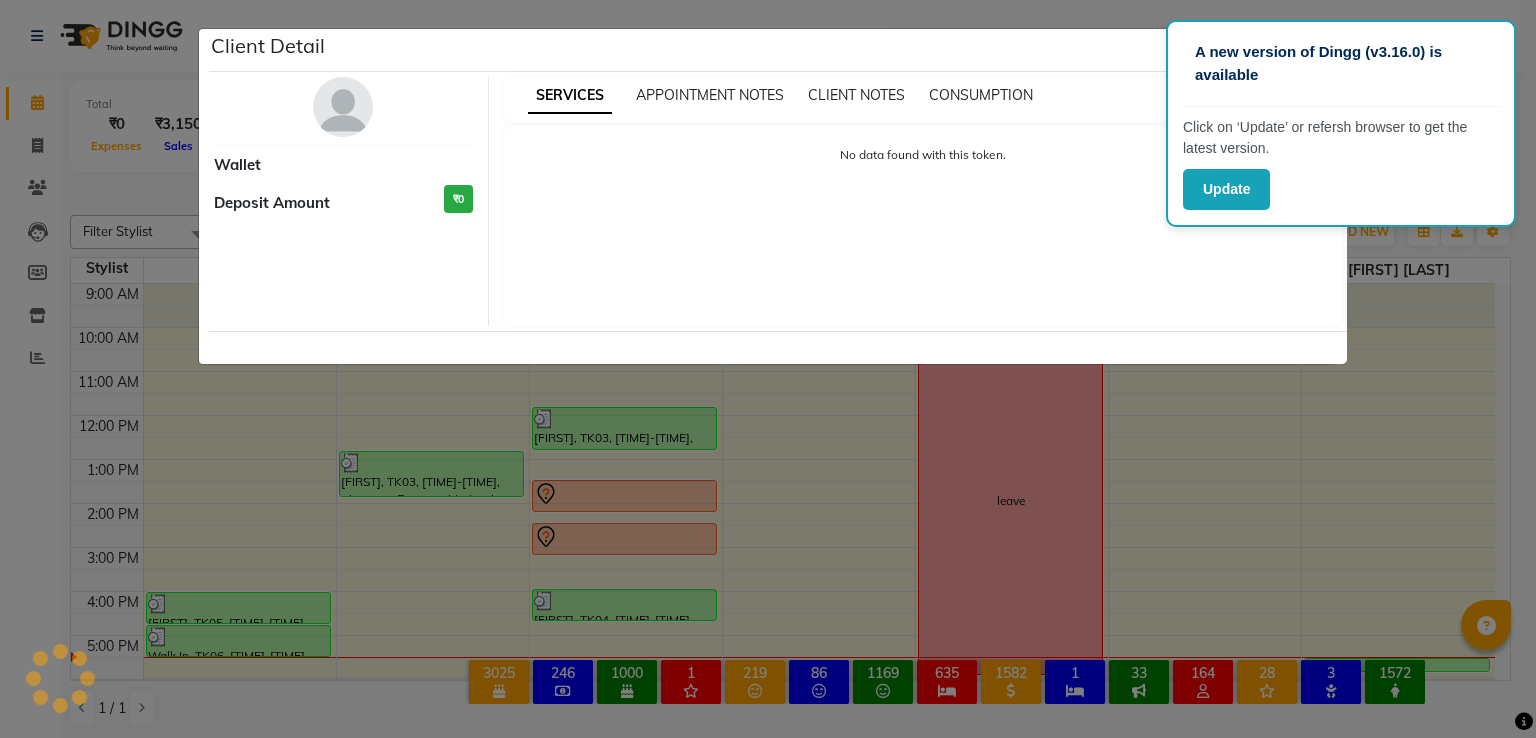 select on "7" 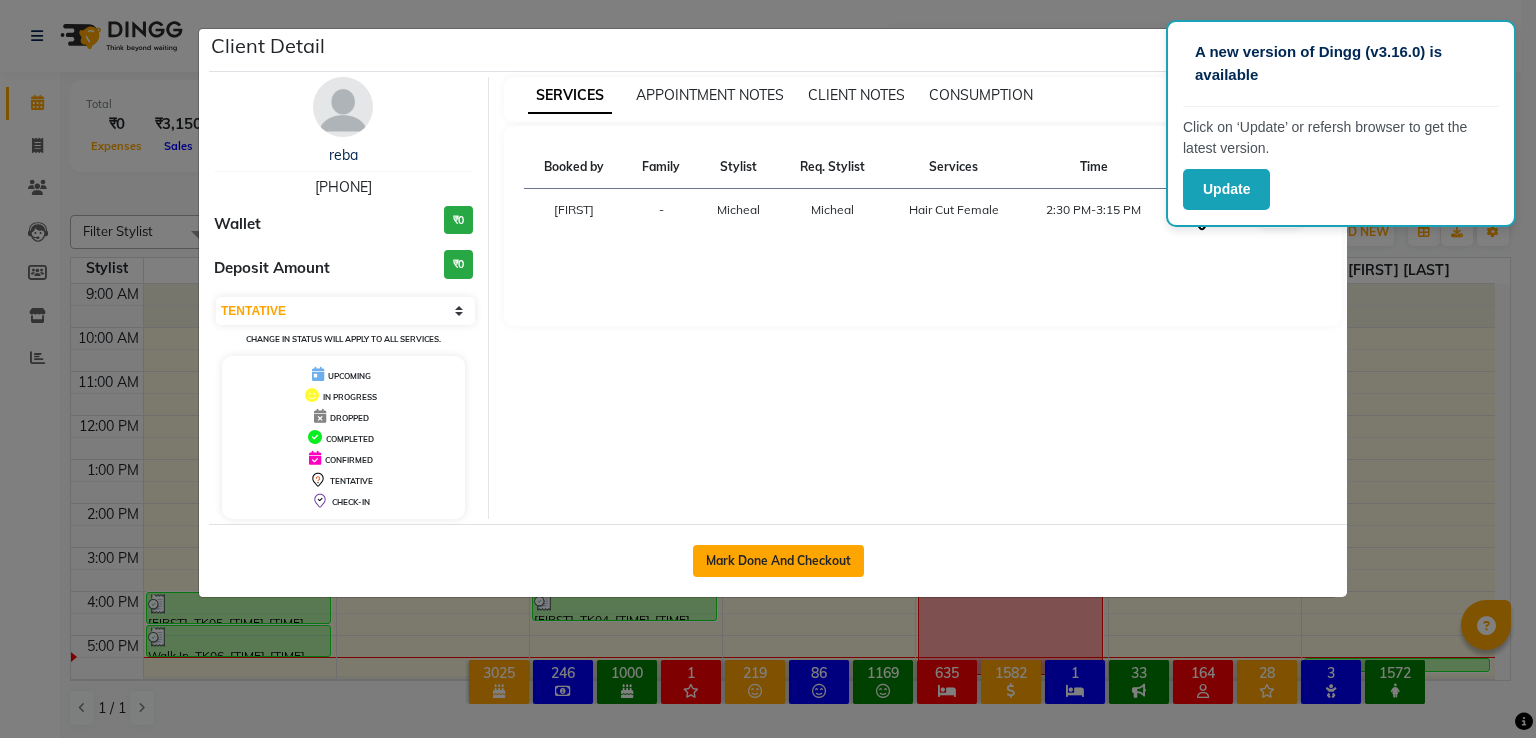 click on "Mark Done And Checkout" 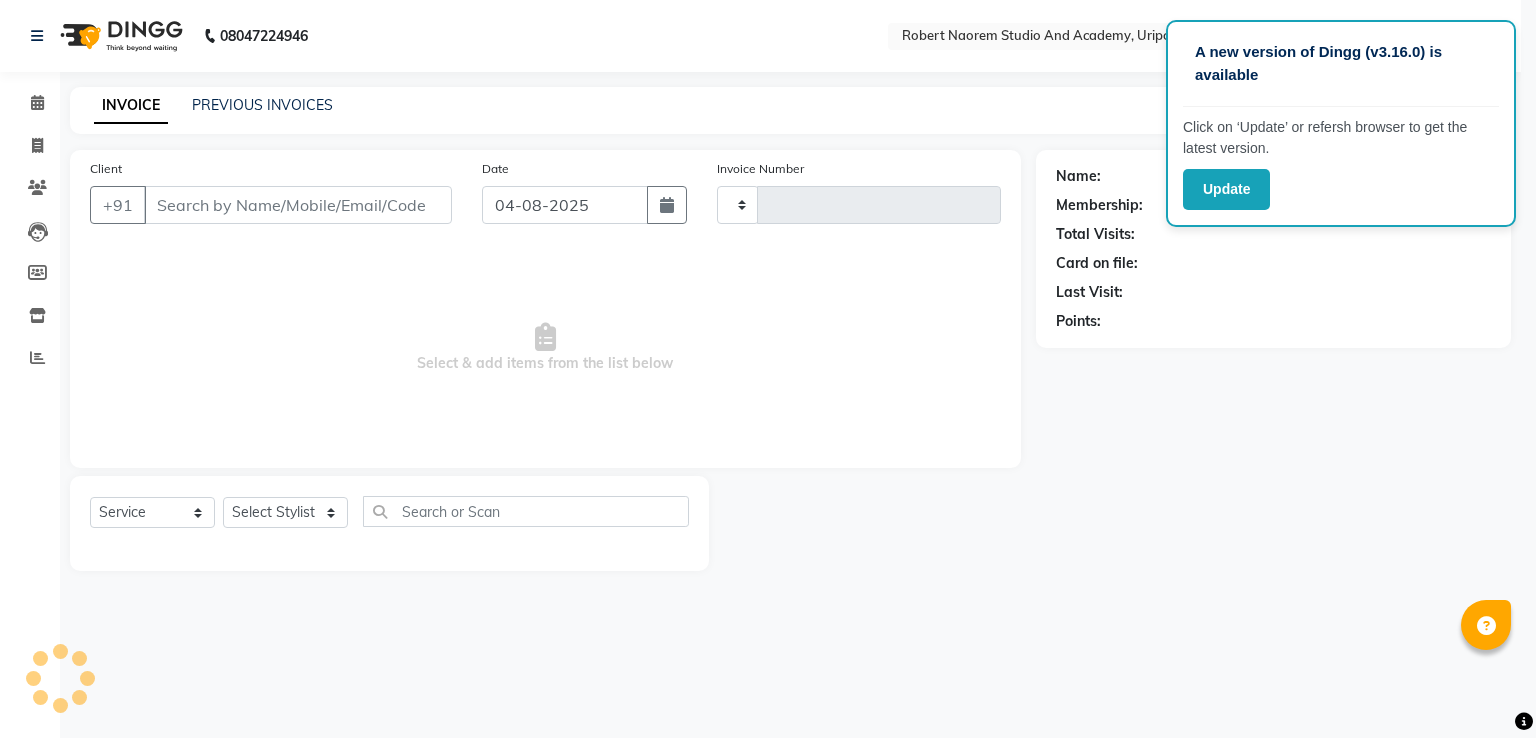 type on "0960" 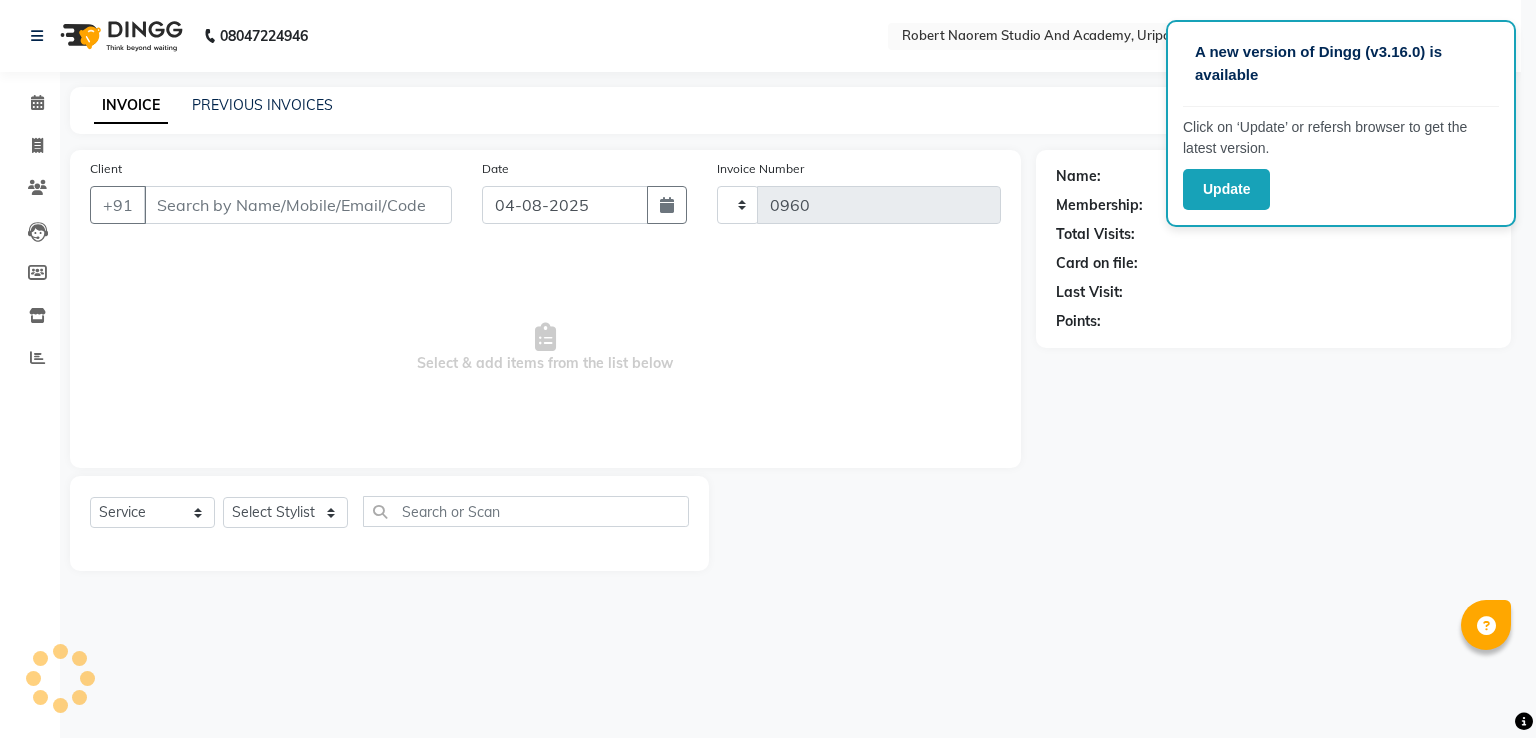 select on "4880" 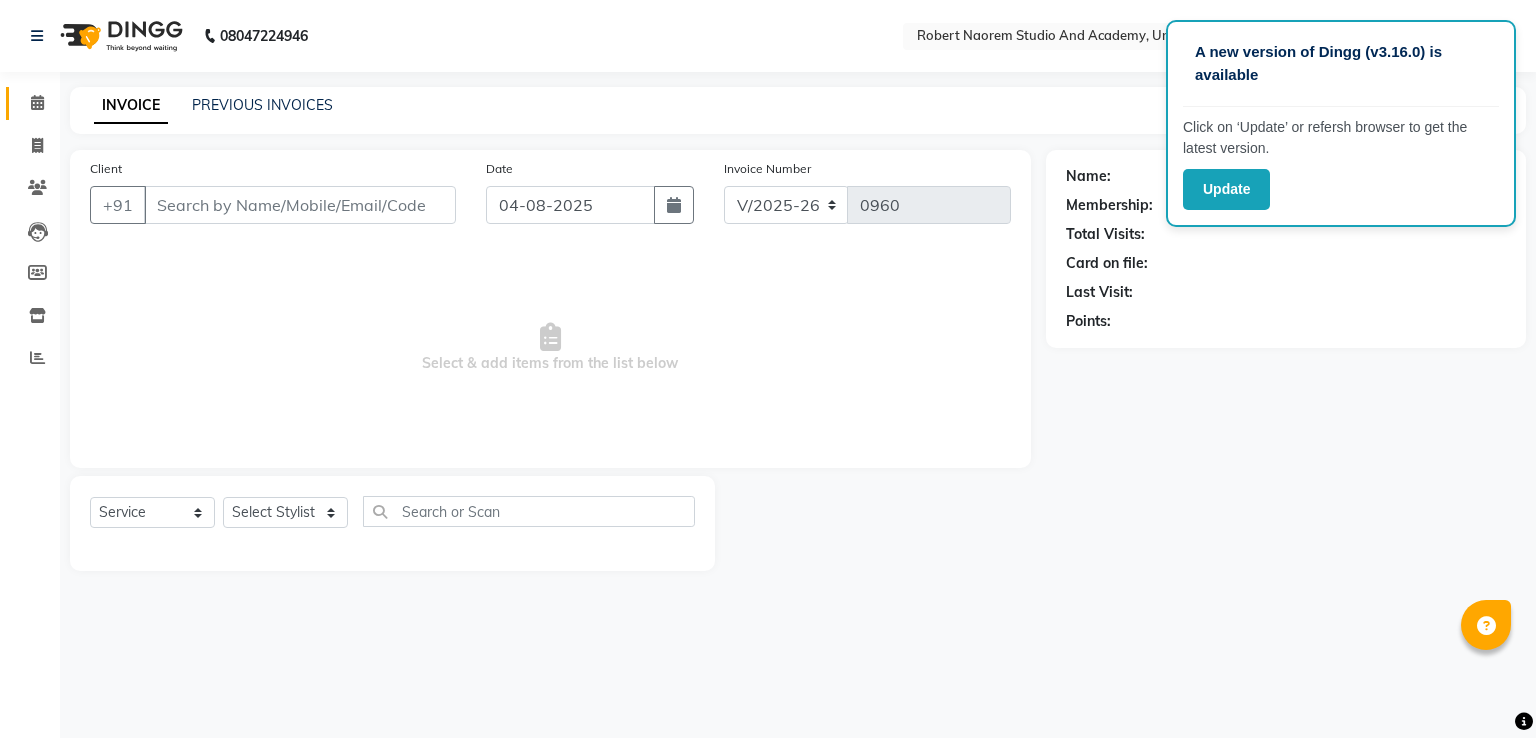 type on "87******59" 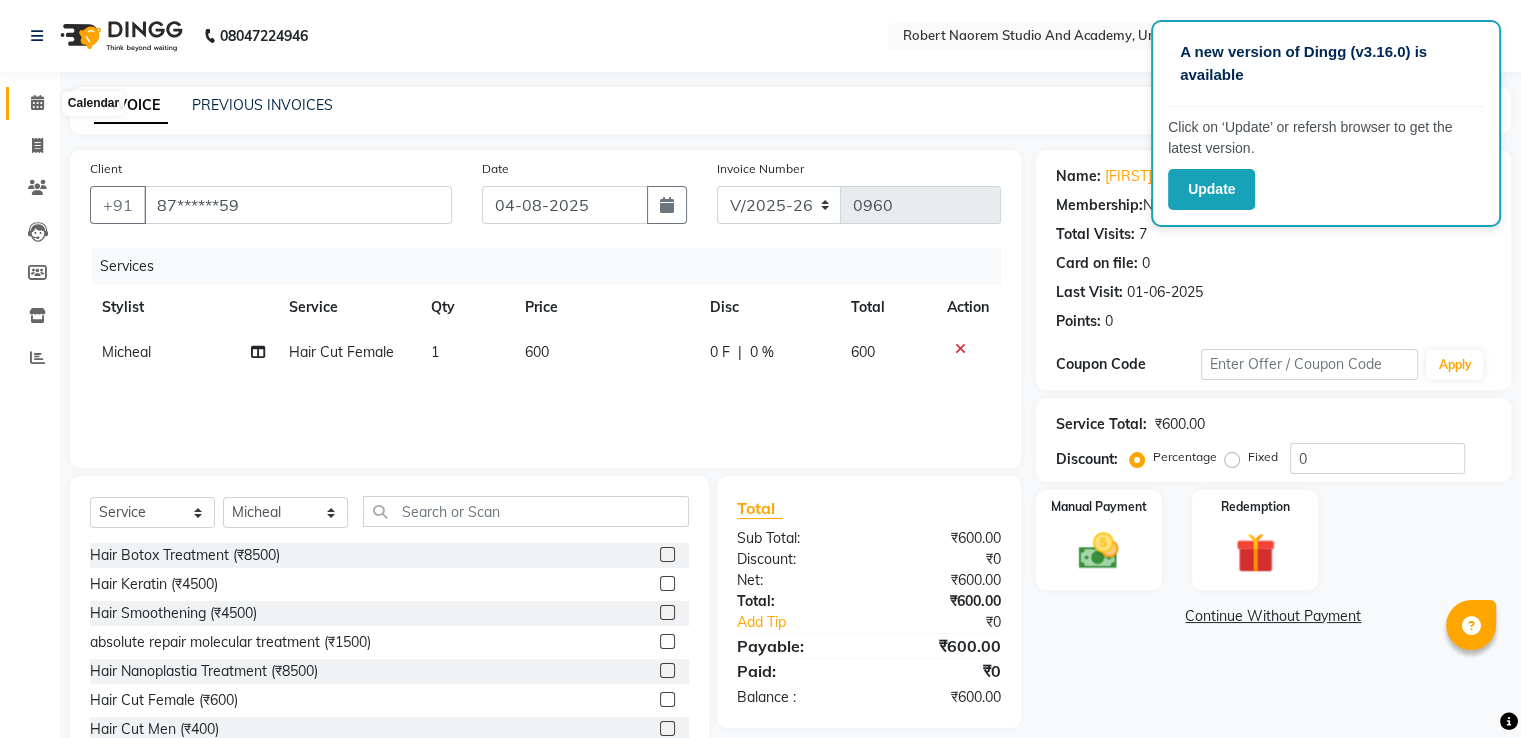click 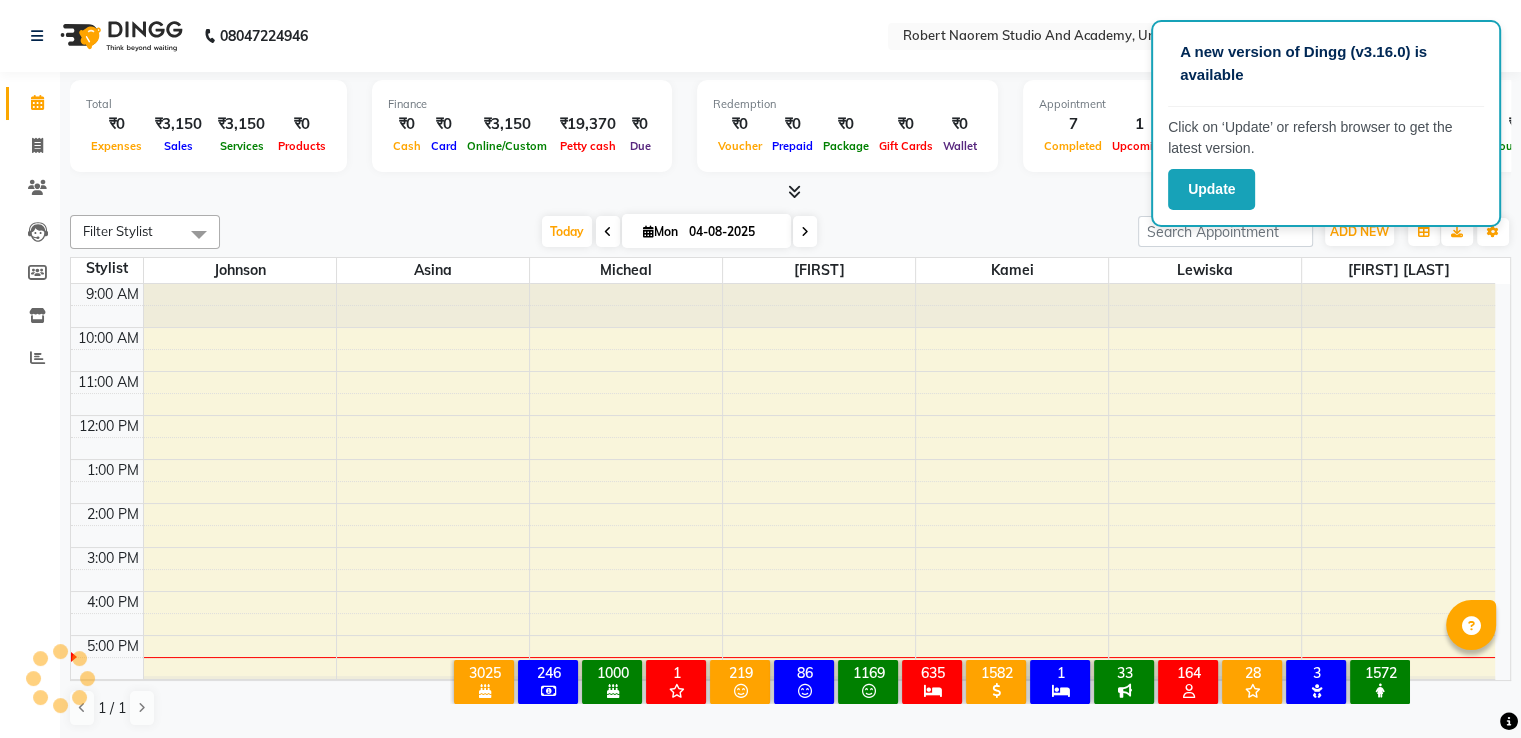 scroll, scrollTop: 0, scrollLeft: 0, axis: both 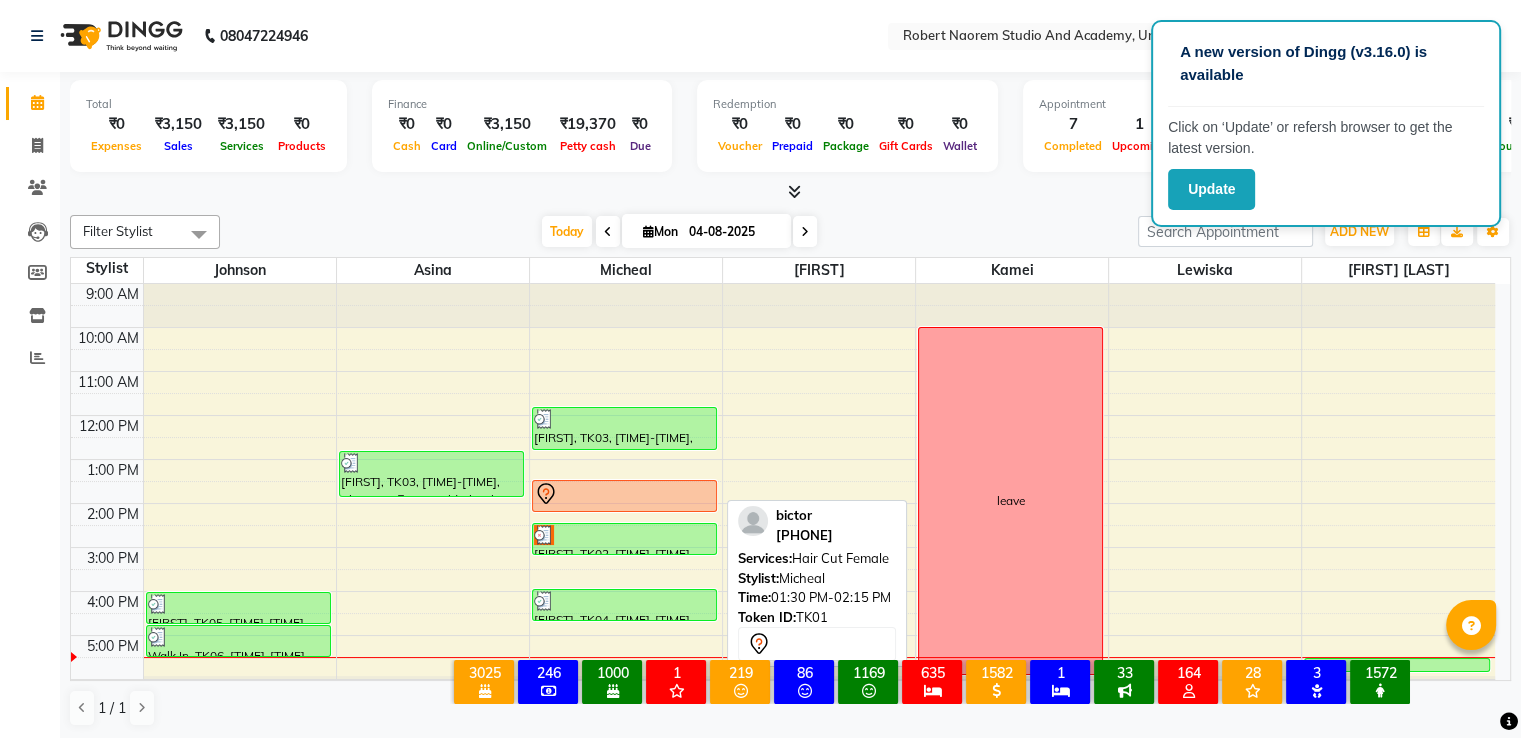 click at bounding box center (624, 494) 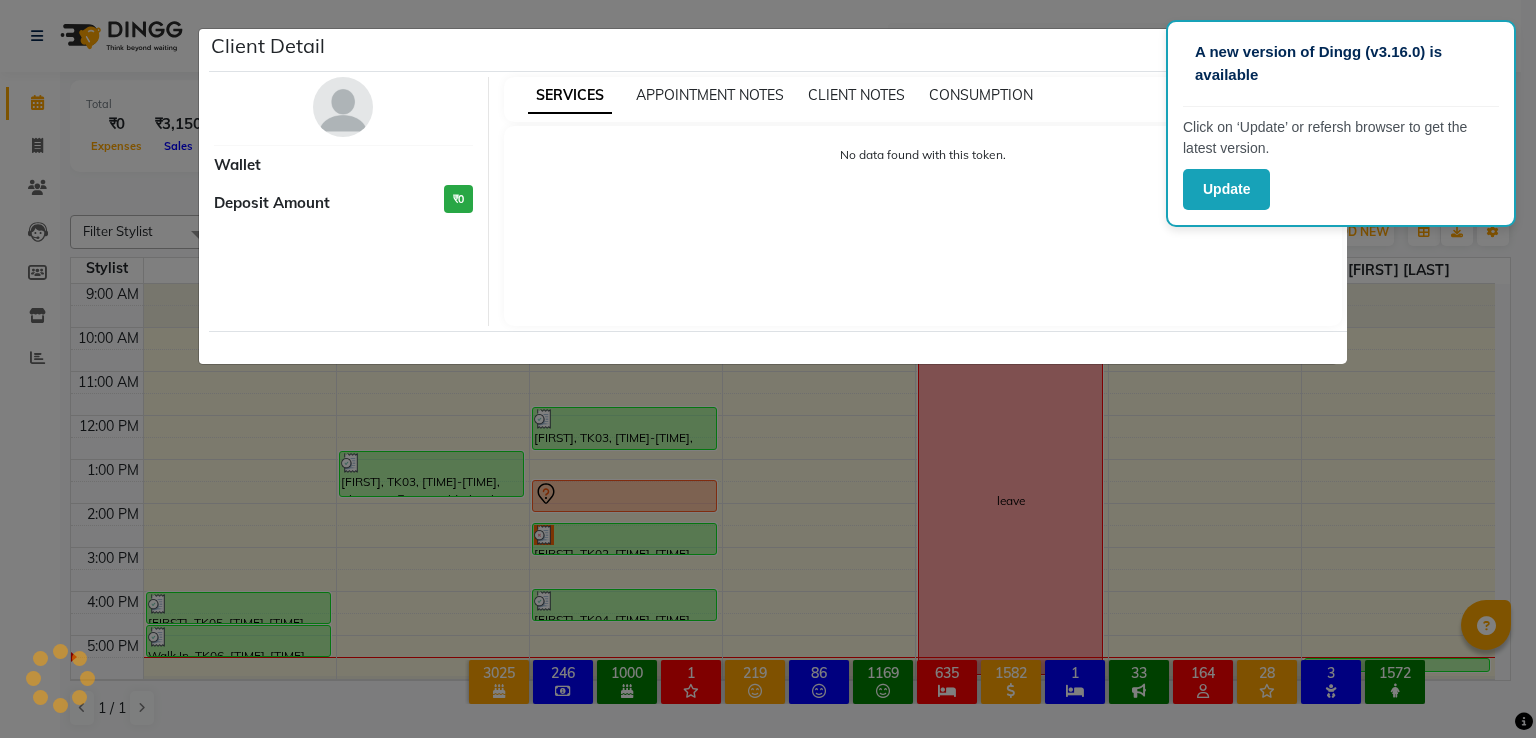 select on "7" 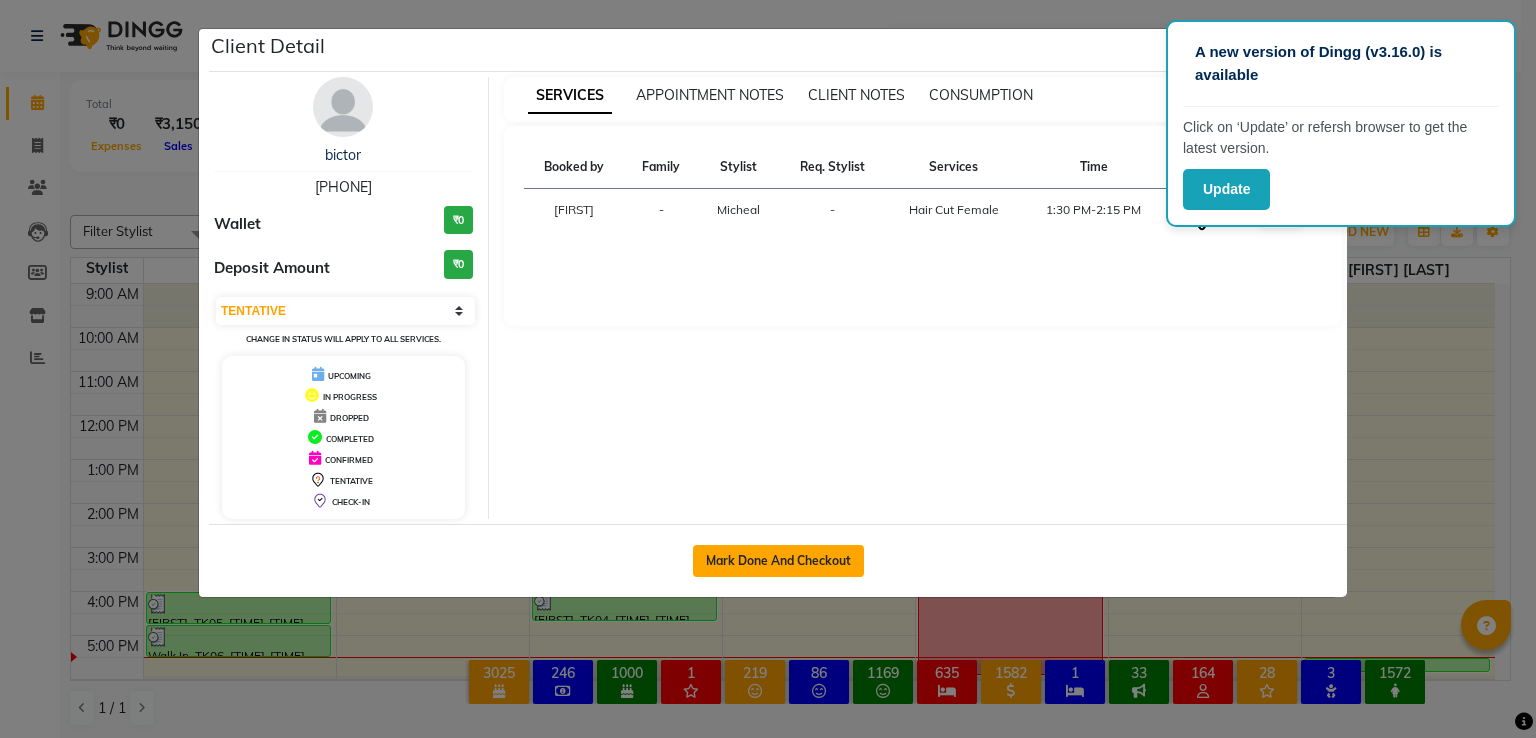 click on "Mark Done And Checkout" 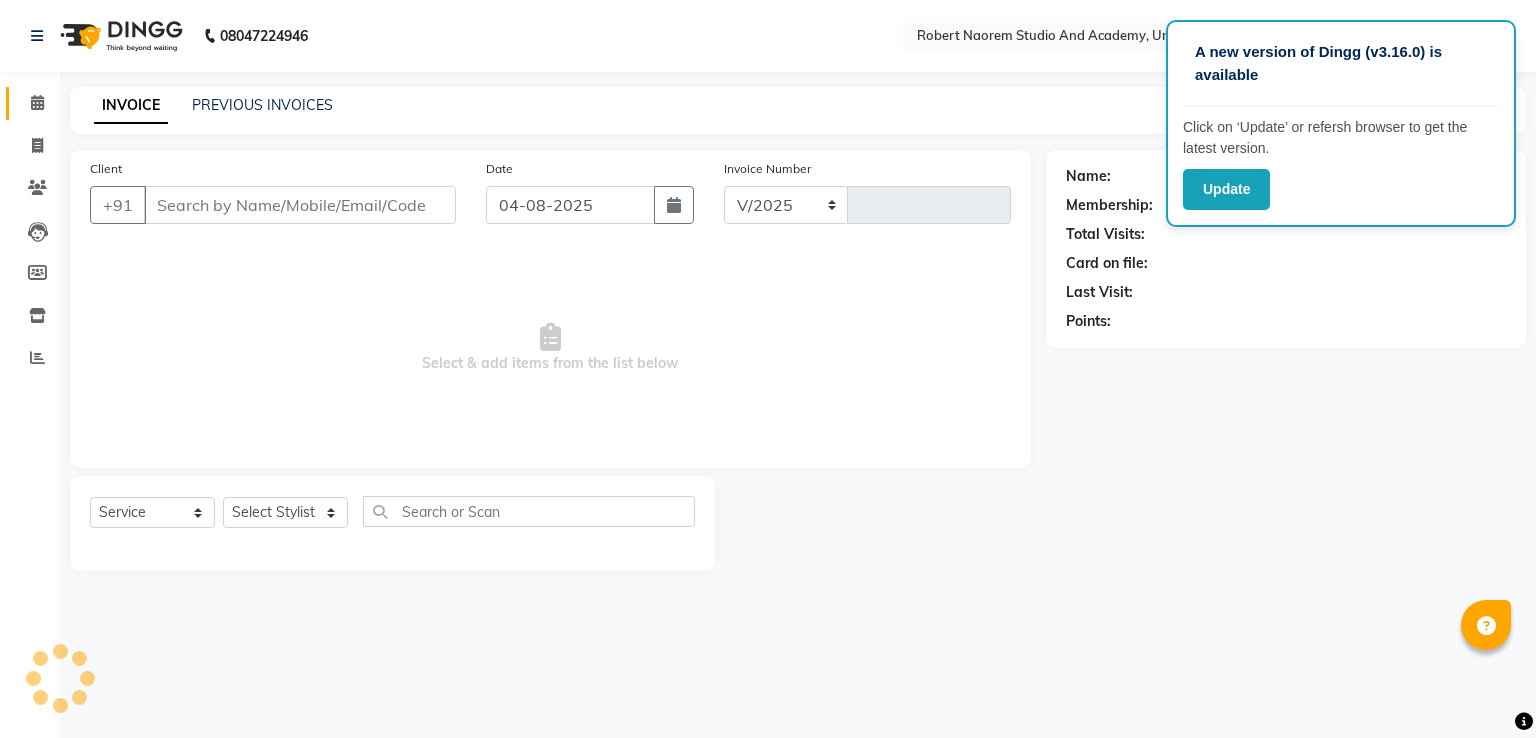 select on "4880" 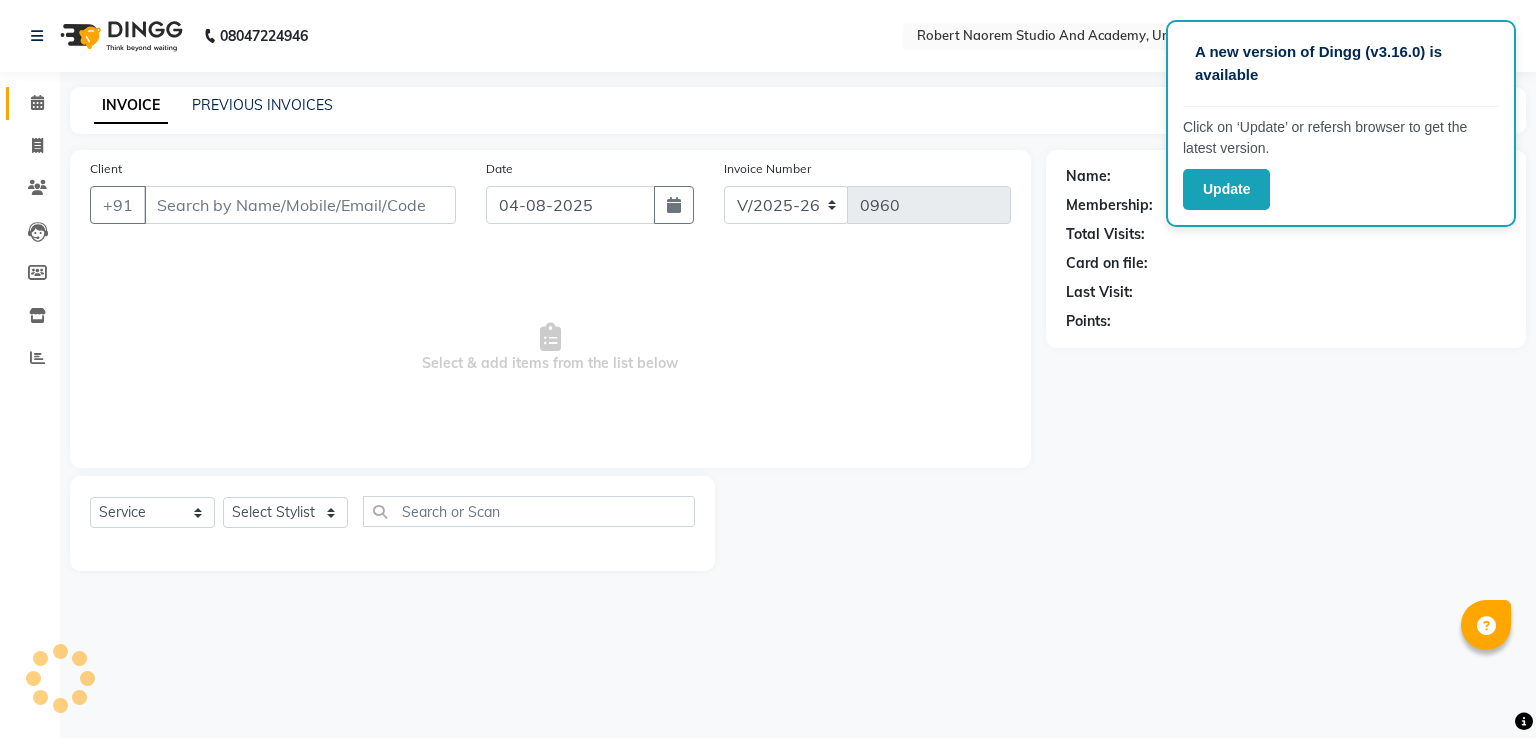 type on "[PHONE]" 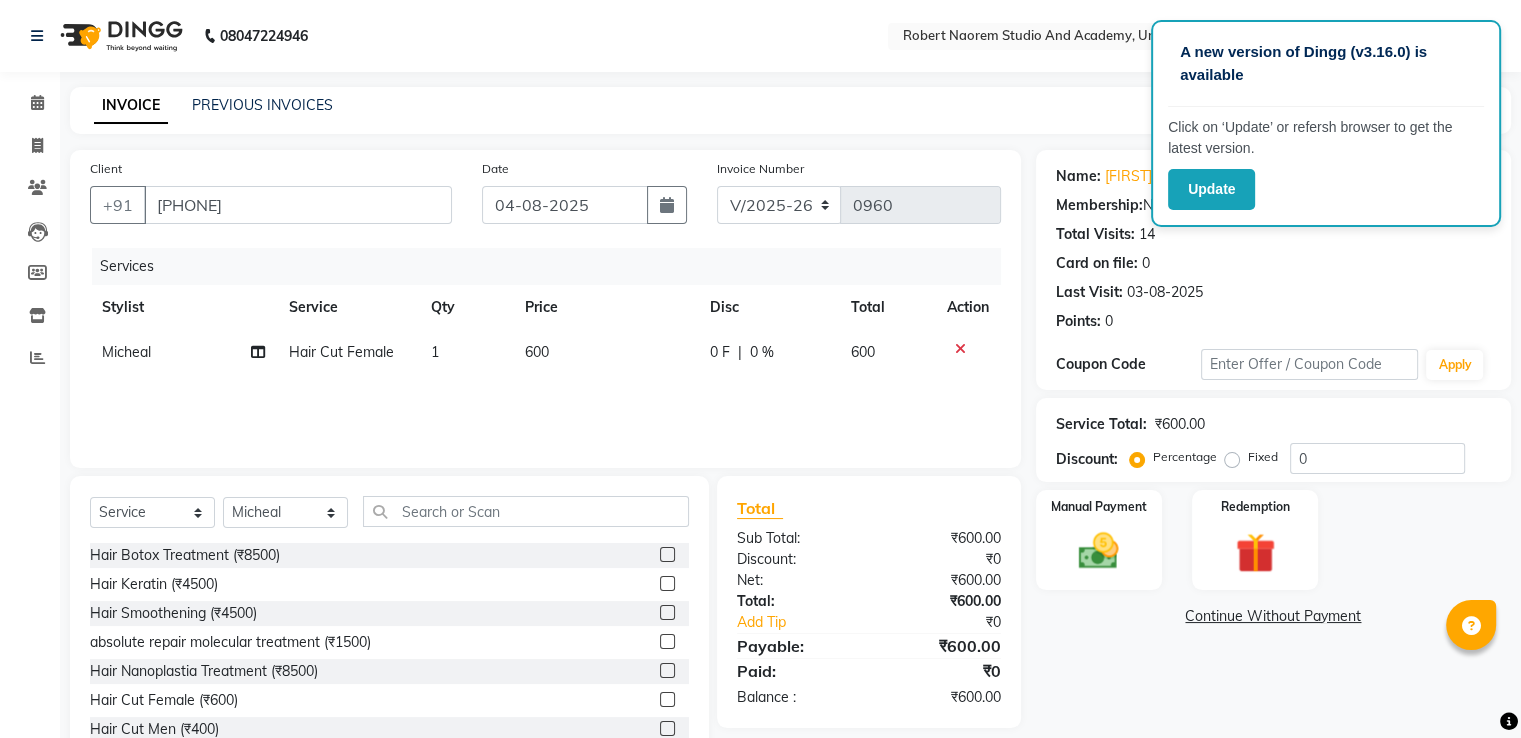 click on "Hair Cut Female" 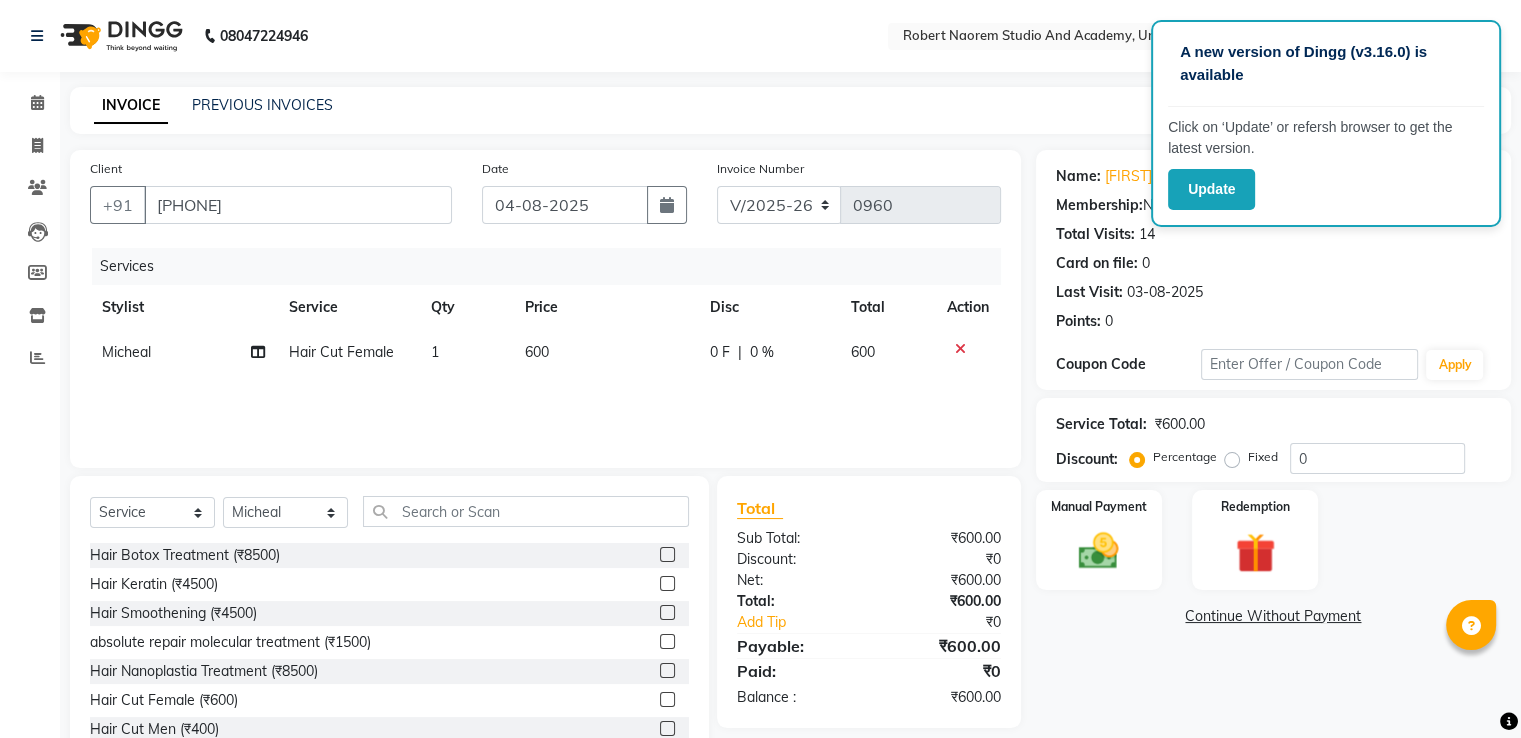 select on "29614" 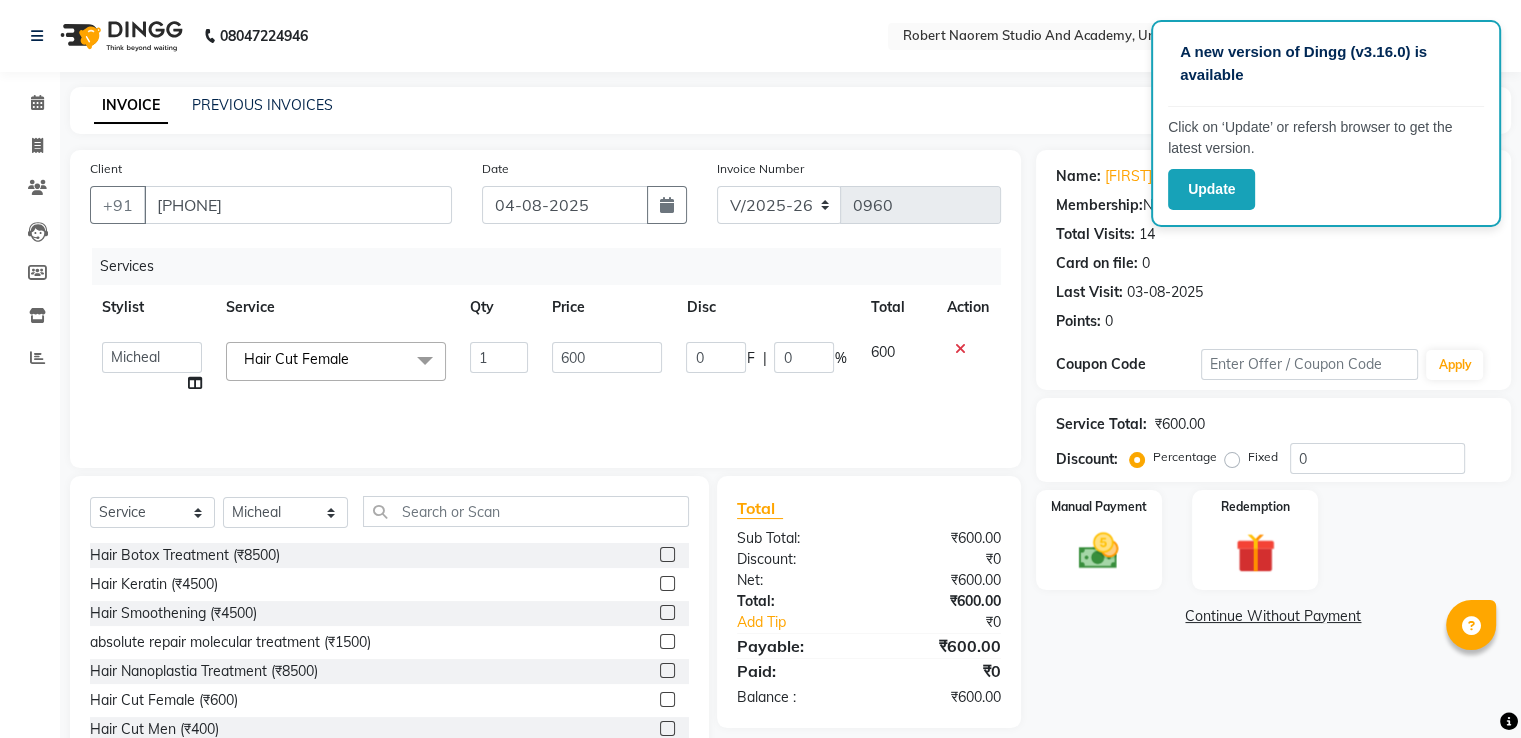 click 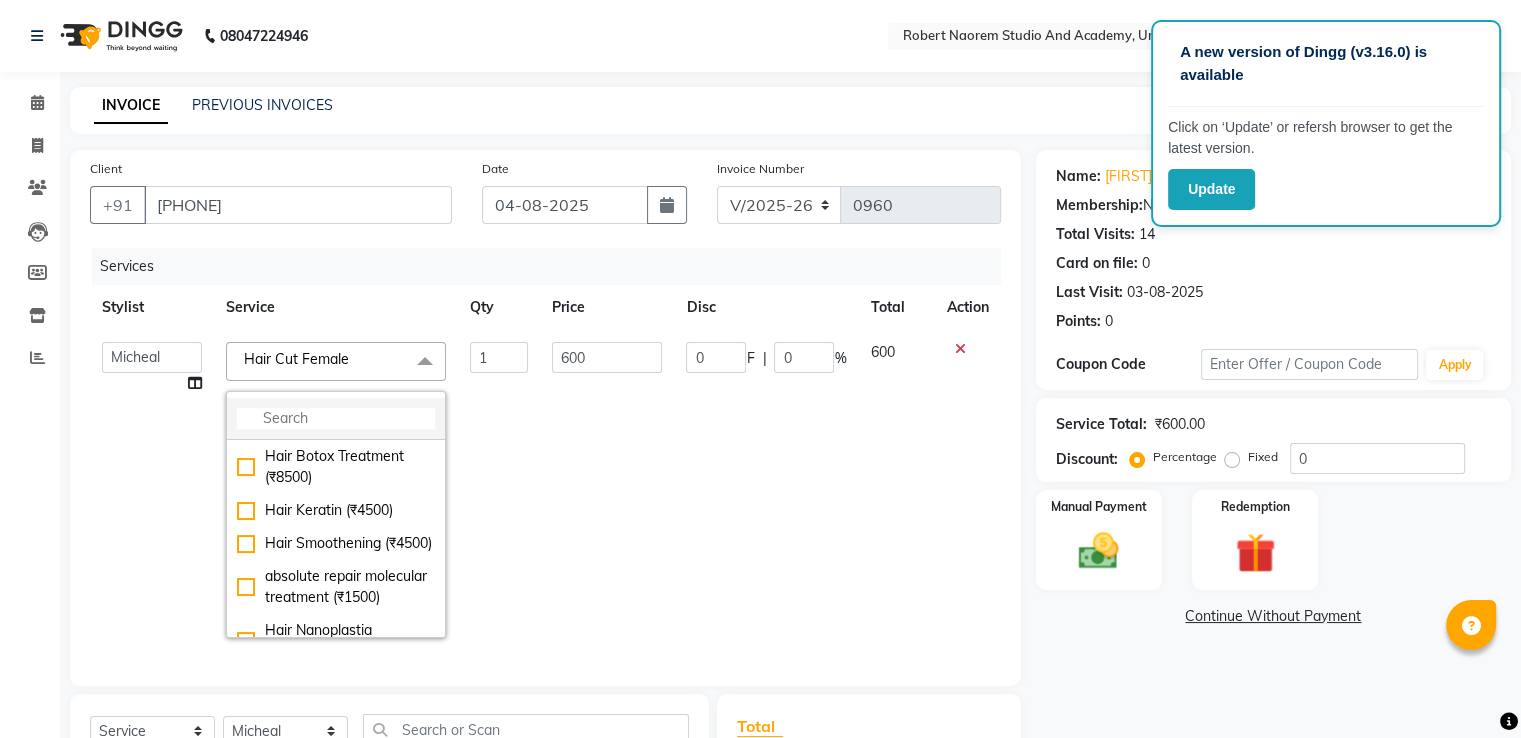 click 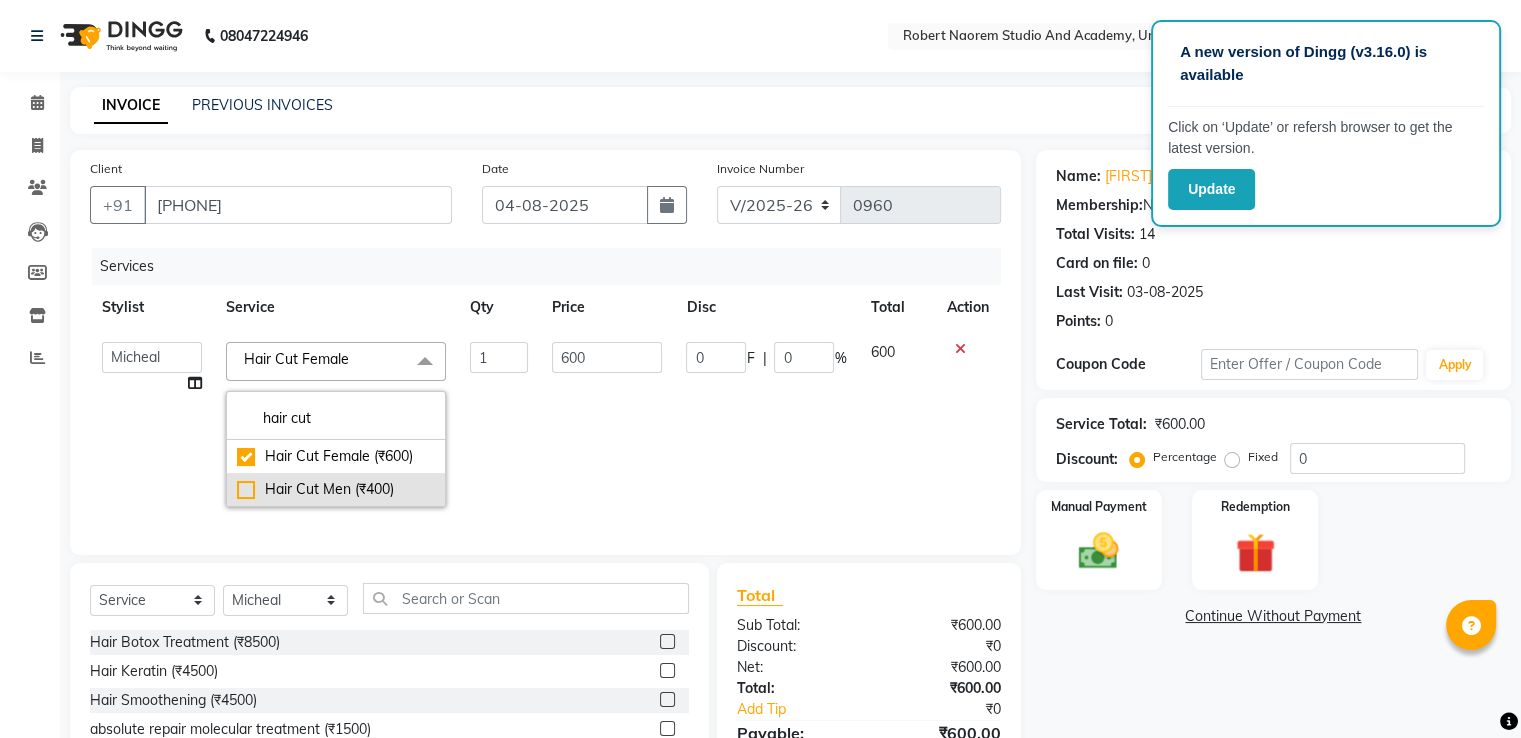 type on "hair cut" 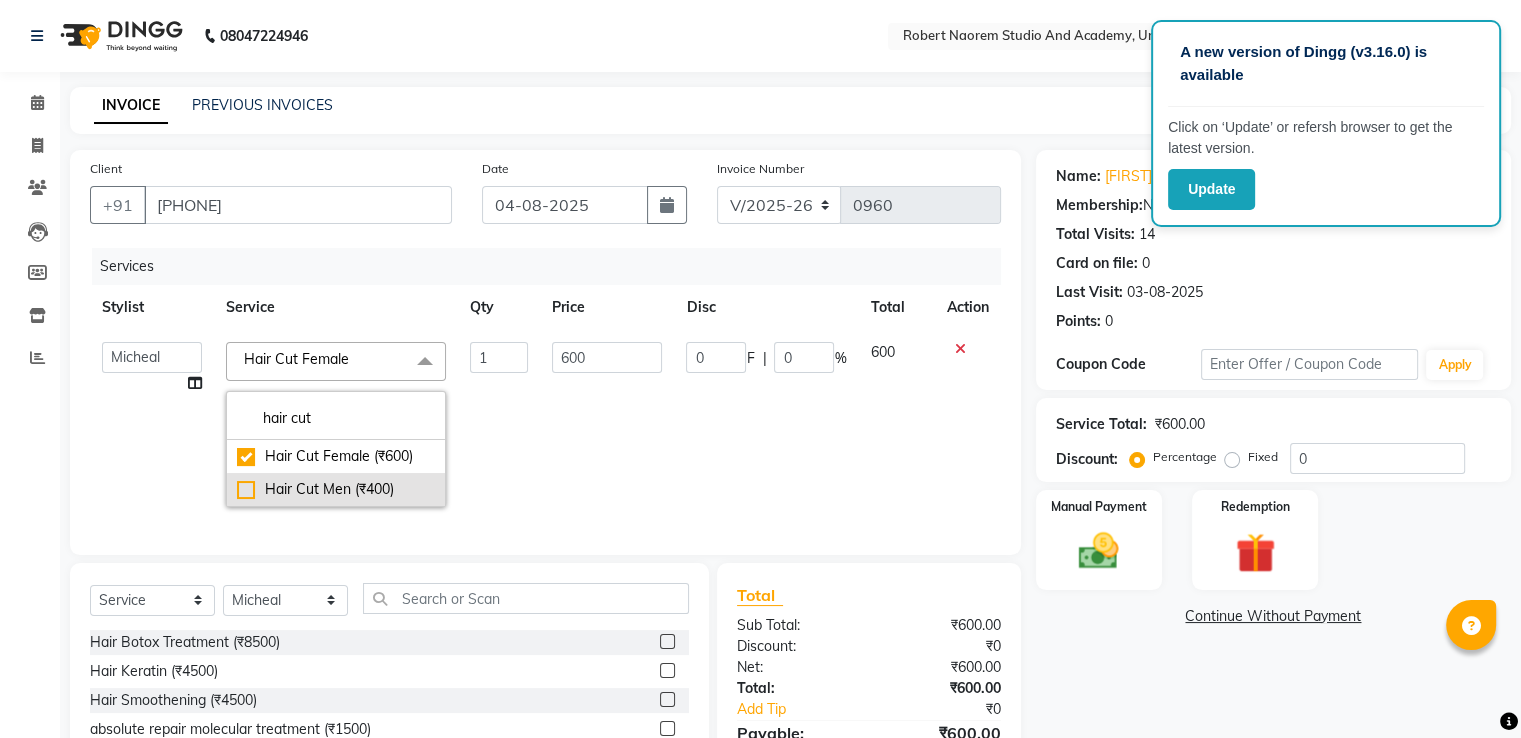 click on "Hair Cut Men (₹400)" 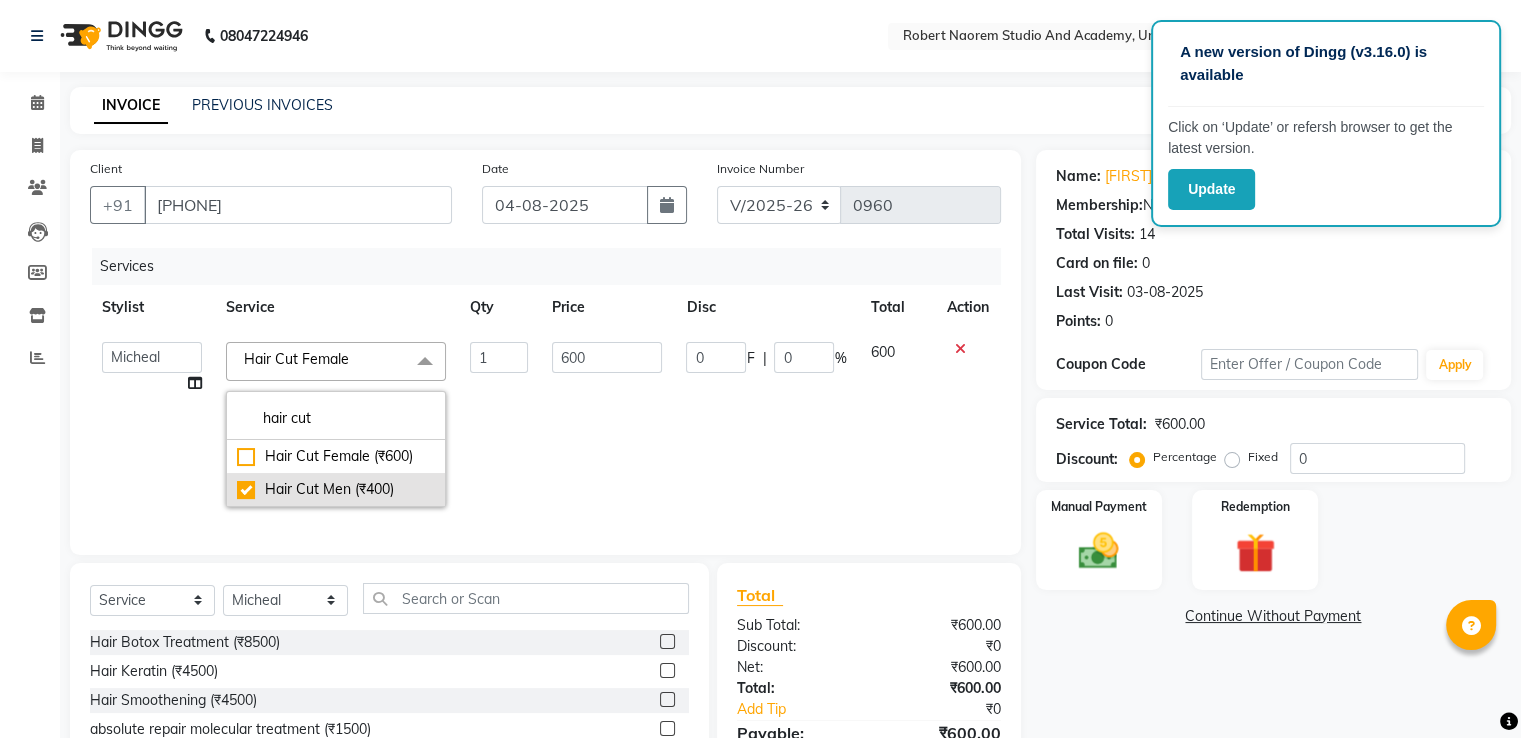 checkbox on "false" 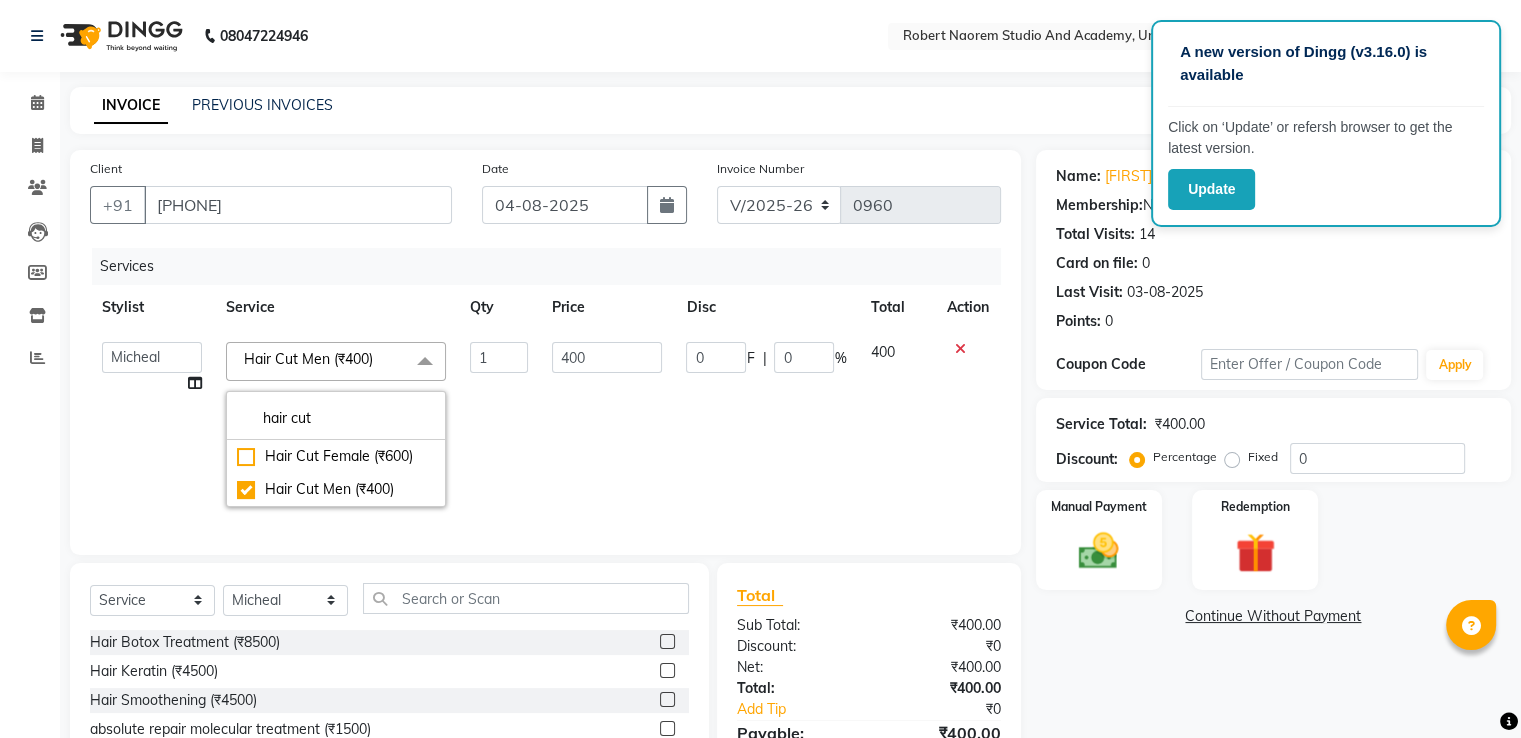 click on "400" 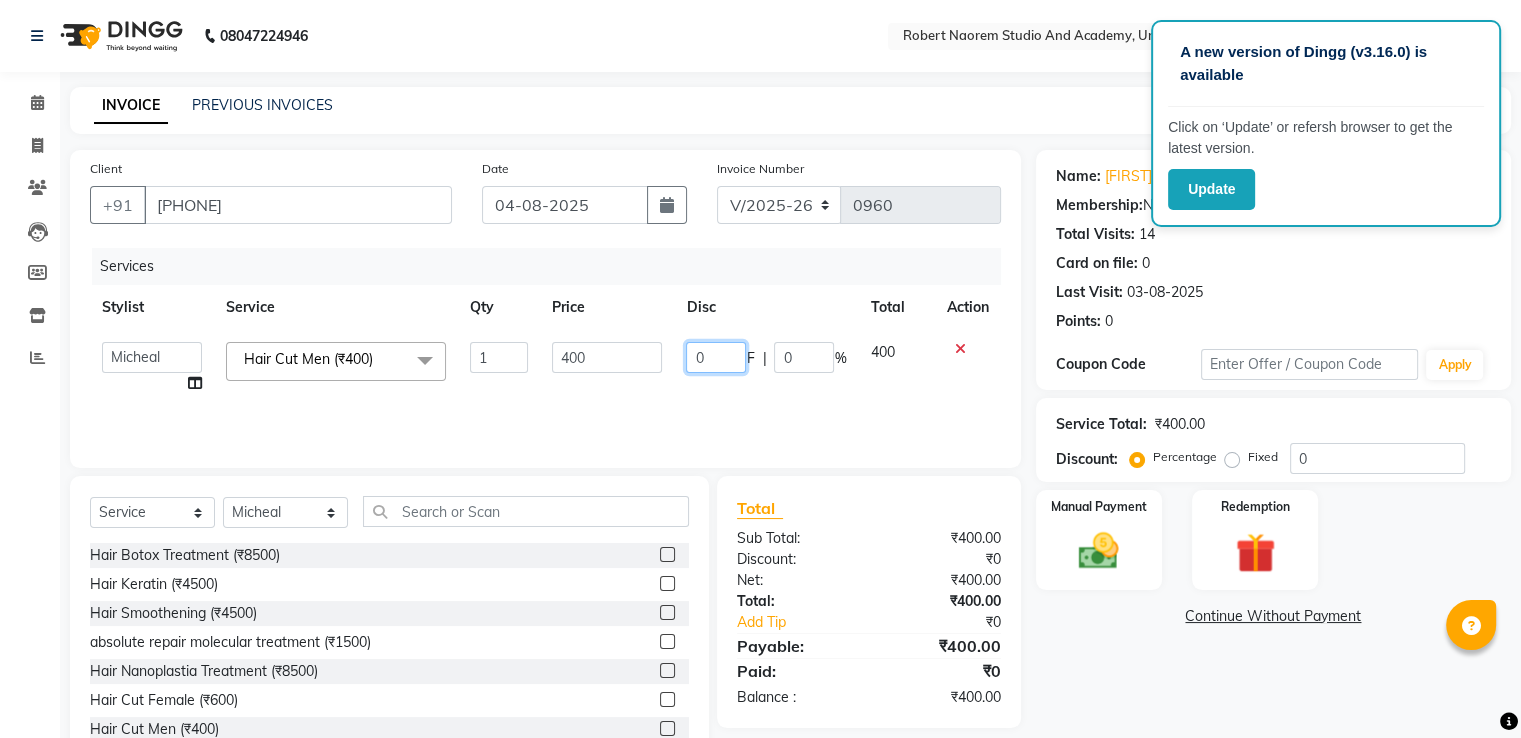 click on "0" 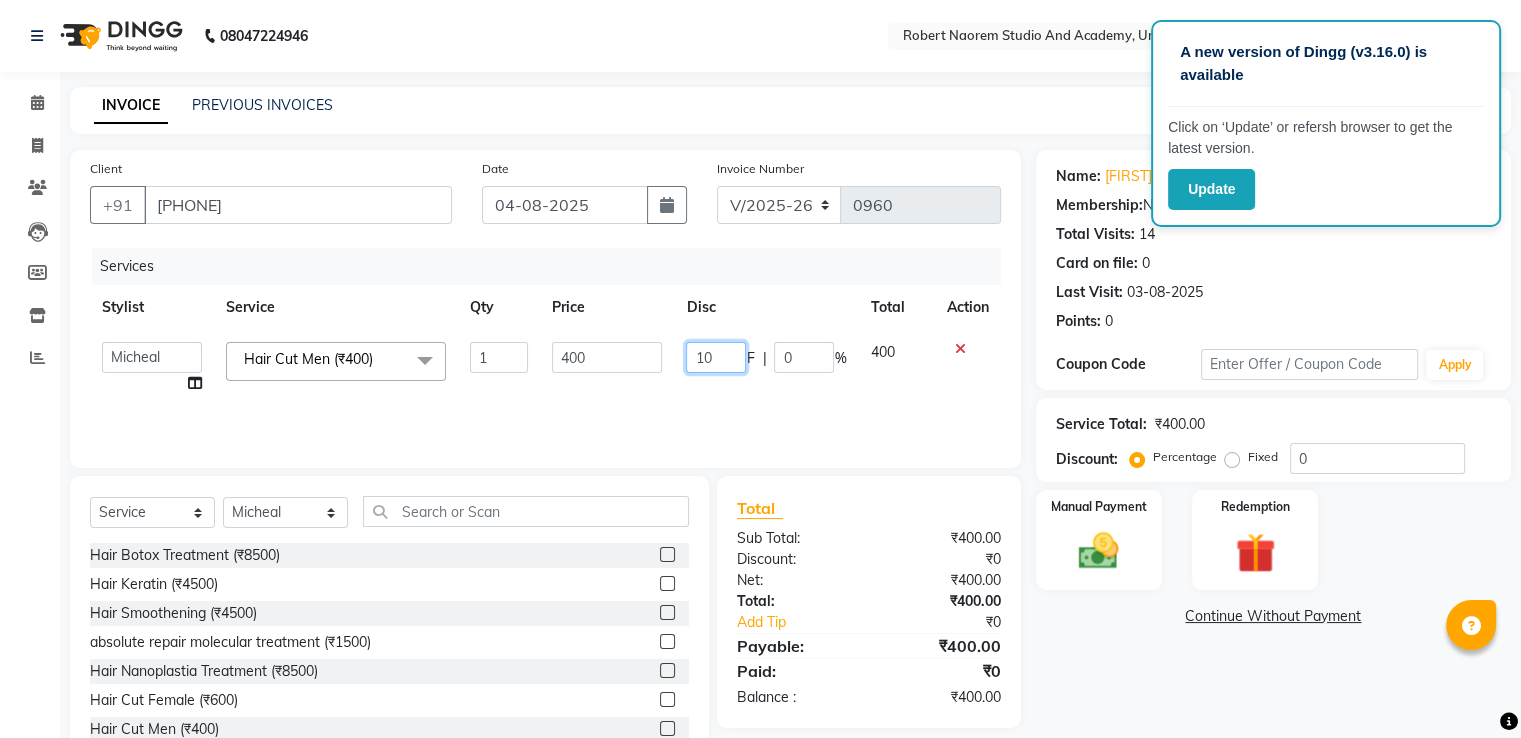 type on "100" 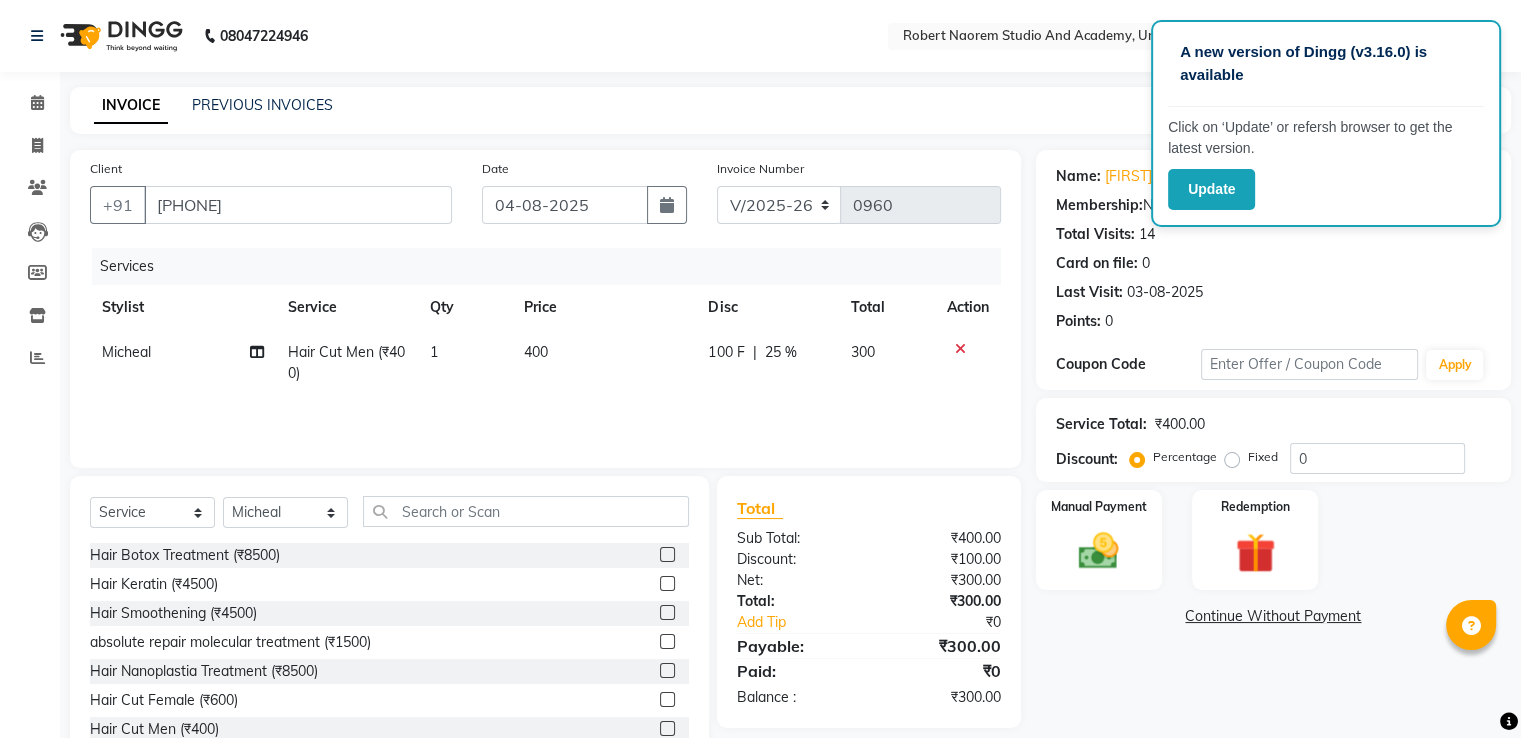 click on "Services Stylist Service Qty Price Disc Total Action [FIRST] Hair Cut Men (₹400) 1 400 100 F | 25 % 300" 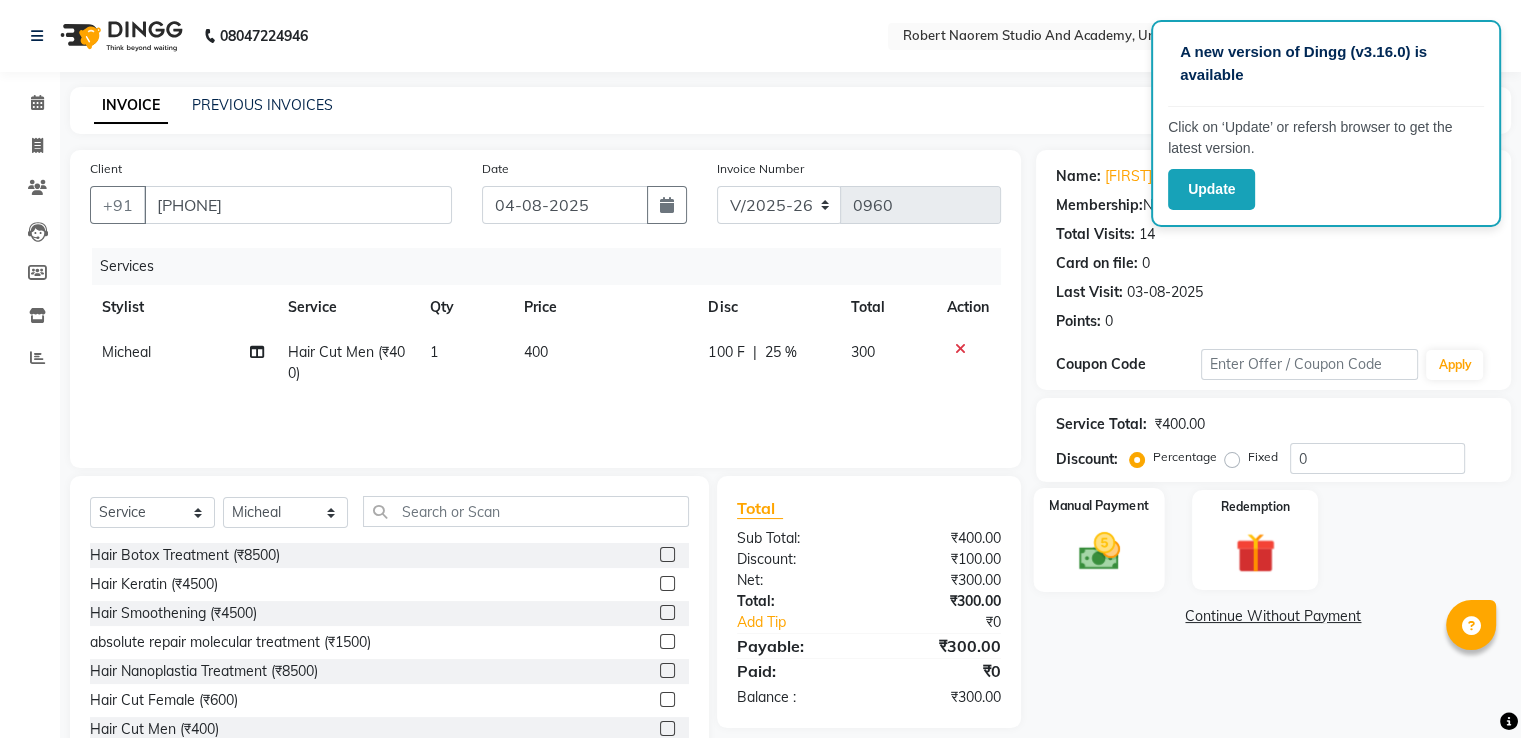 click on "Manual Payment" 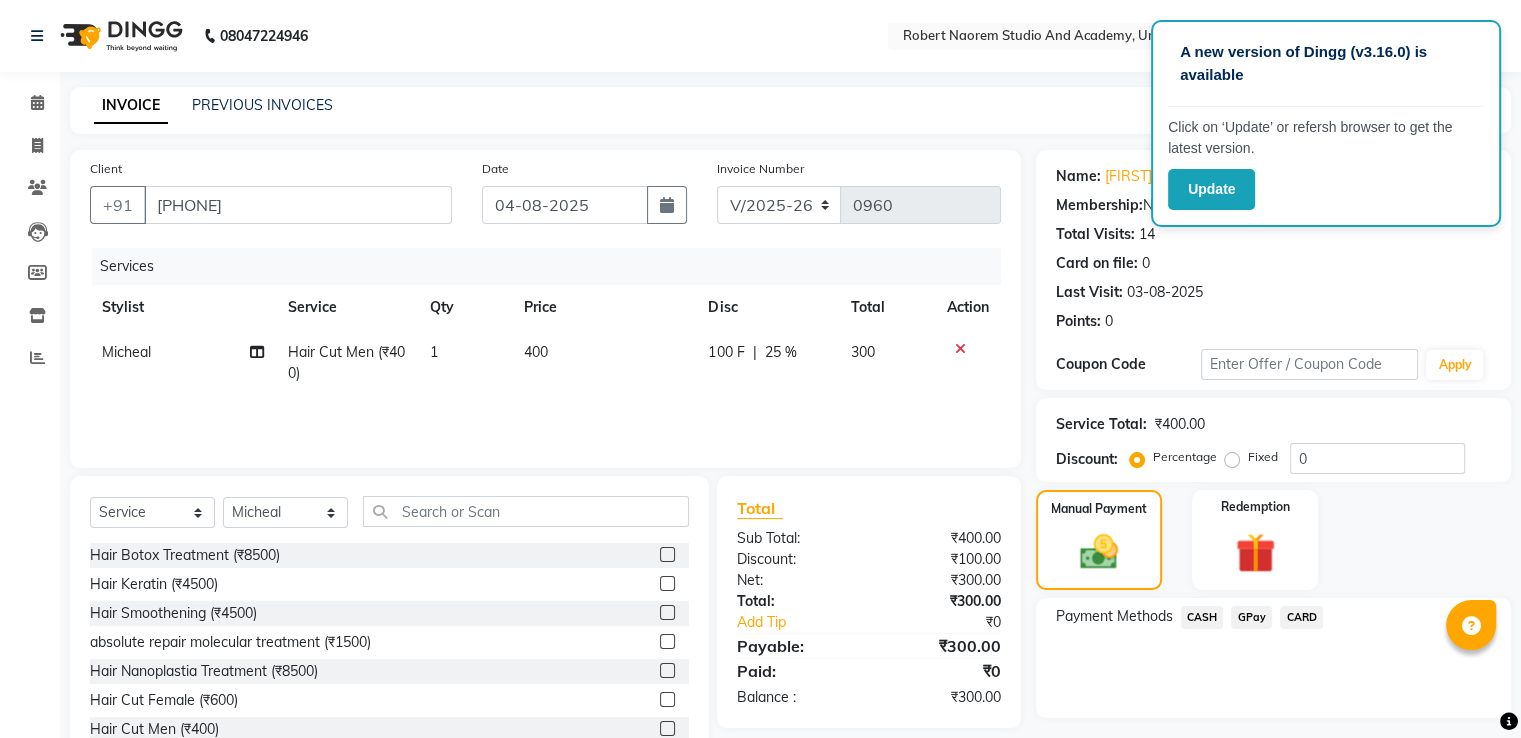 click on "GPay" 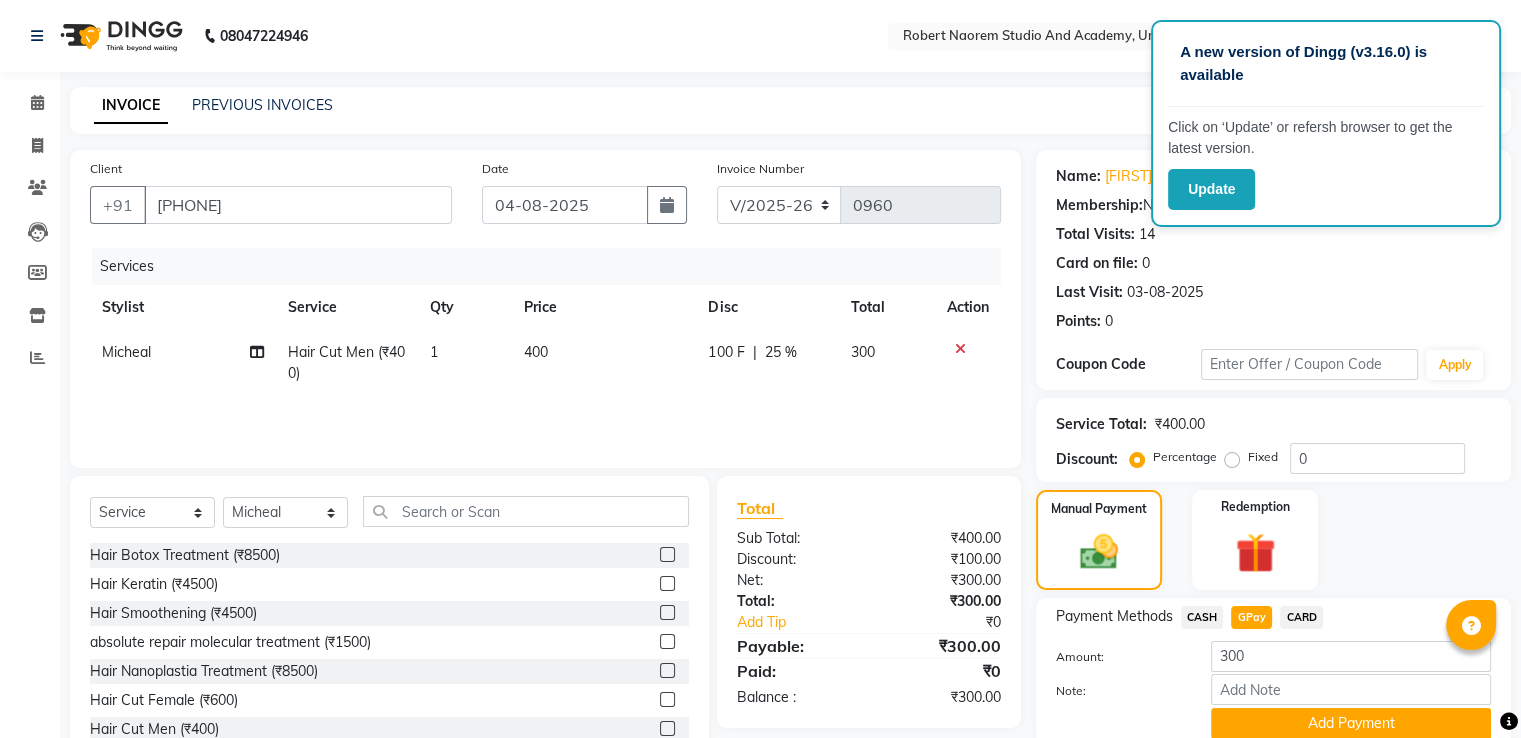 scroll, scrollTop: 81, scrollLeft: 0, axis: vertical 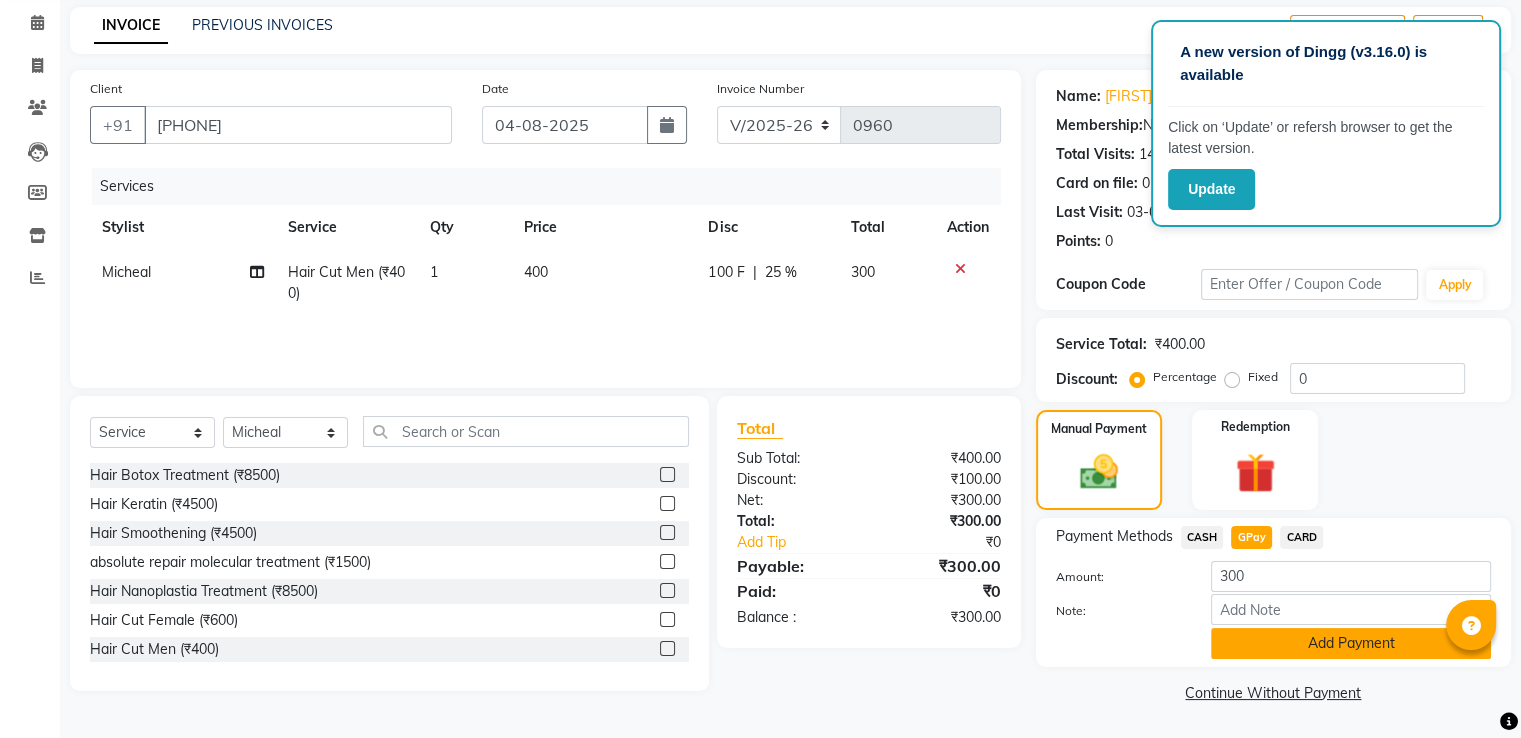click on "Add Payment" 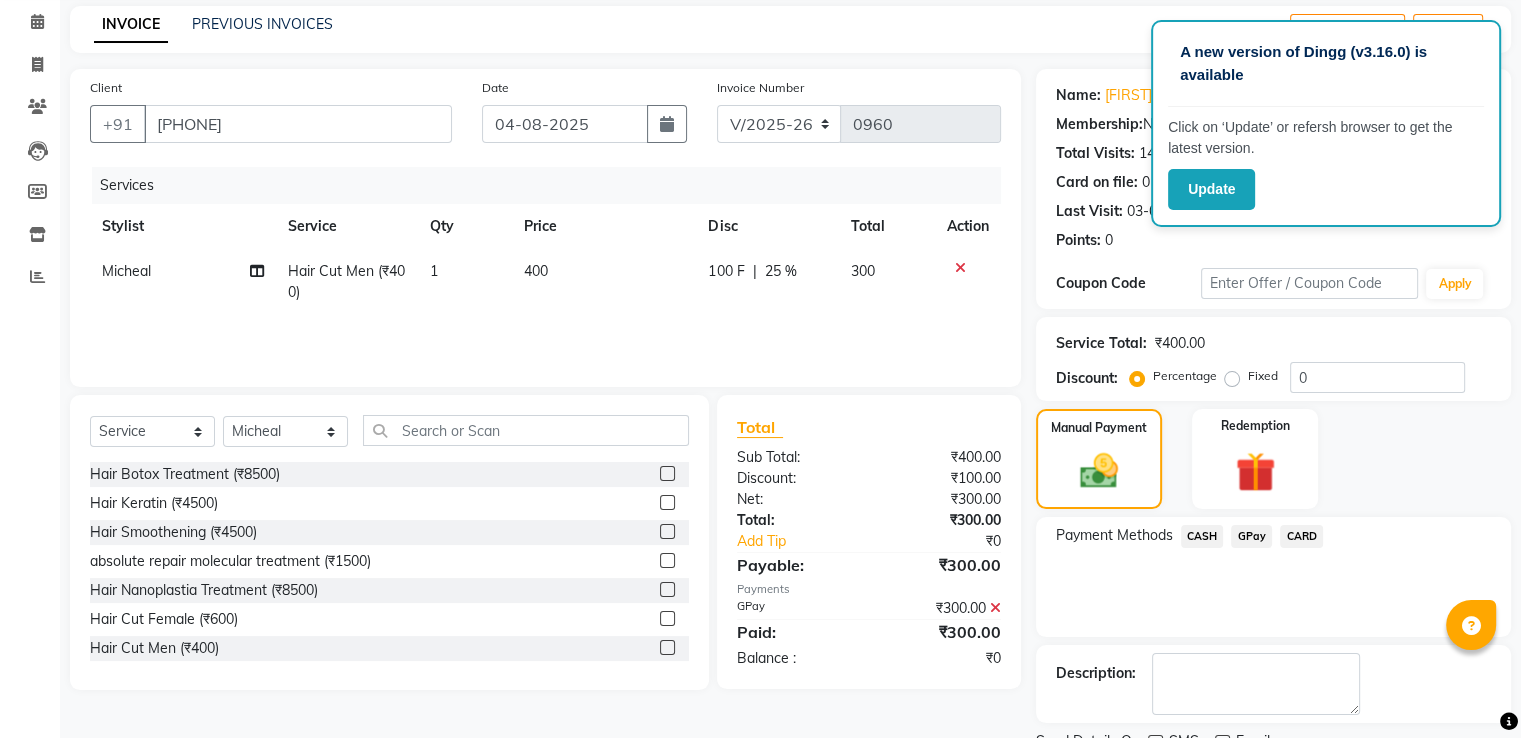 scroll, scrollTop: 163, scrollLeft: 0, axis: vertical 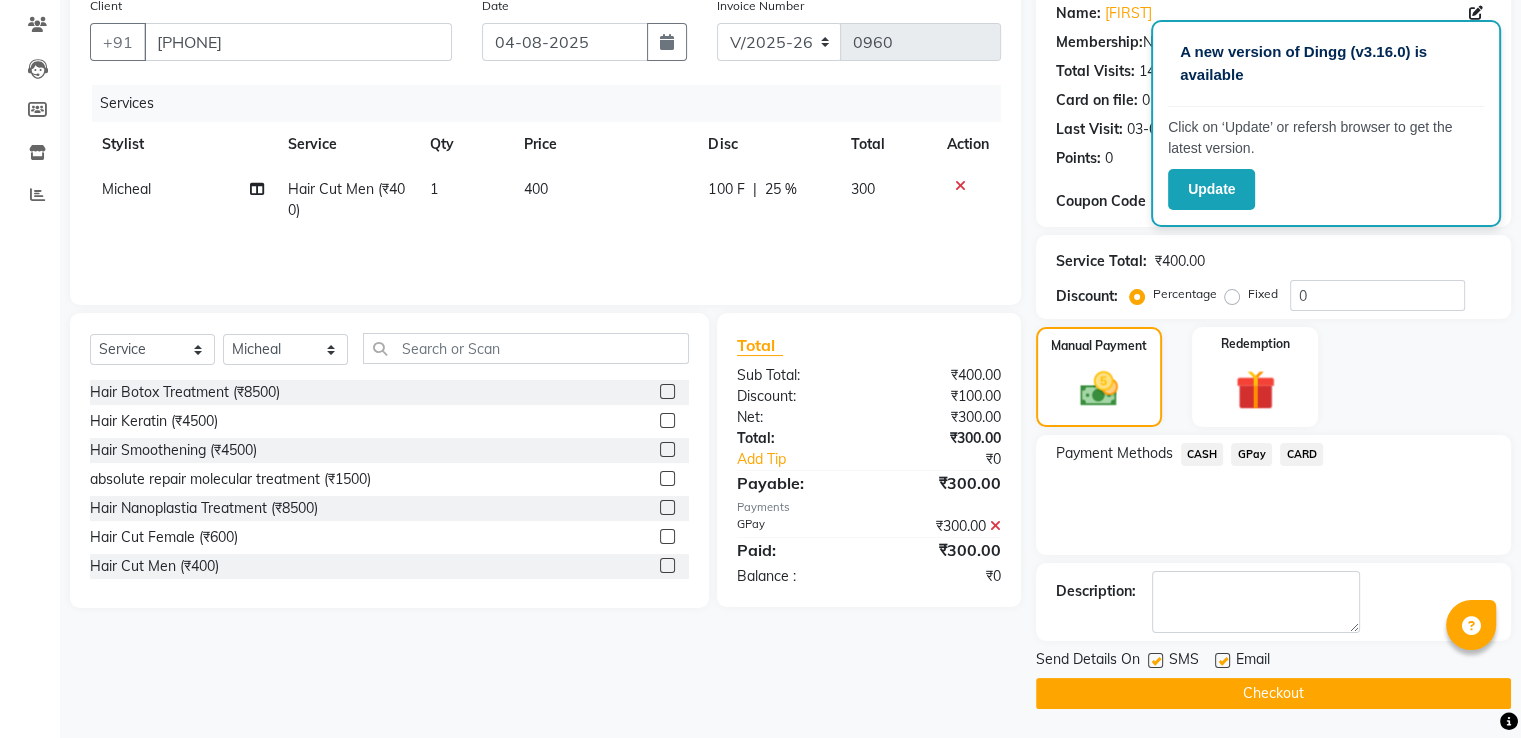 click on "Checkout" 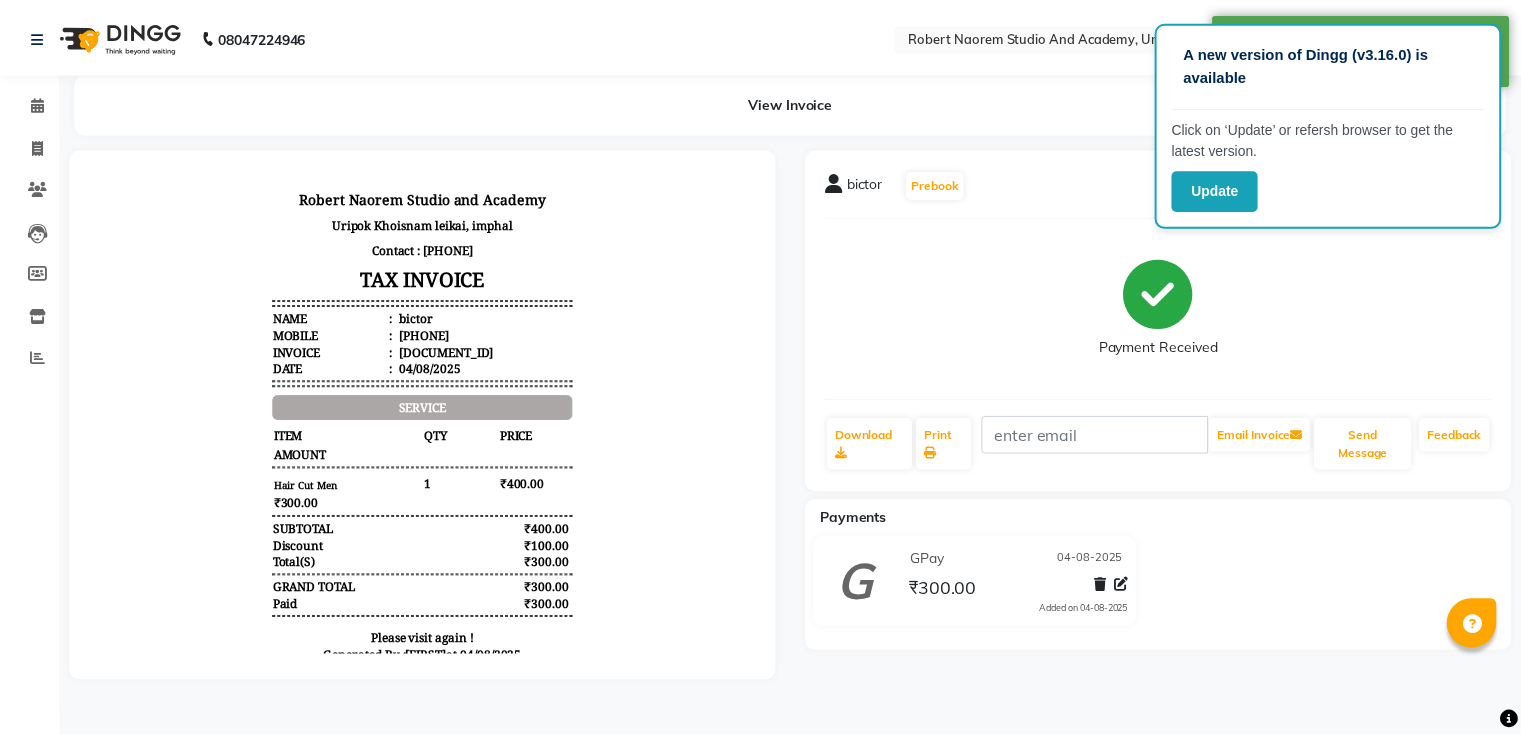 scroll, scrollTop: 0, scrollLeft: 0, axis: both 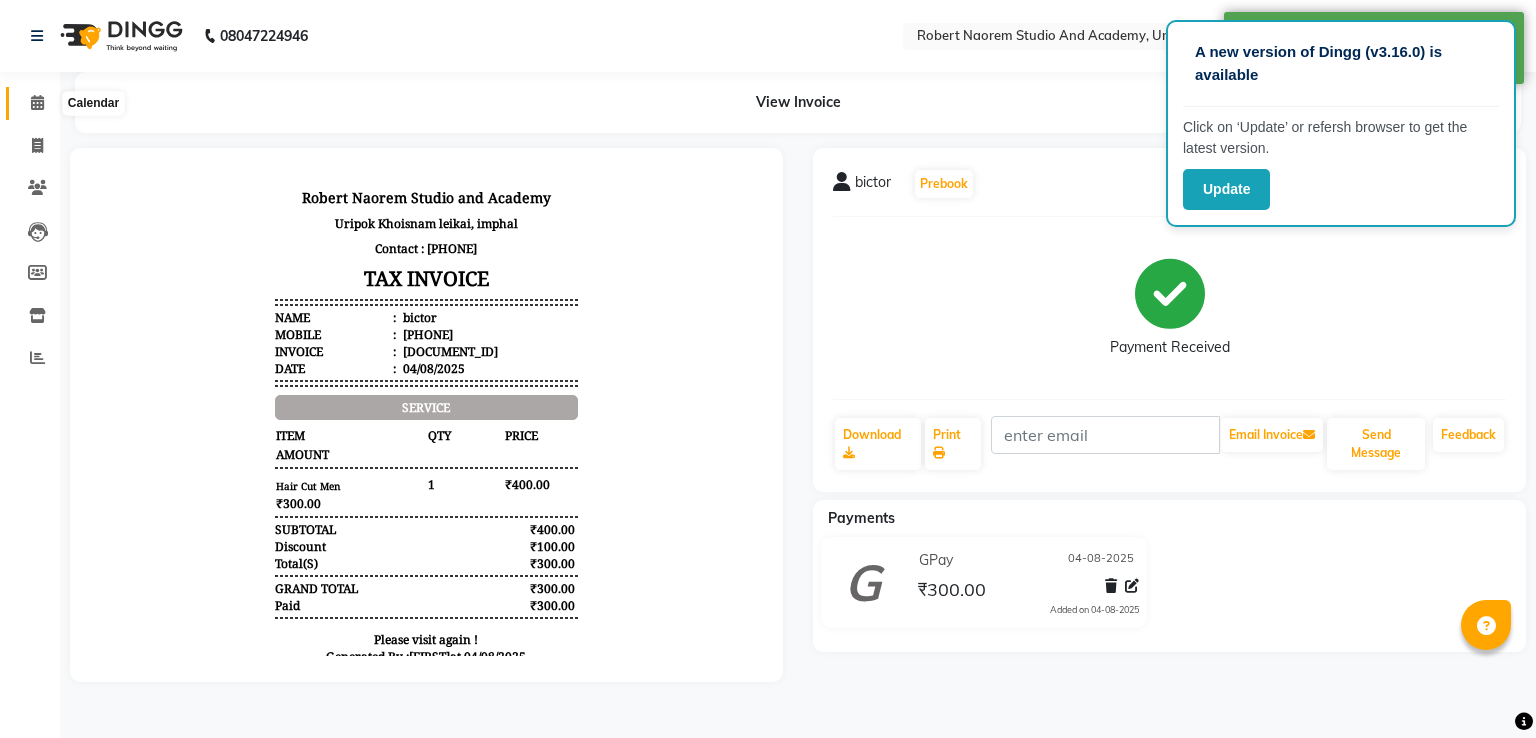 click 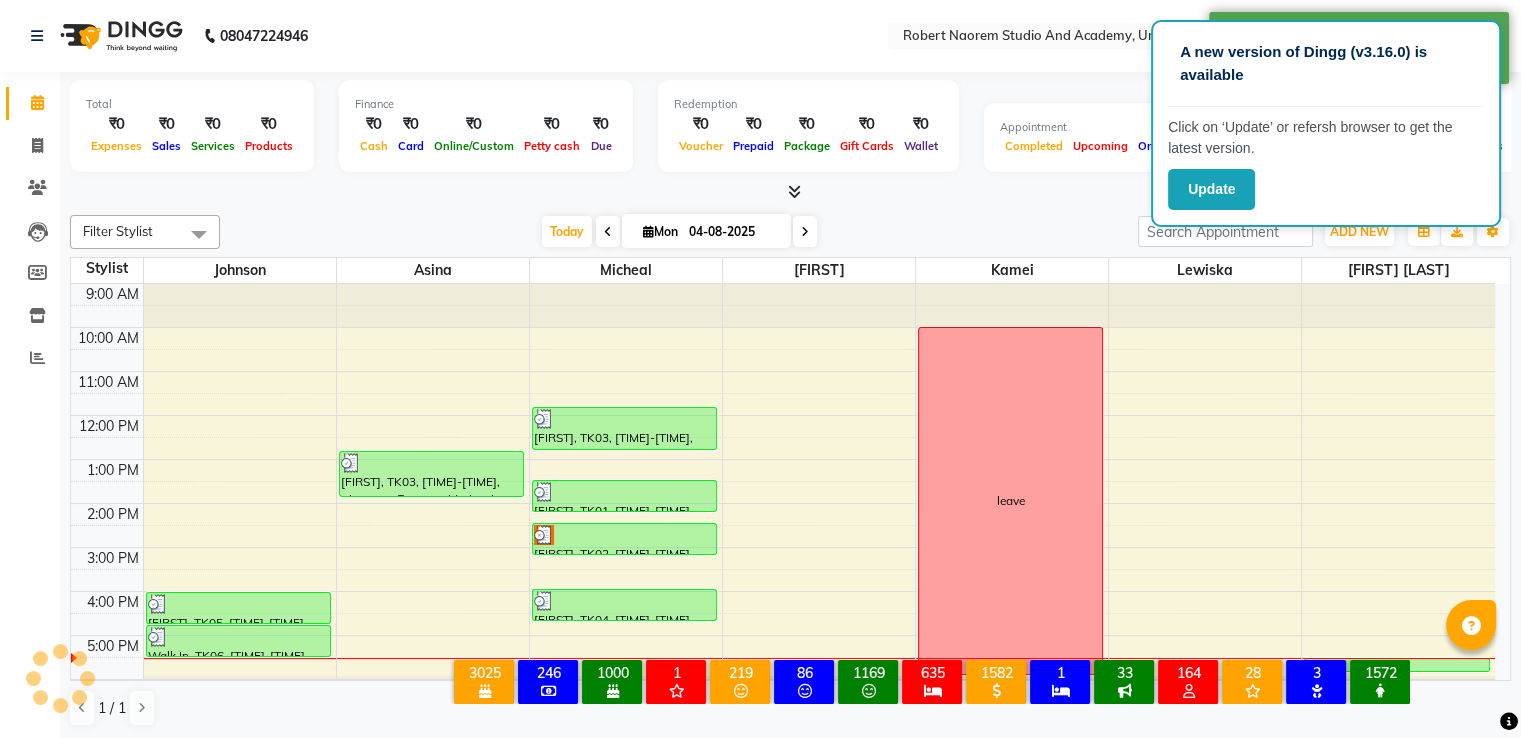 scroll, scrollTop: 0, scrollLeft: 0, axis: both 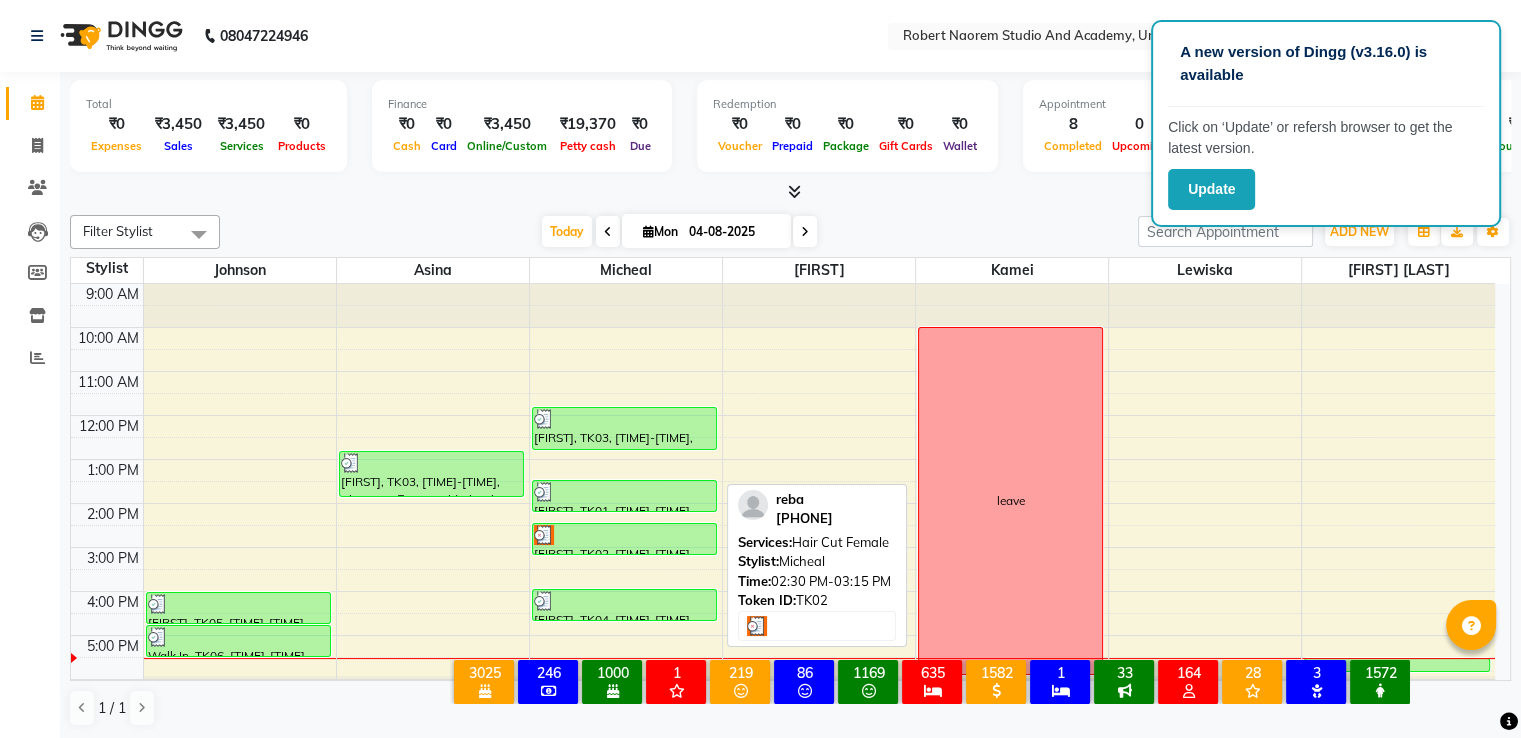 click at bounding box center (624, 535) 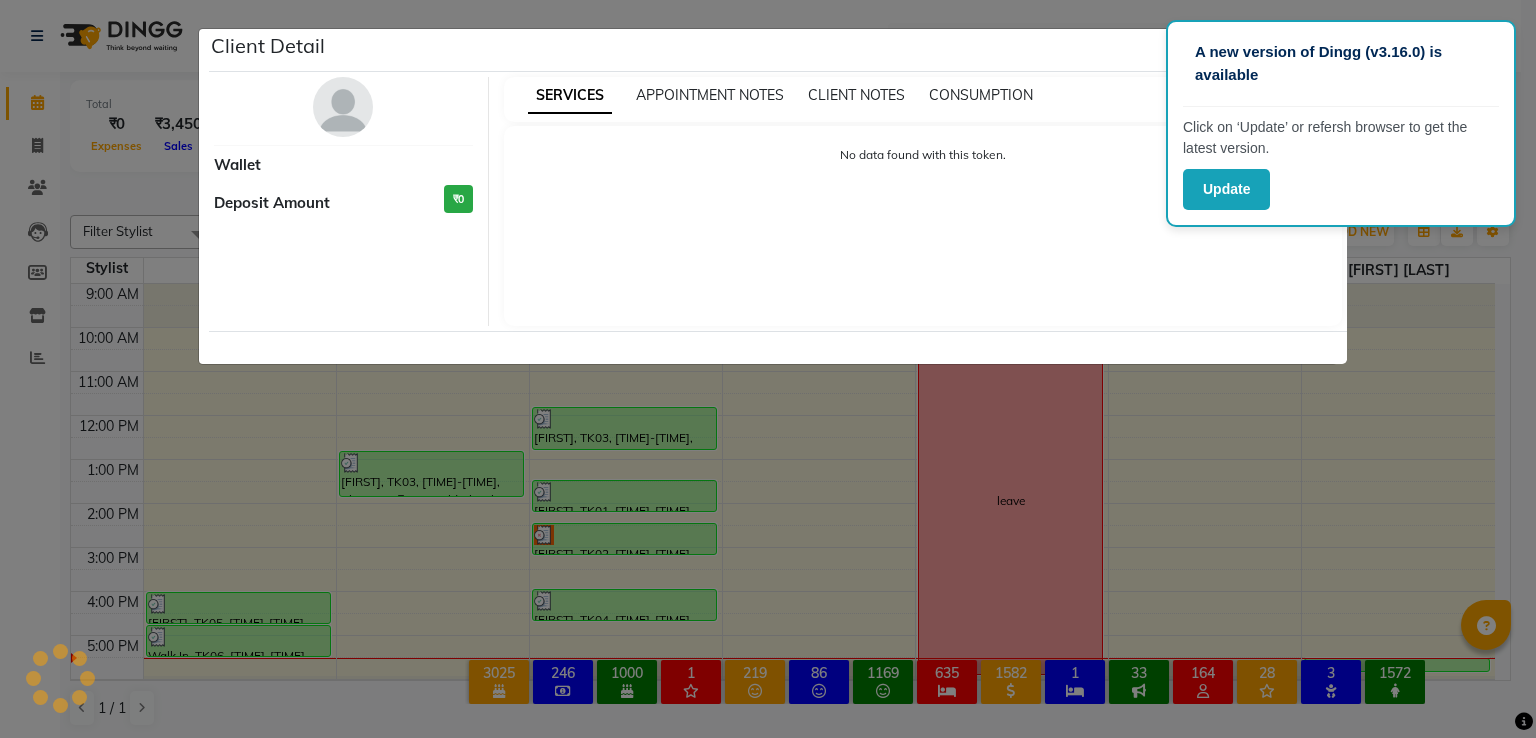 select on "3" 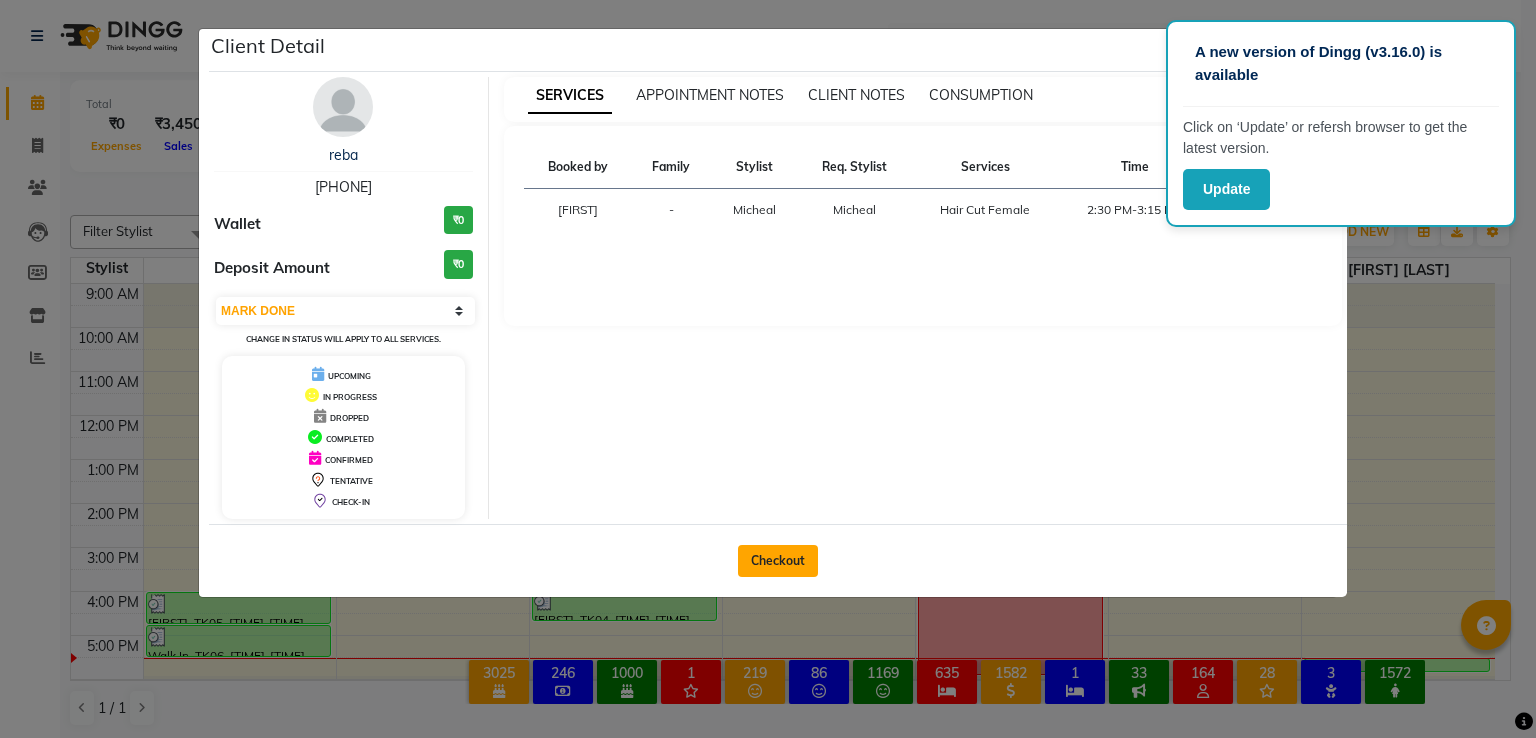 click on "Checkout" 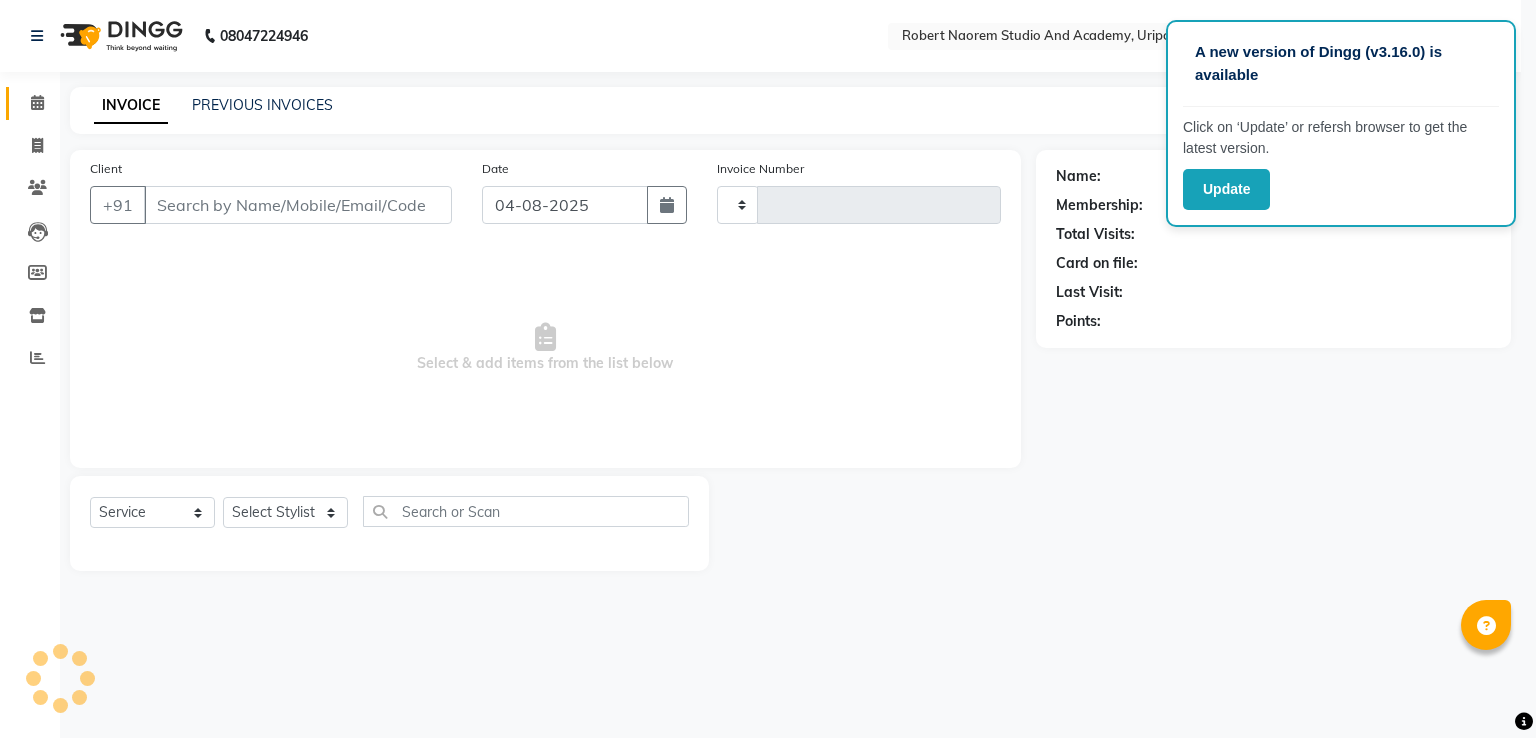 type on "0961" 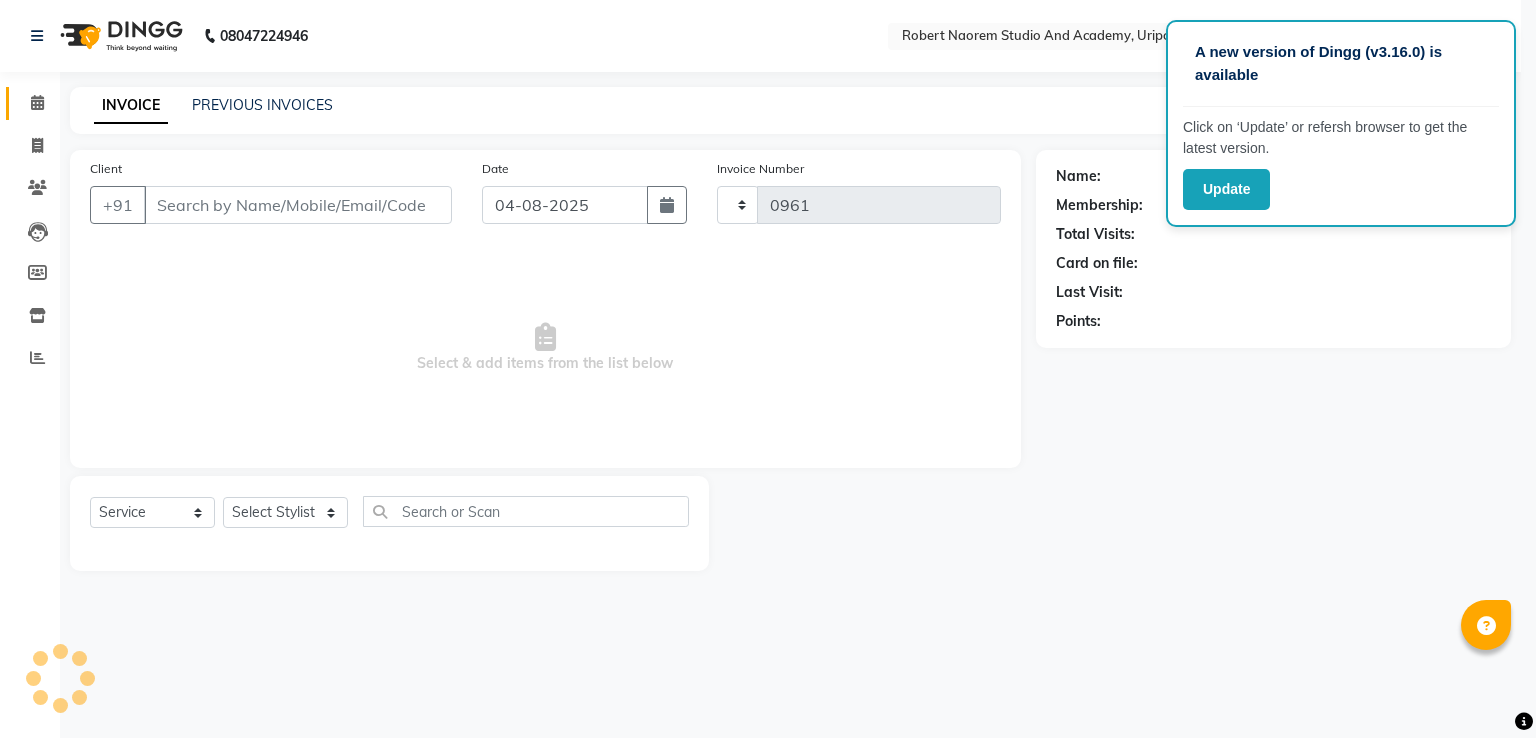 select on "4880" 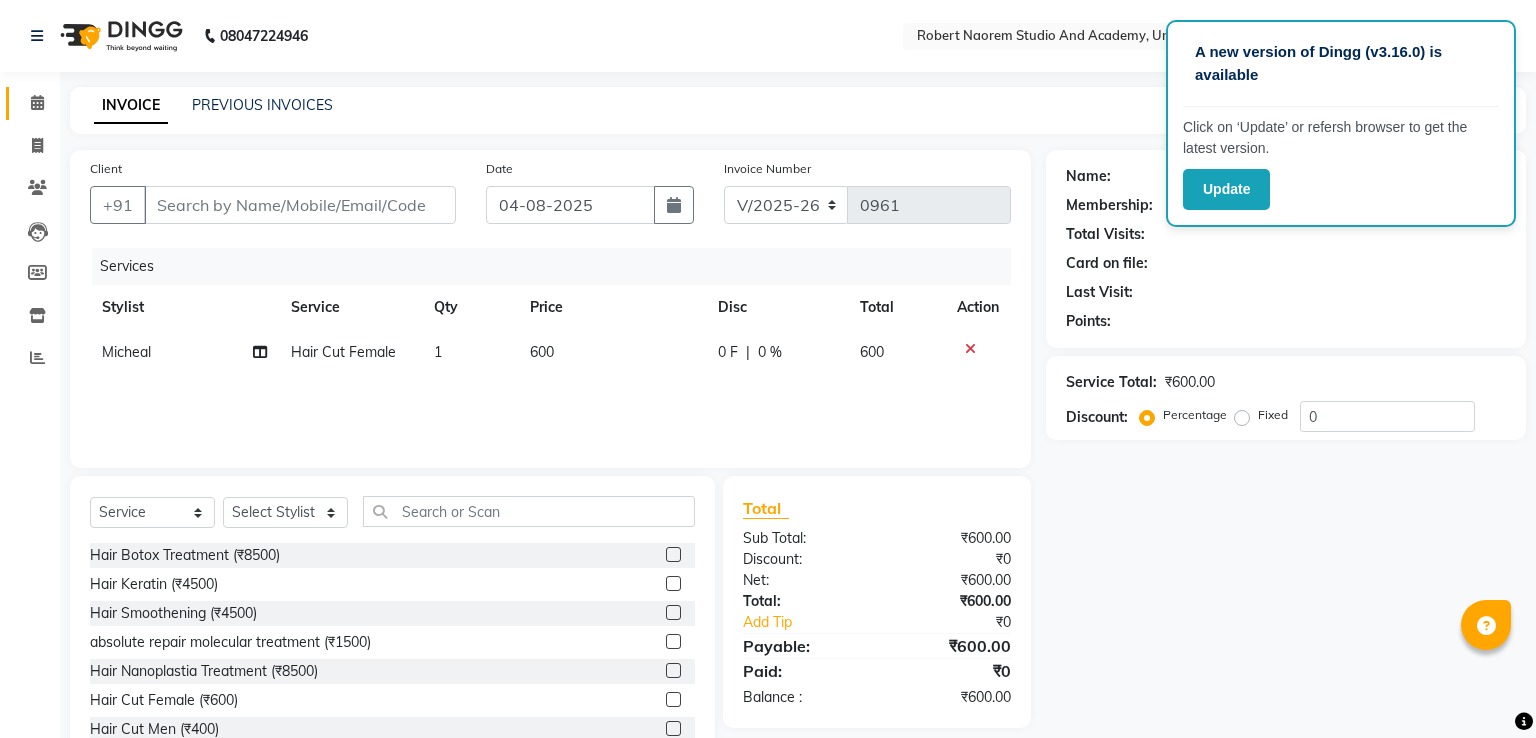 type on "87******59" 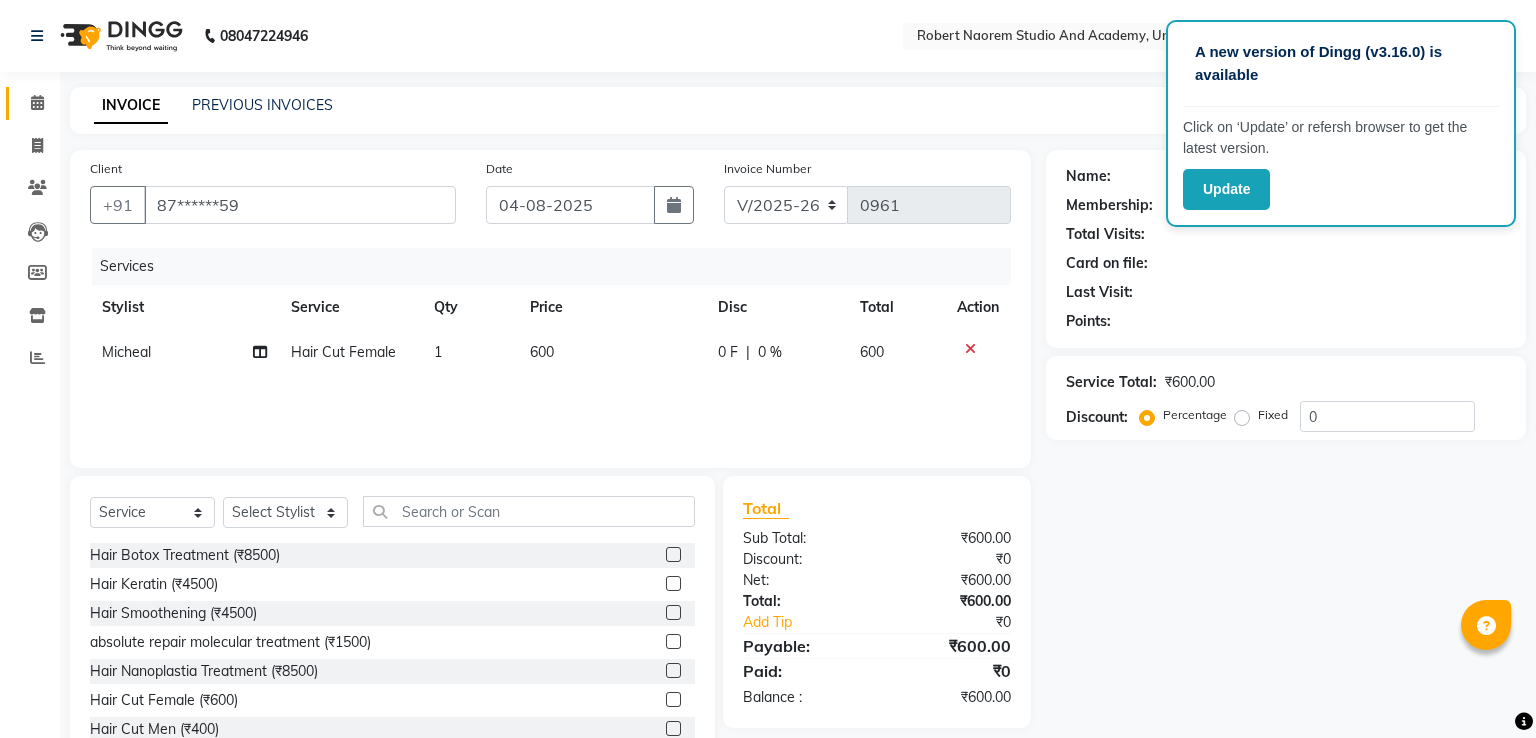 select on "29614" 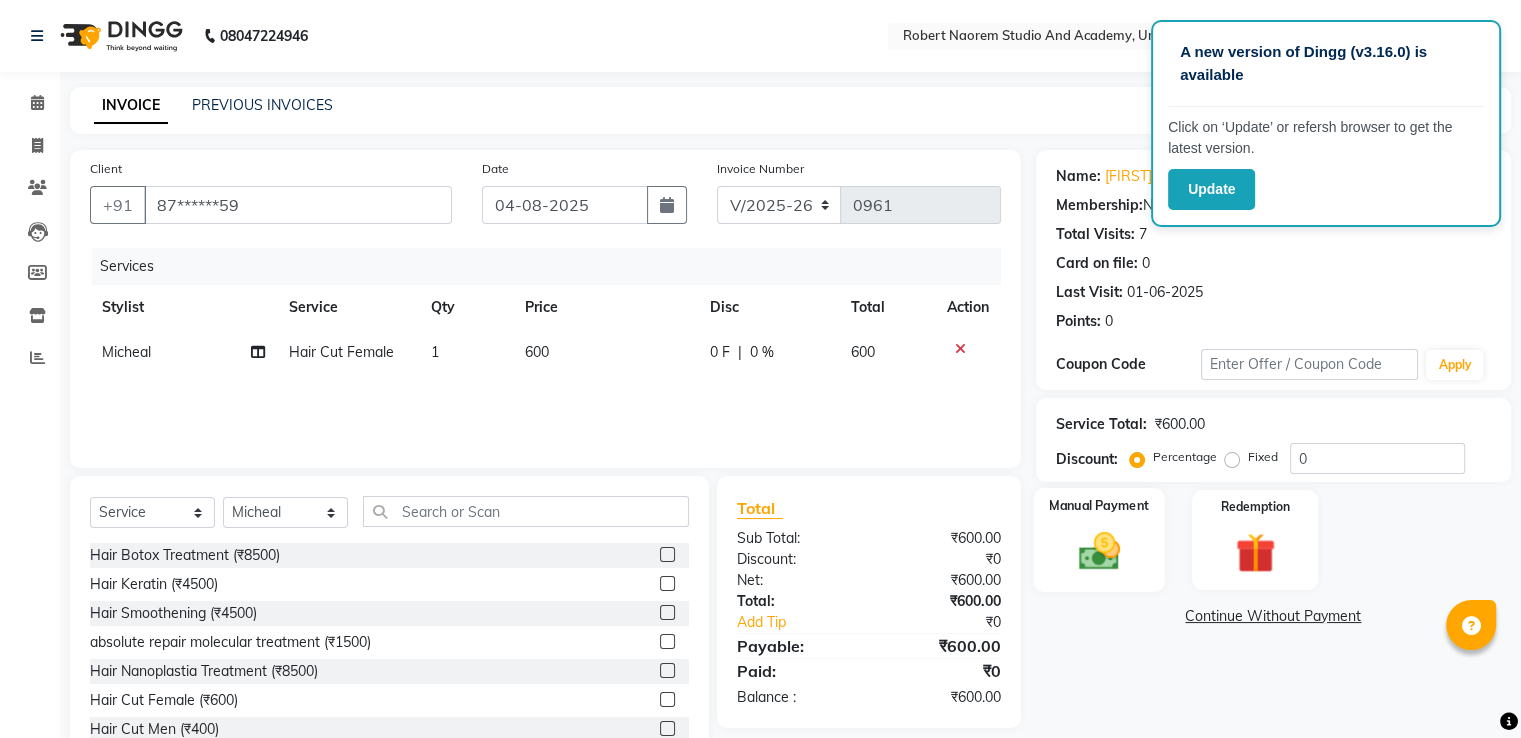 click 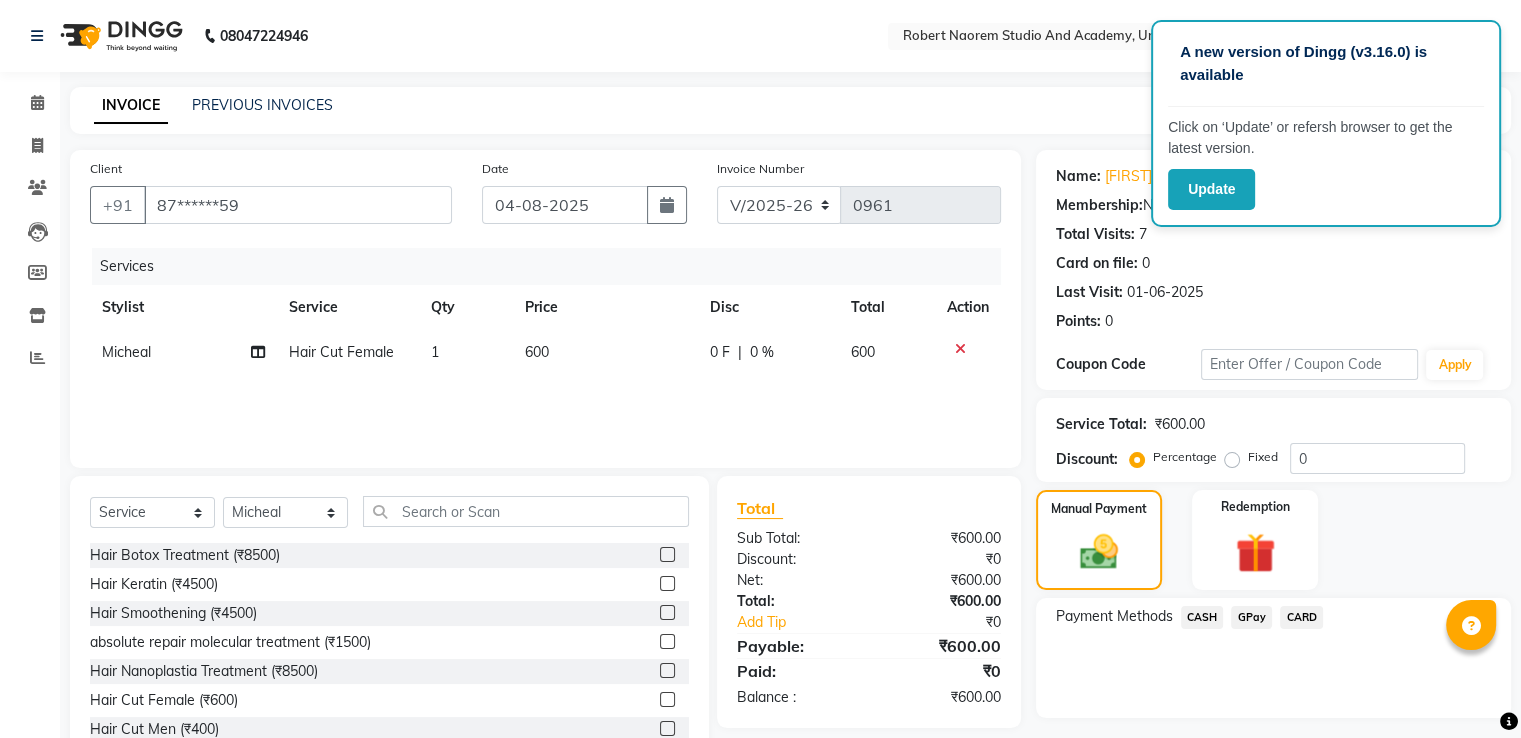 click on "CASH" 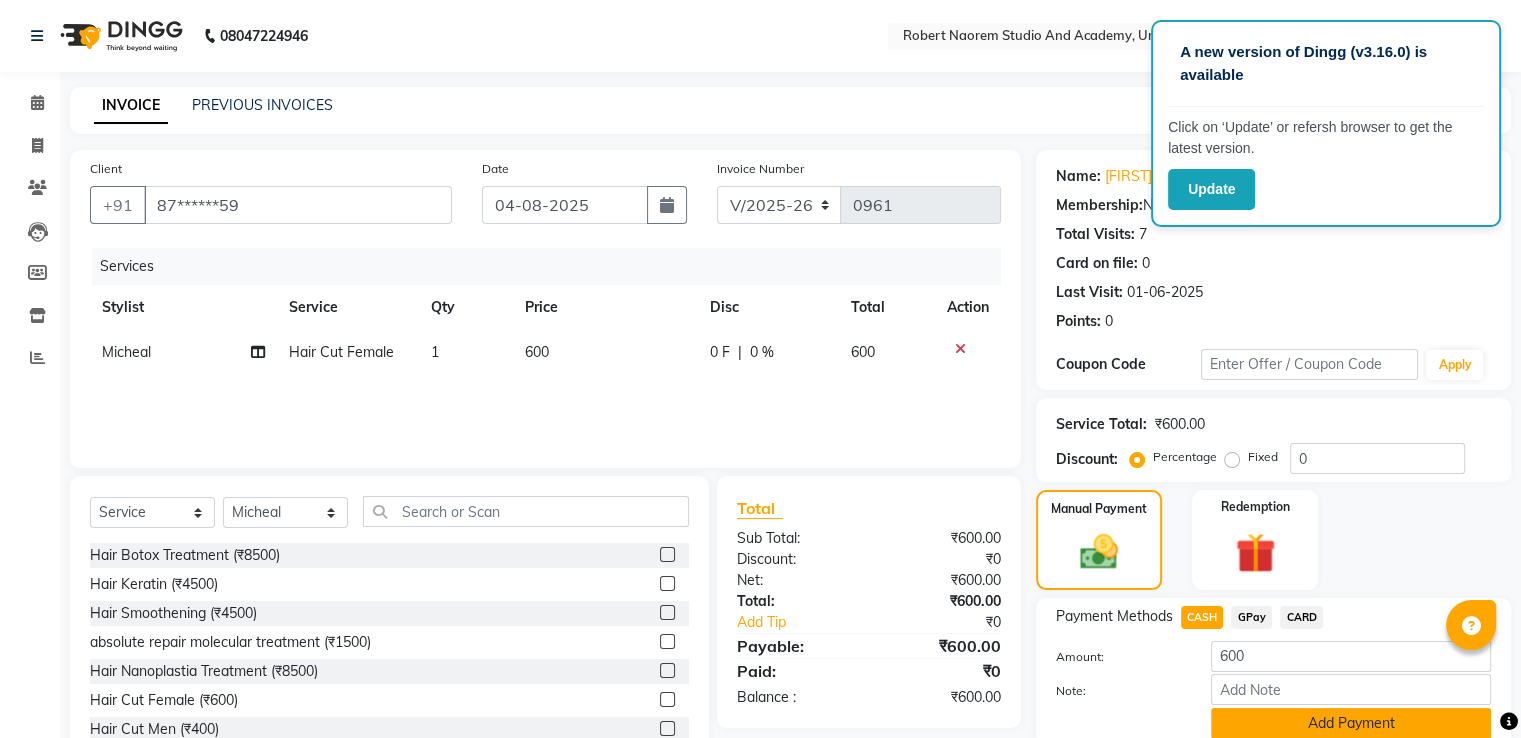 click on "Add Payment" 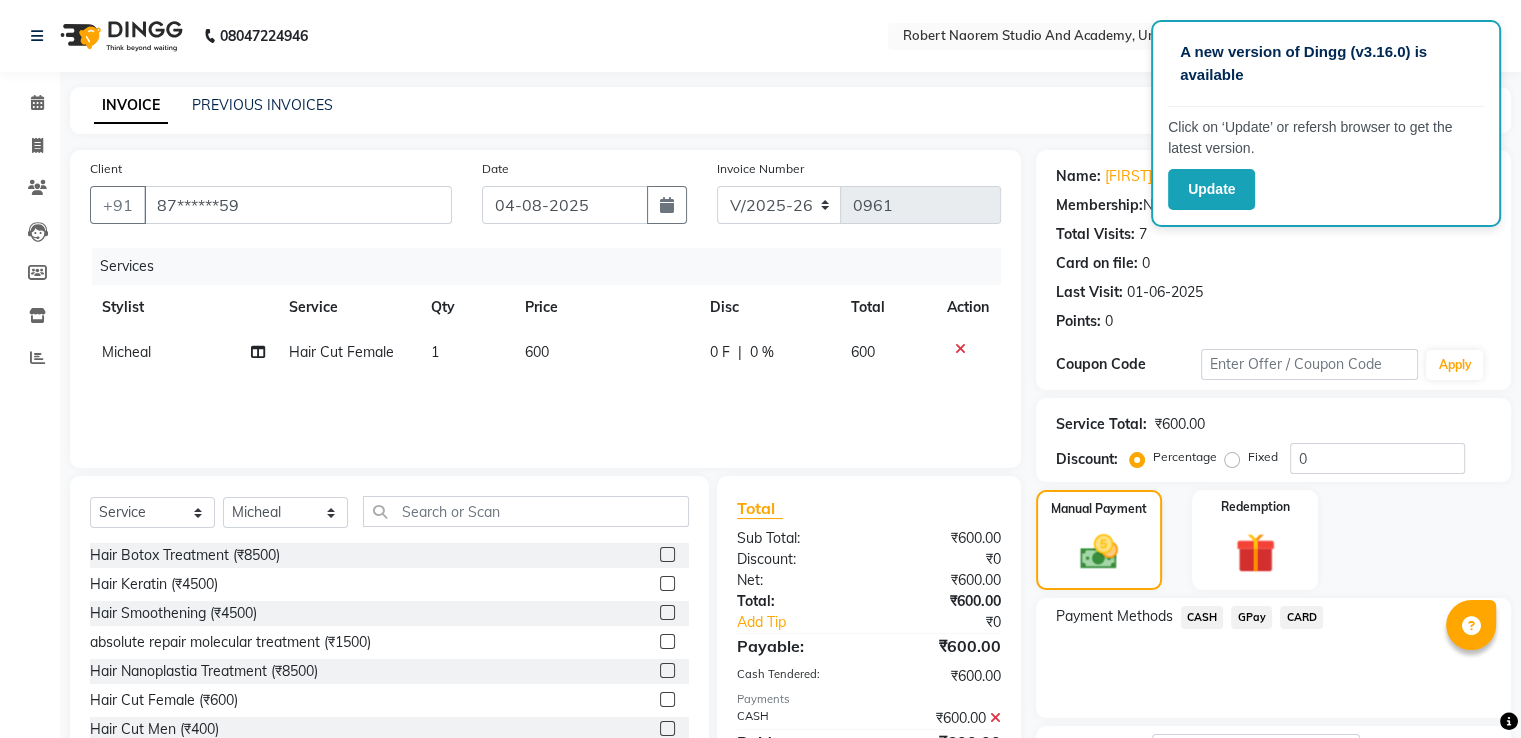scroll, scrollTop: 163, scrollLeft: 0, axis: vertical 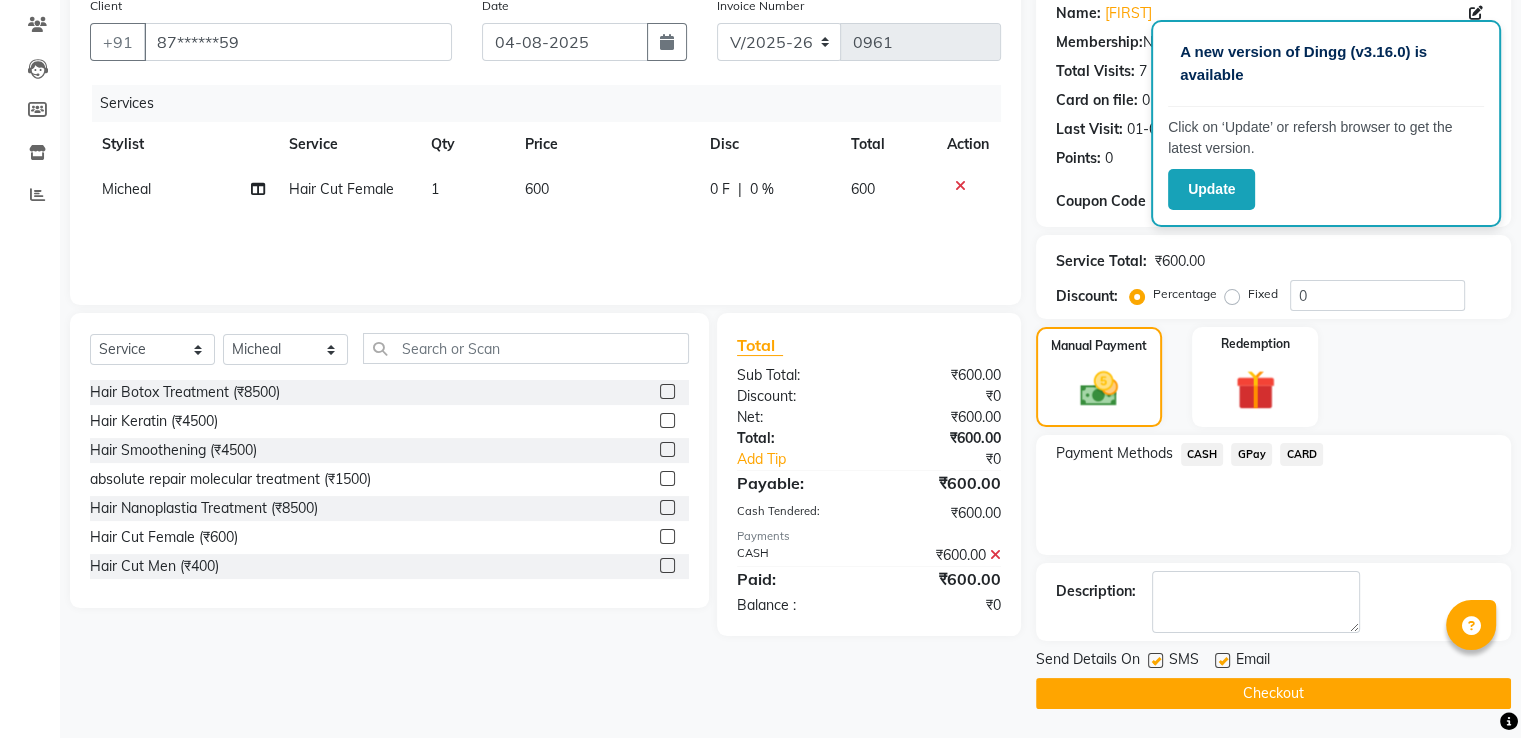 click on "Checkout" 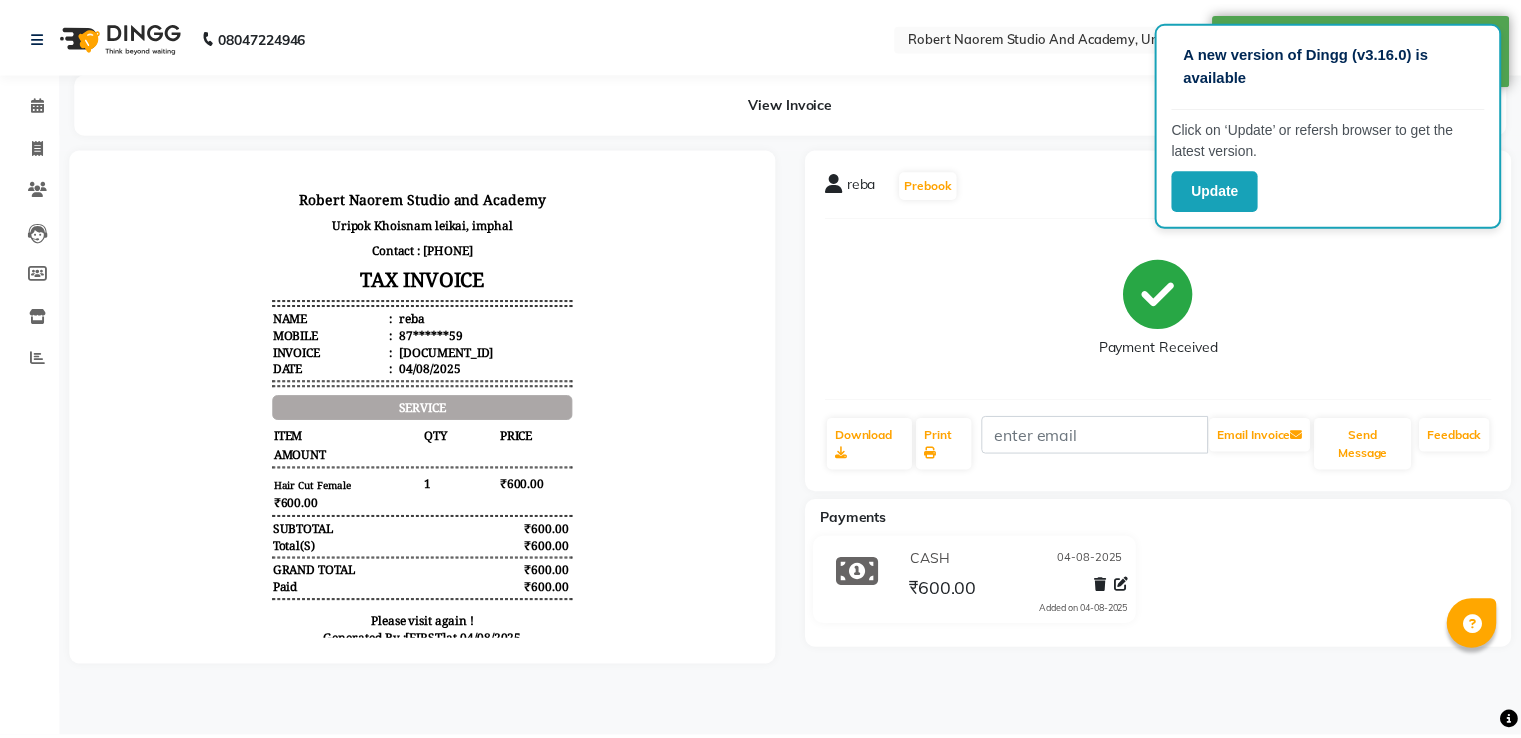 scroll, scrollTop: 0, scrollLeft: 0, axis: both 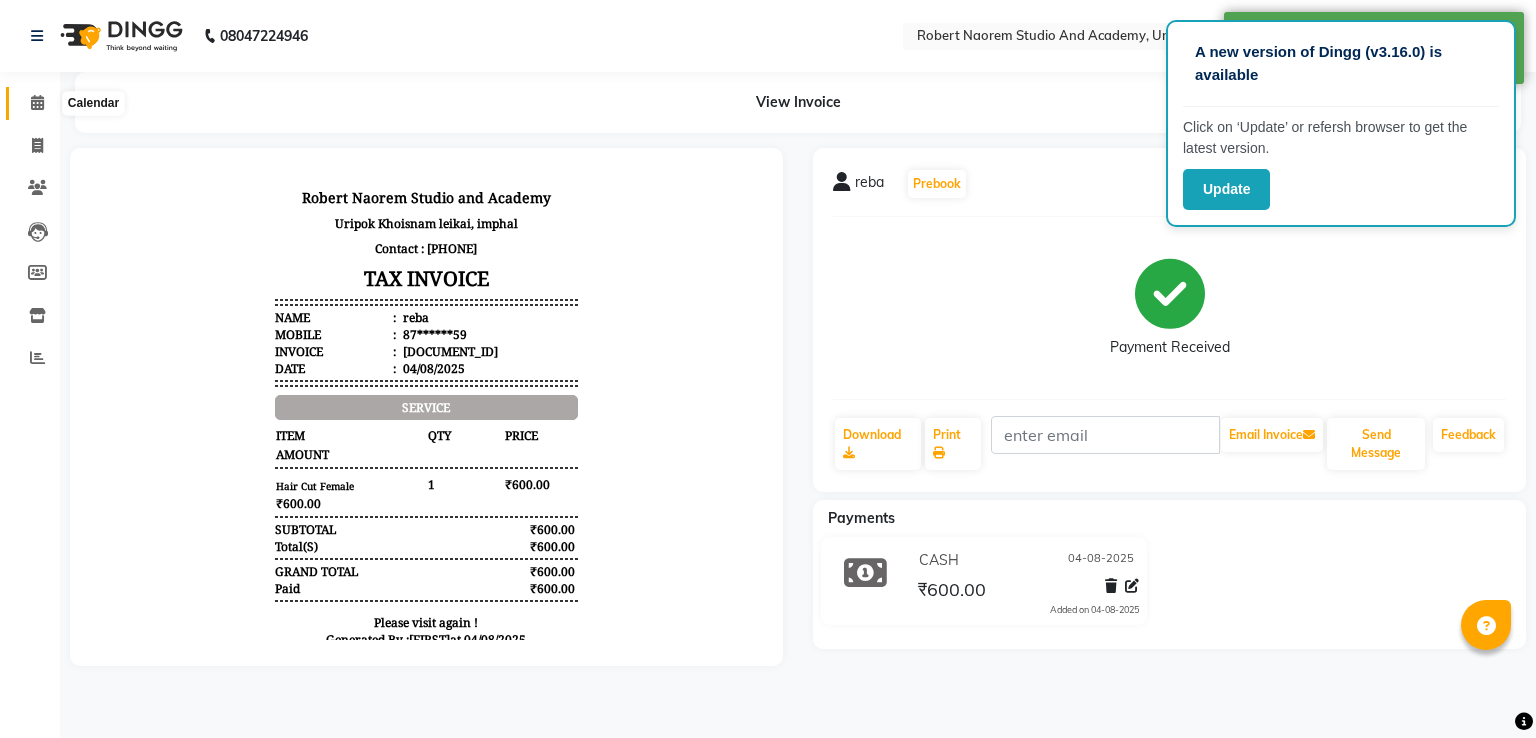 click 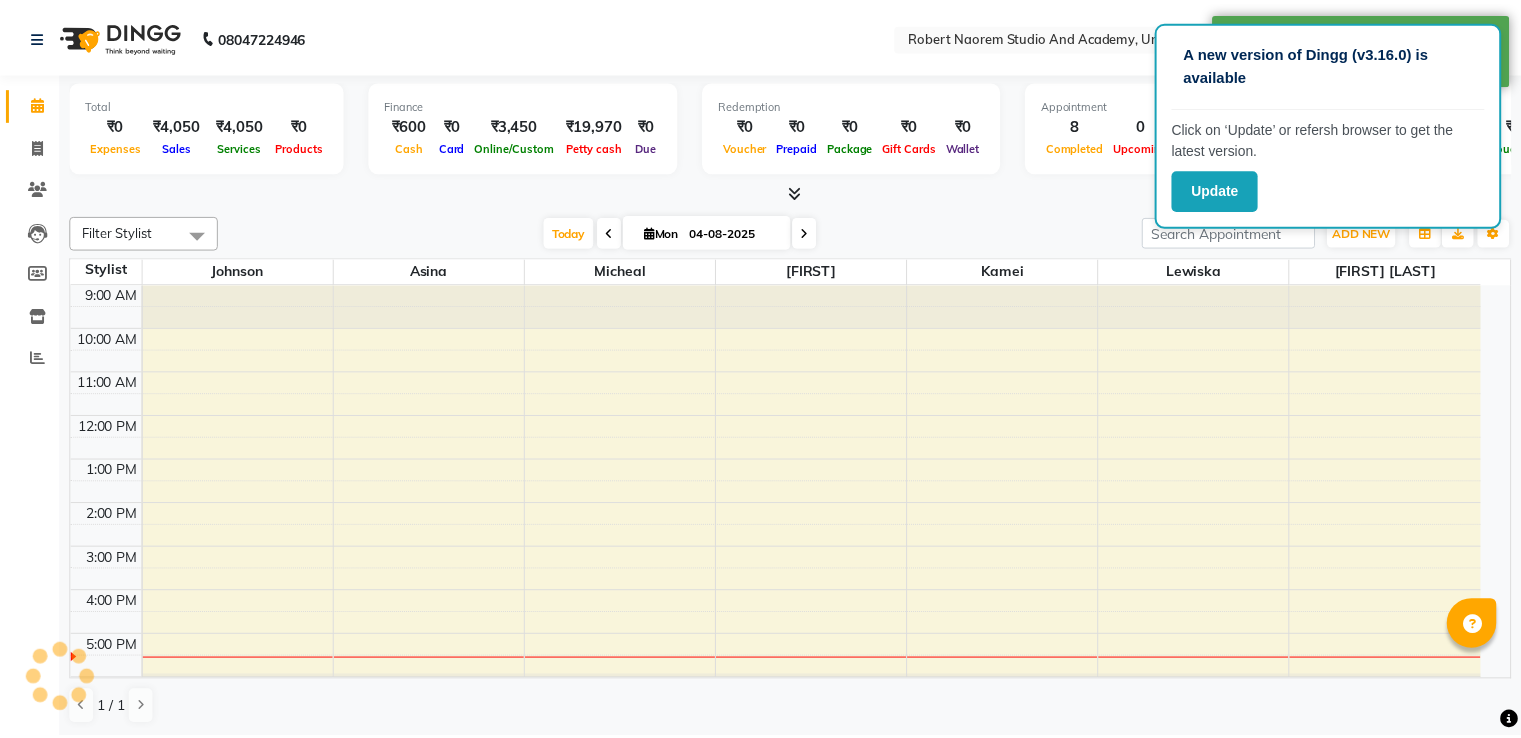 scroll, scrollTop: 0, scrollLeft: 0, axis: both 